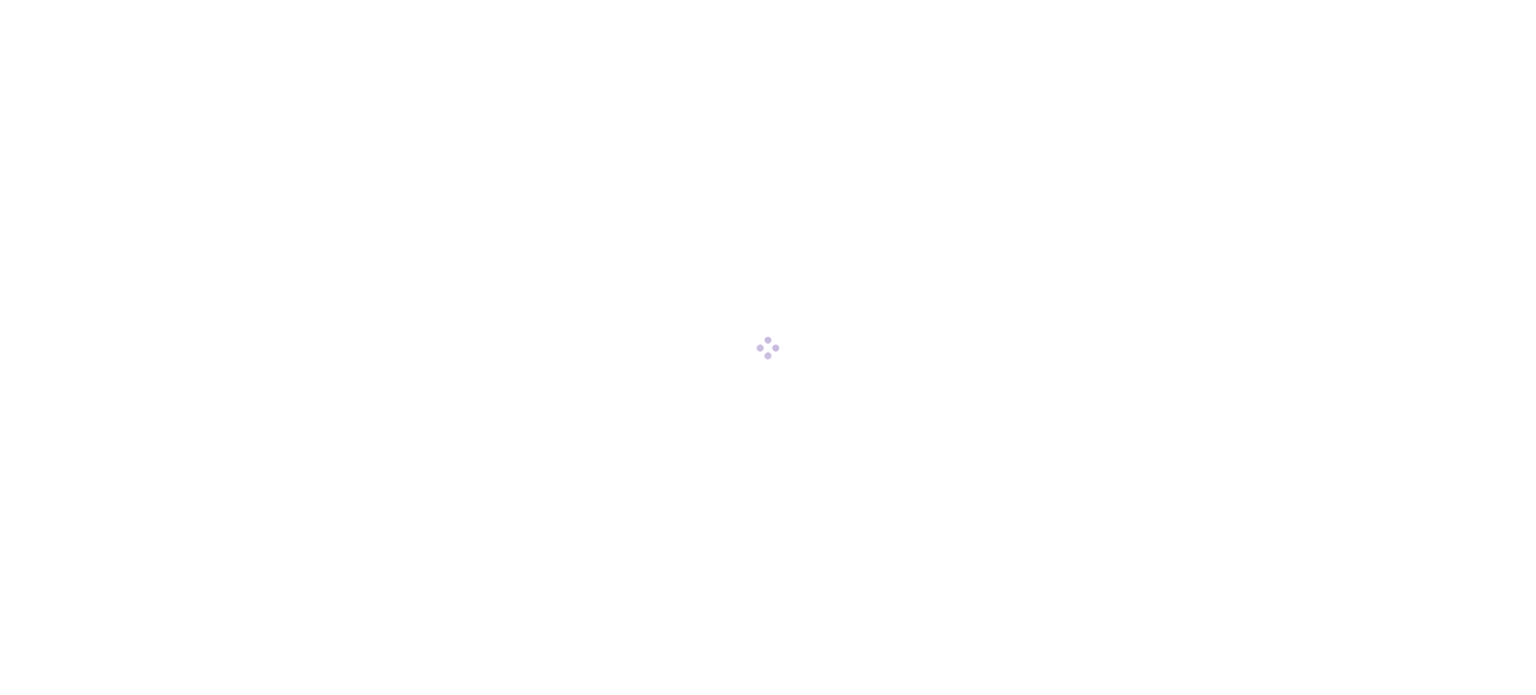 scroll, scrollTop: 0, scrollLeft: 0, axis: both 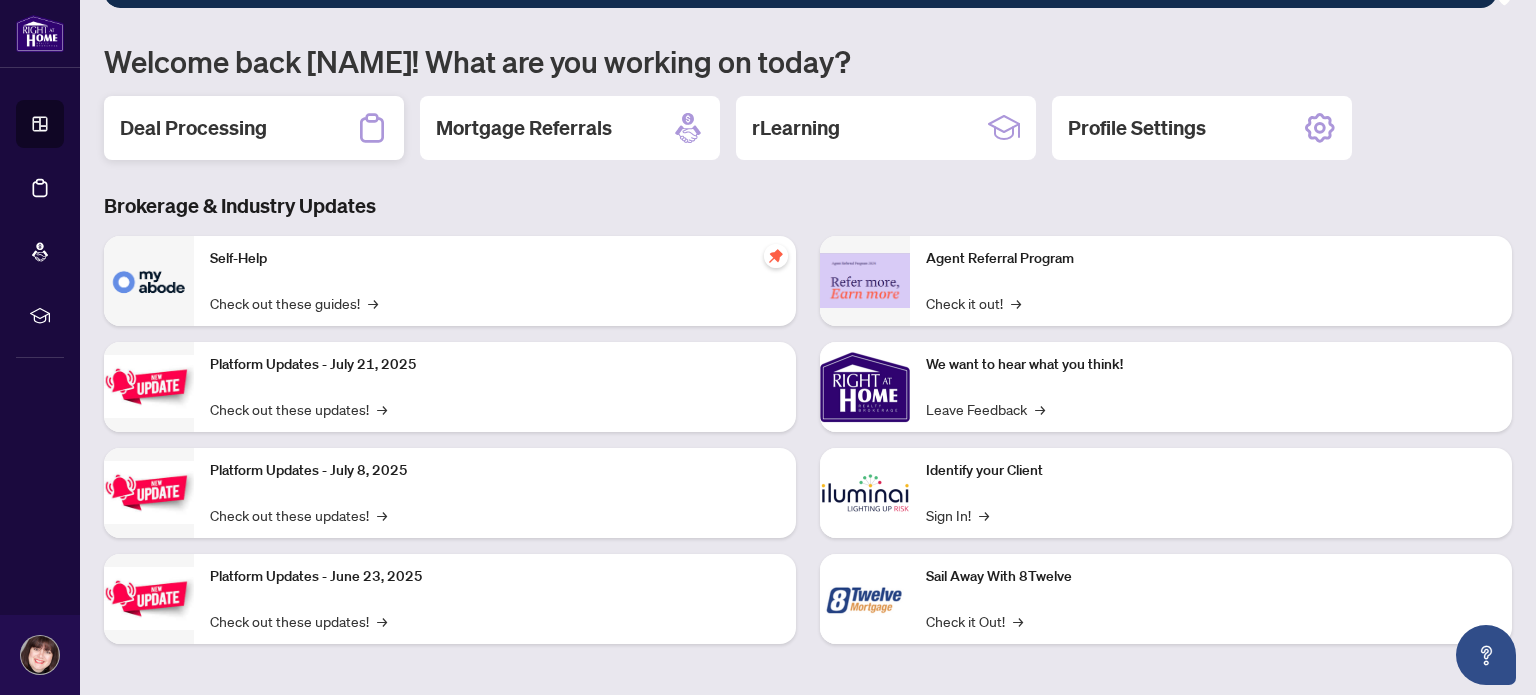 click 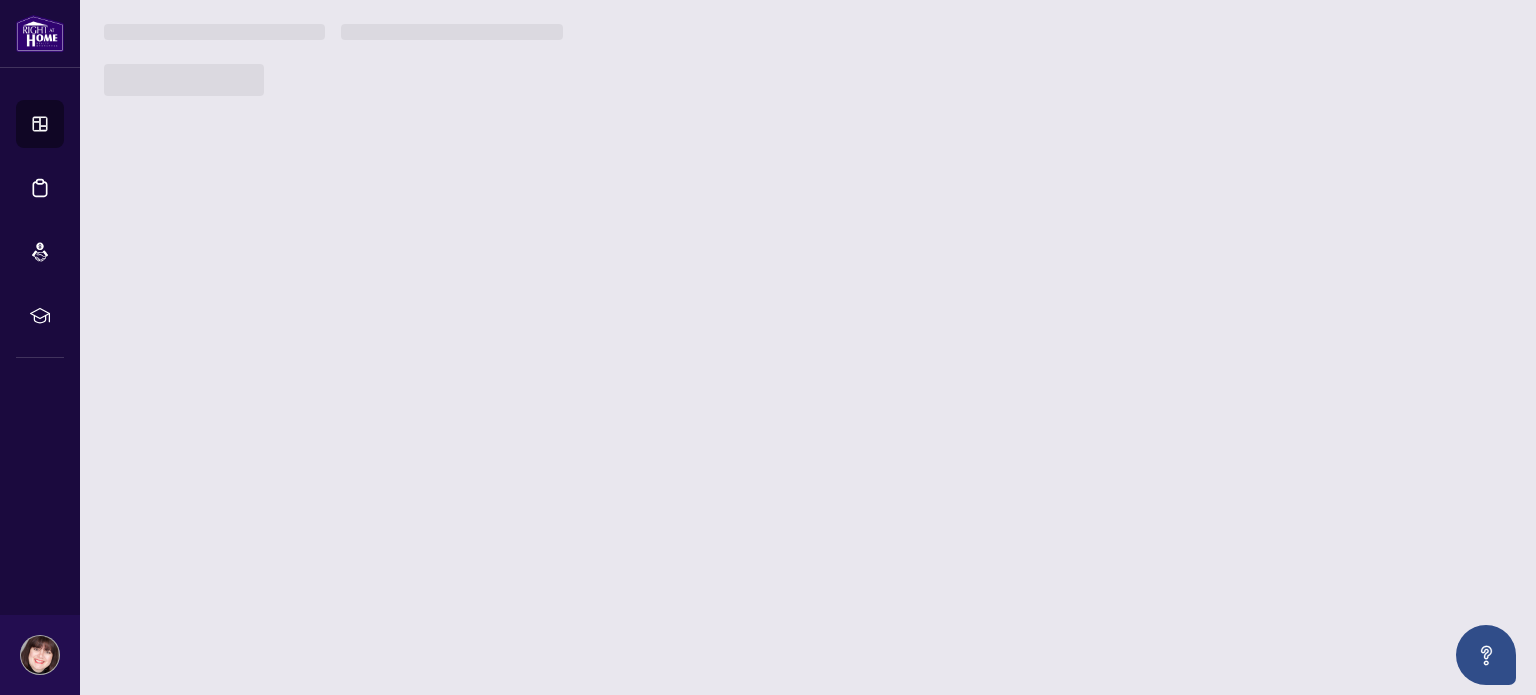scroll, scrollTop: 0, scrollLeft: 0, axis: both 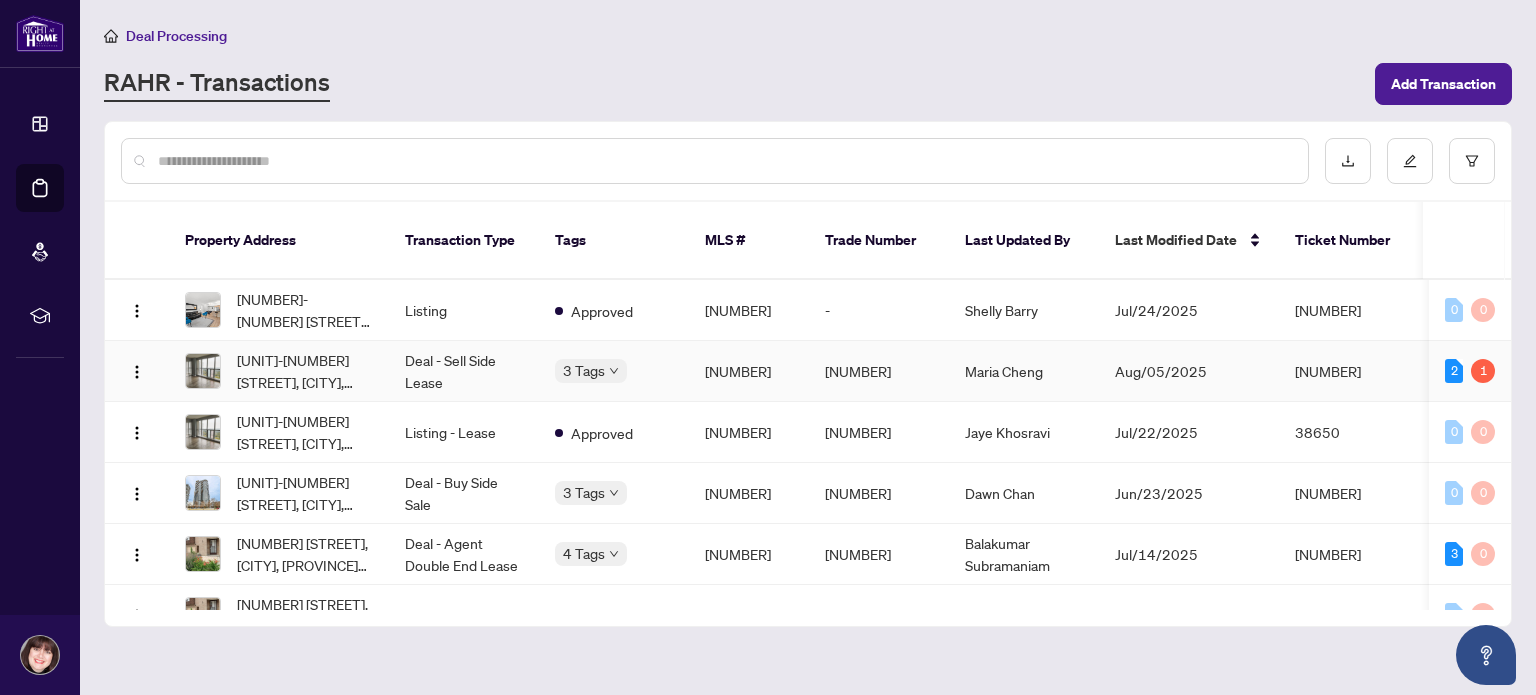 click on "Deal - Sell Side Lease" at bounding box center (464, 371) 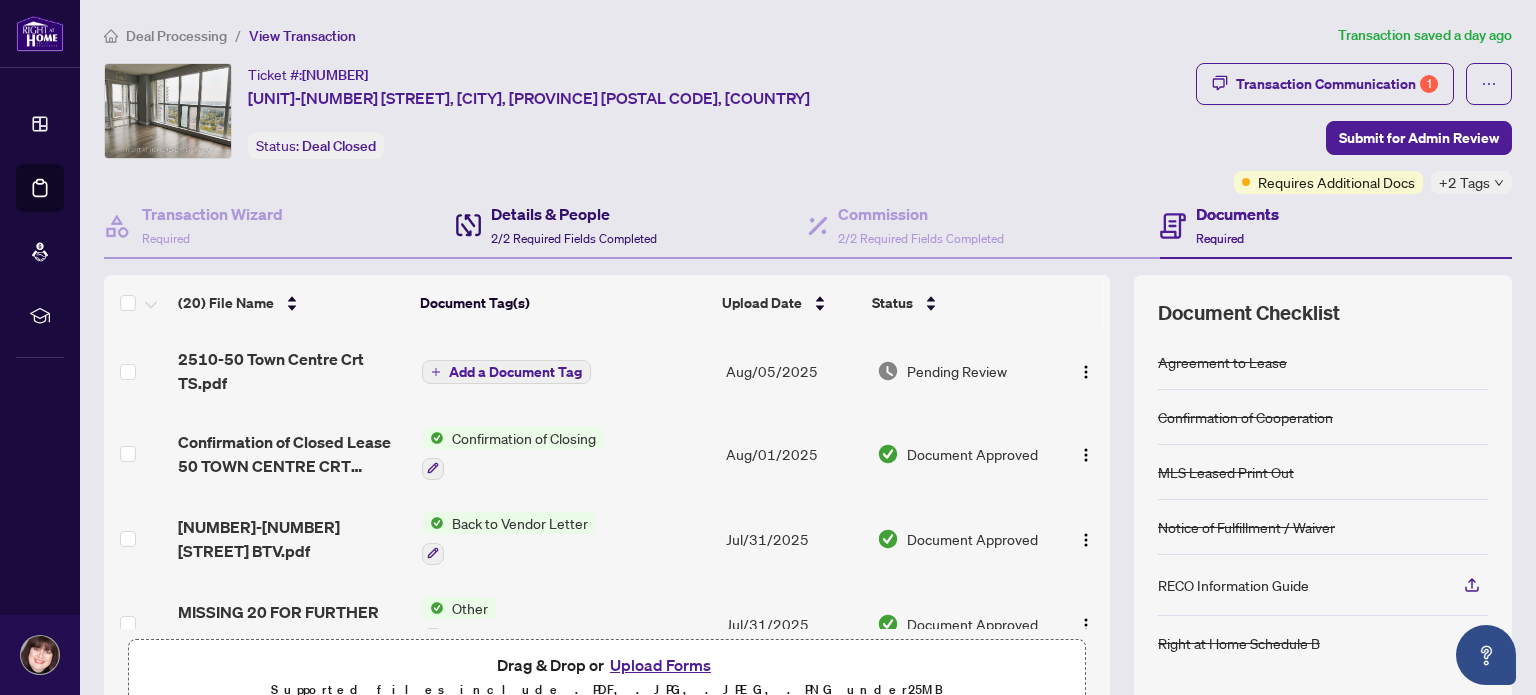 click on "Details & People" at bounding box center [574, 214] 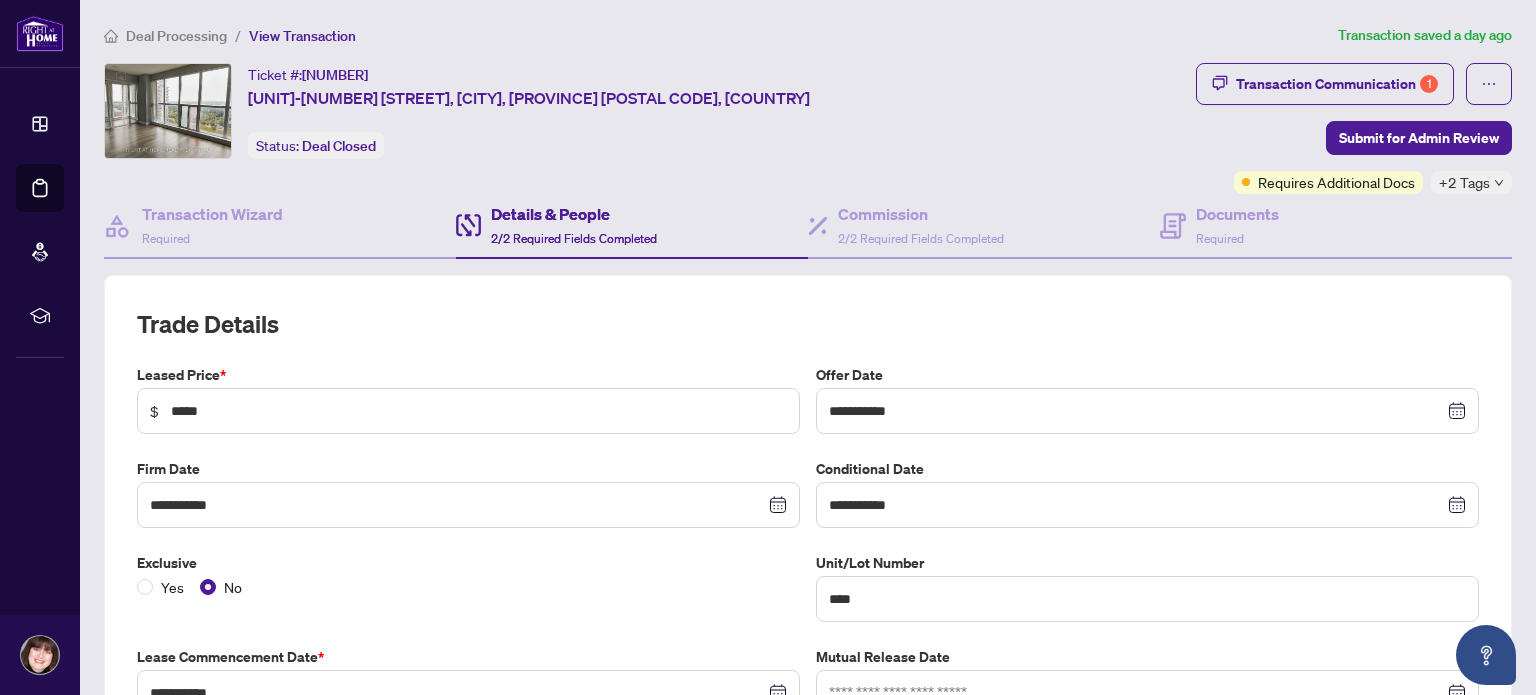 type on "**********" 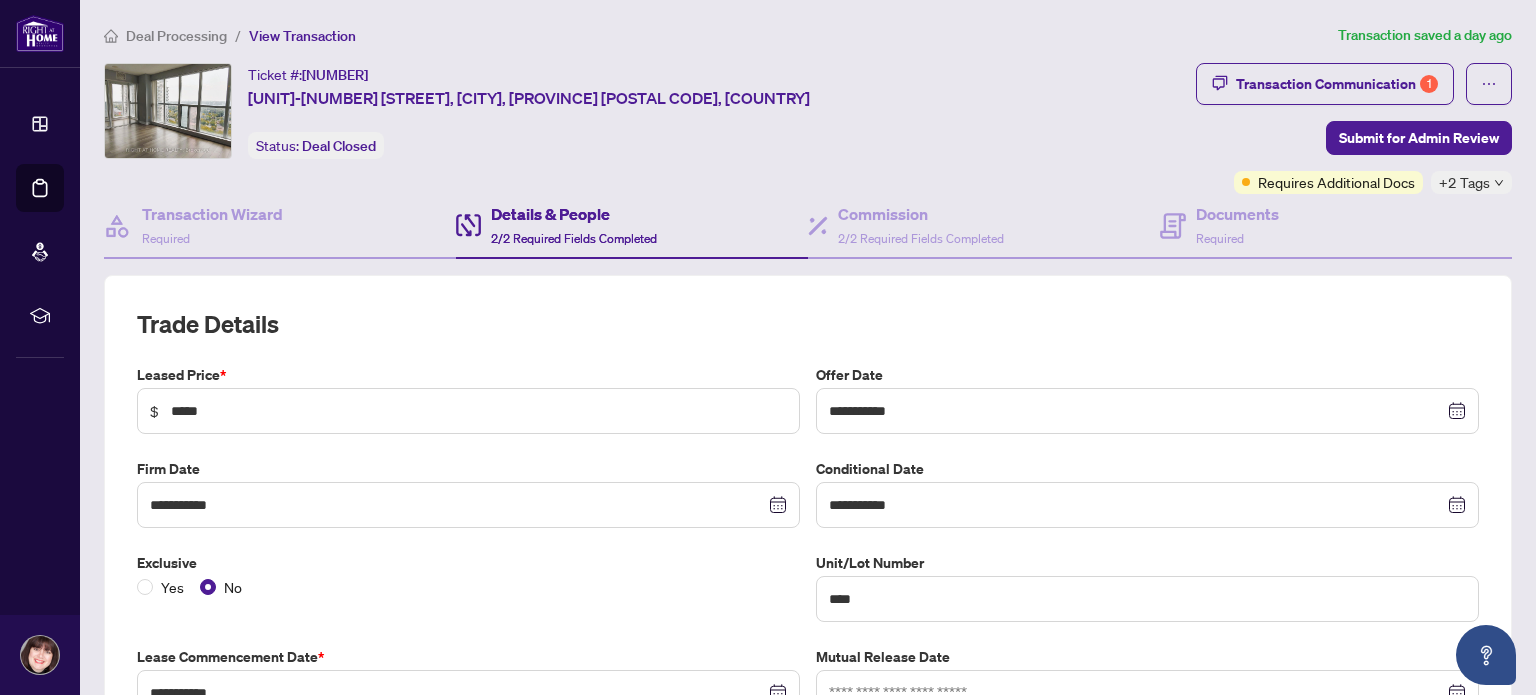 type on "**********" 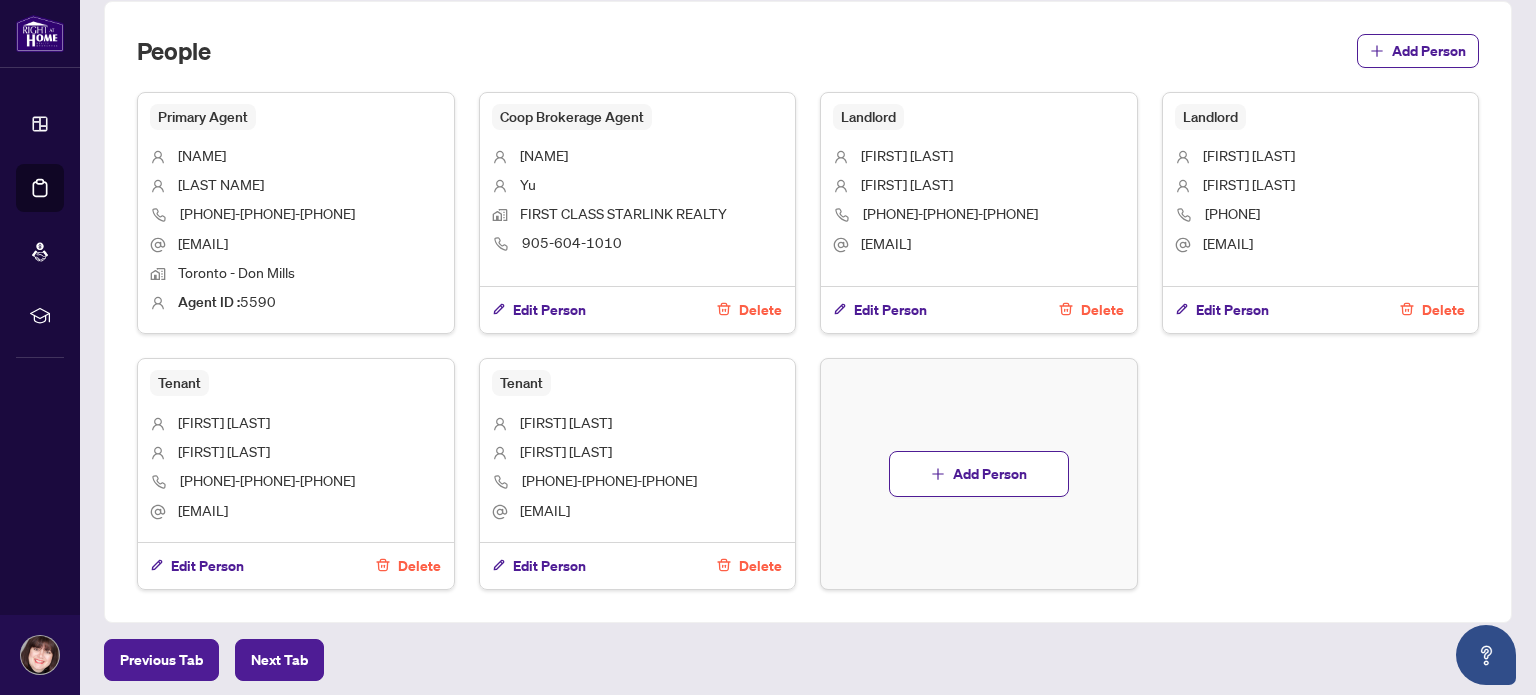scroll, scrollTop: 2067, scrollLeft: 0, axis: vertical 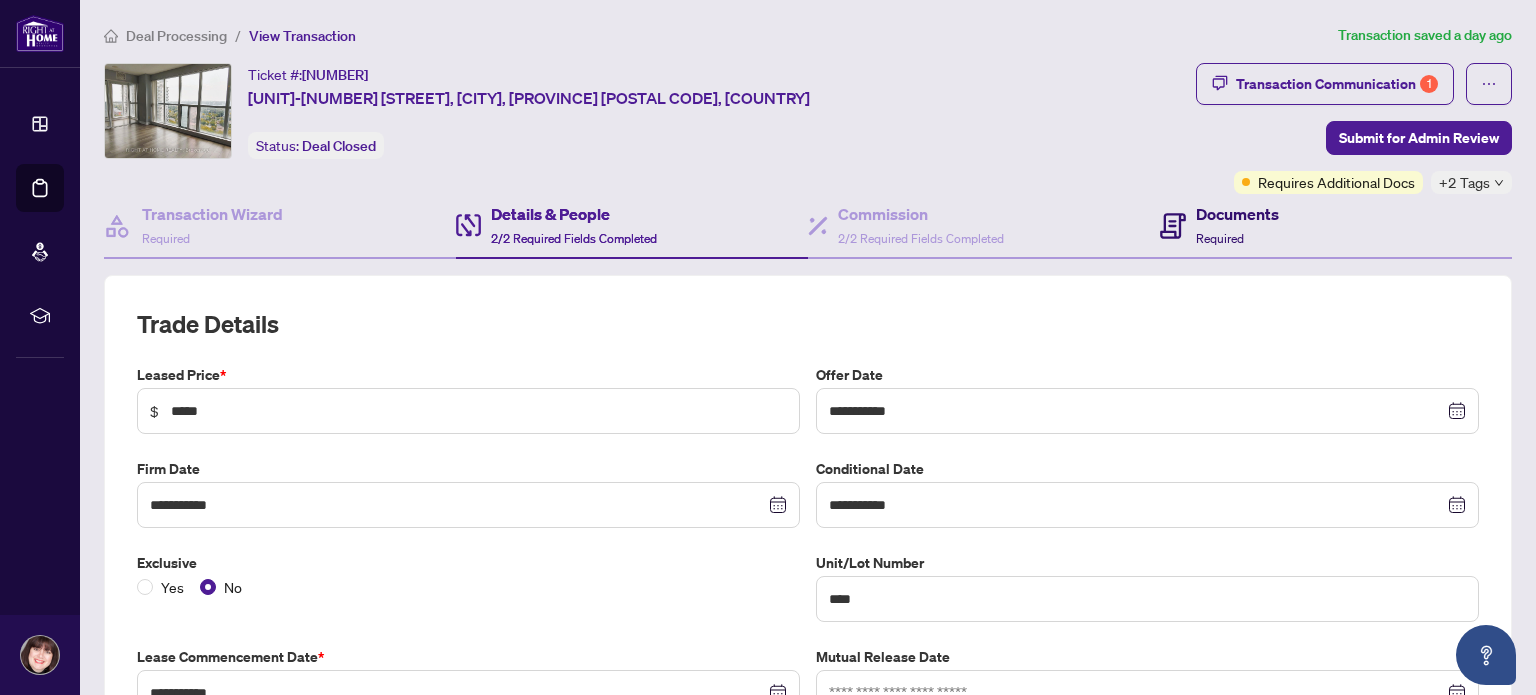 click on "Documents" at bounding box center (1237, 214) 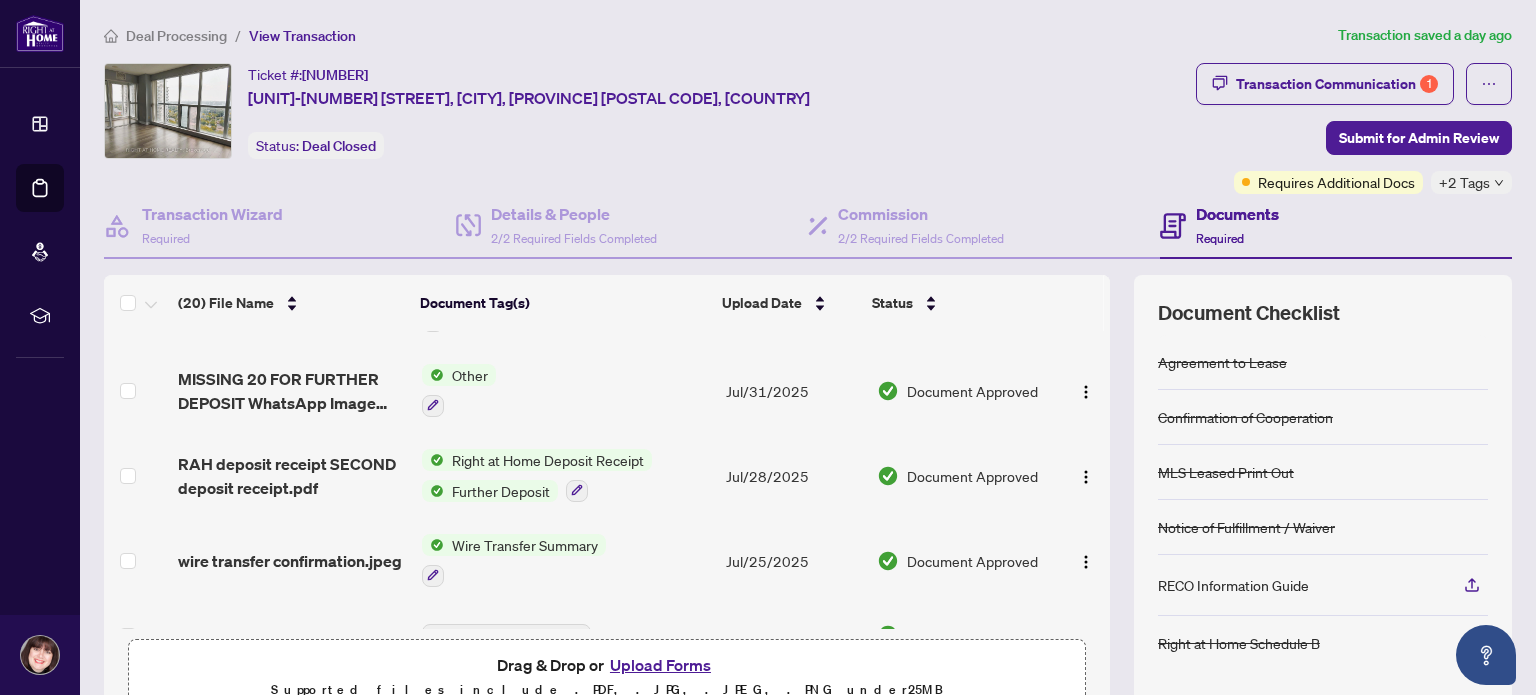 scroll, scrollTop: 0, scrollLeft: 0, axis: both 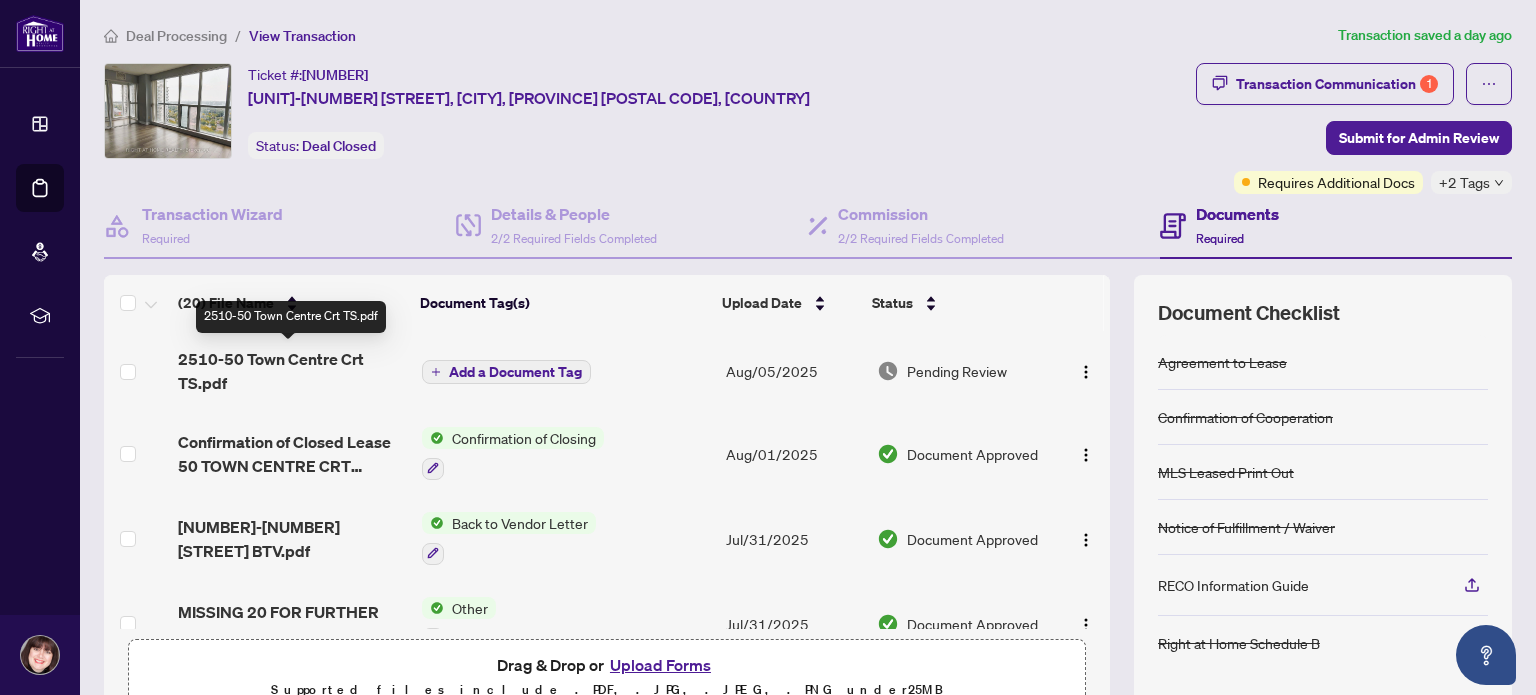 click on "2510-50 Town Centre Crt TS.pdf" at bounding box center (291, 371) 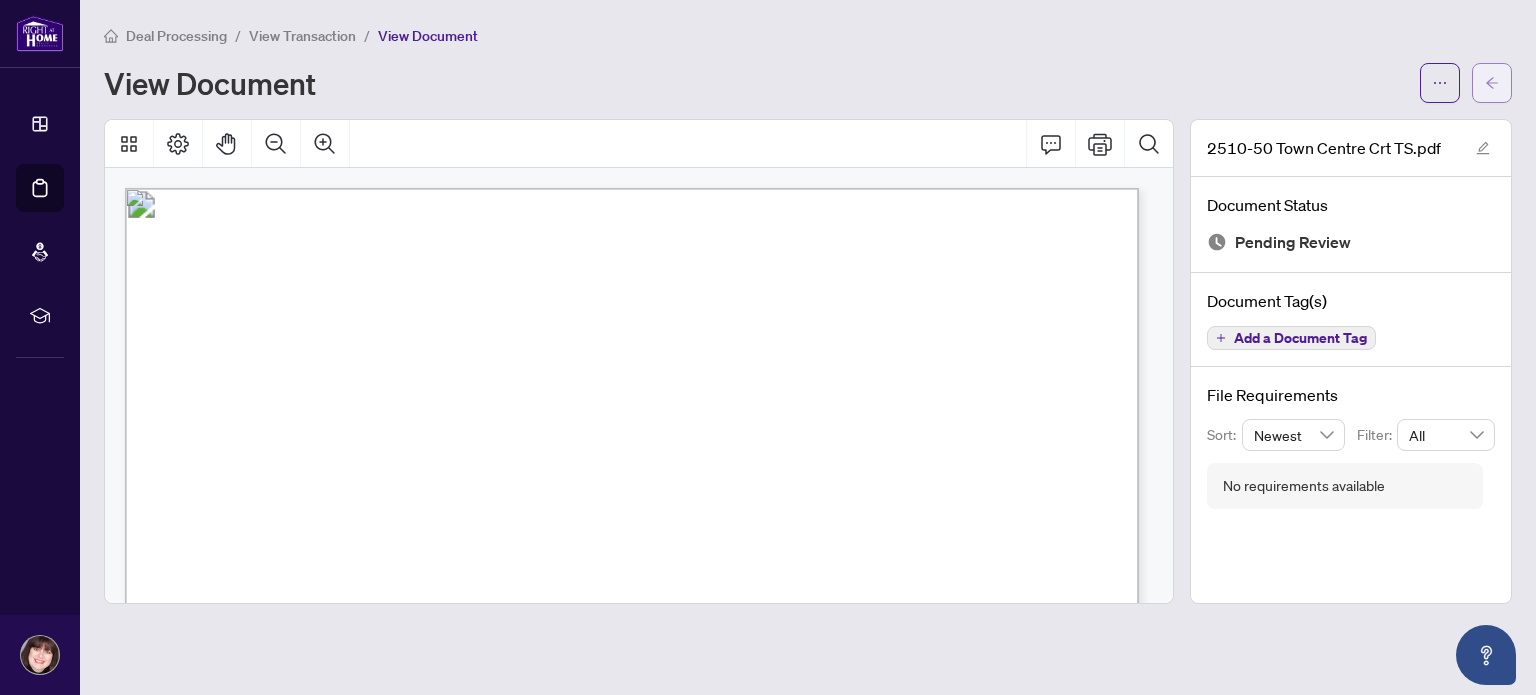 click at bounding box center [1492, 83] 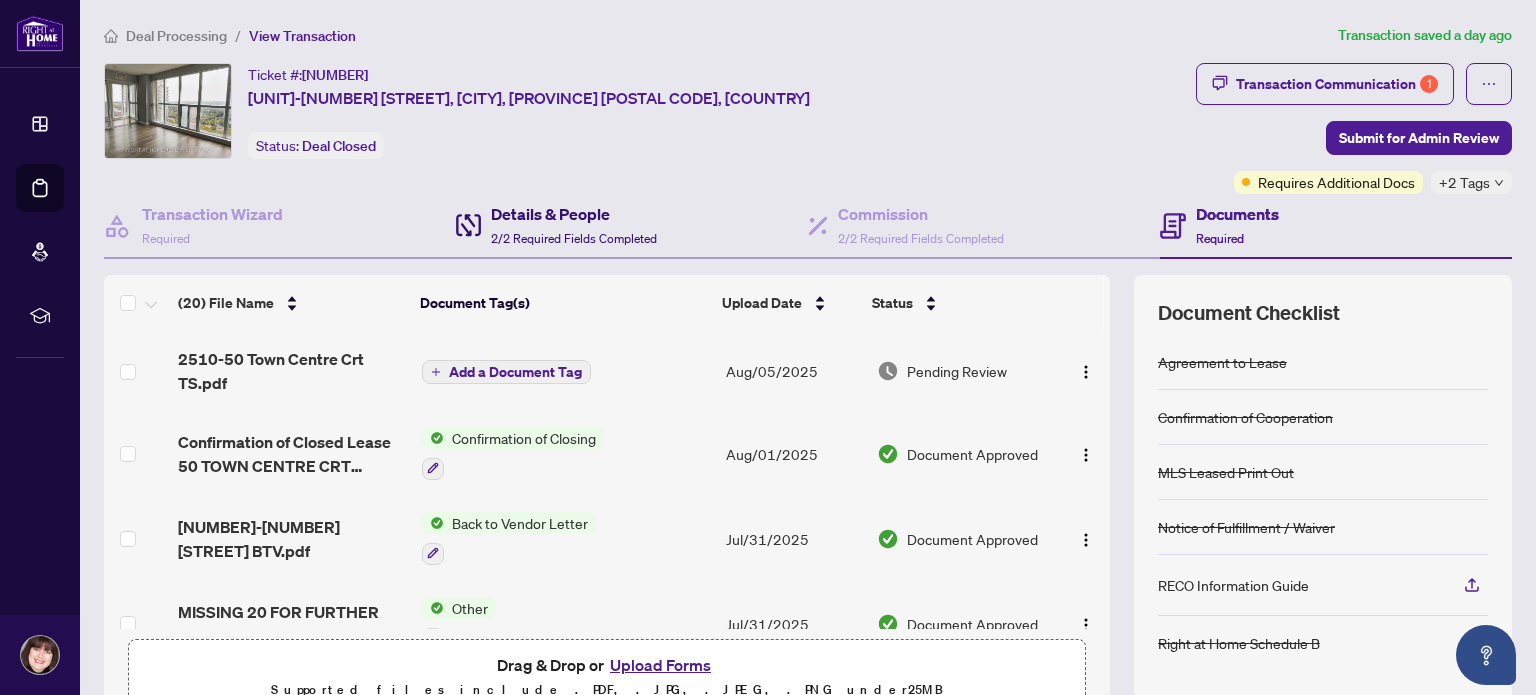 click on "Details & People" at bounding box center (574, 214) 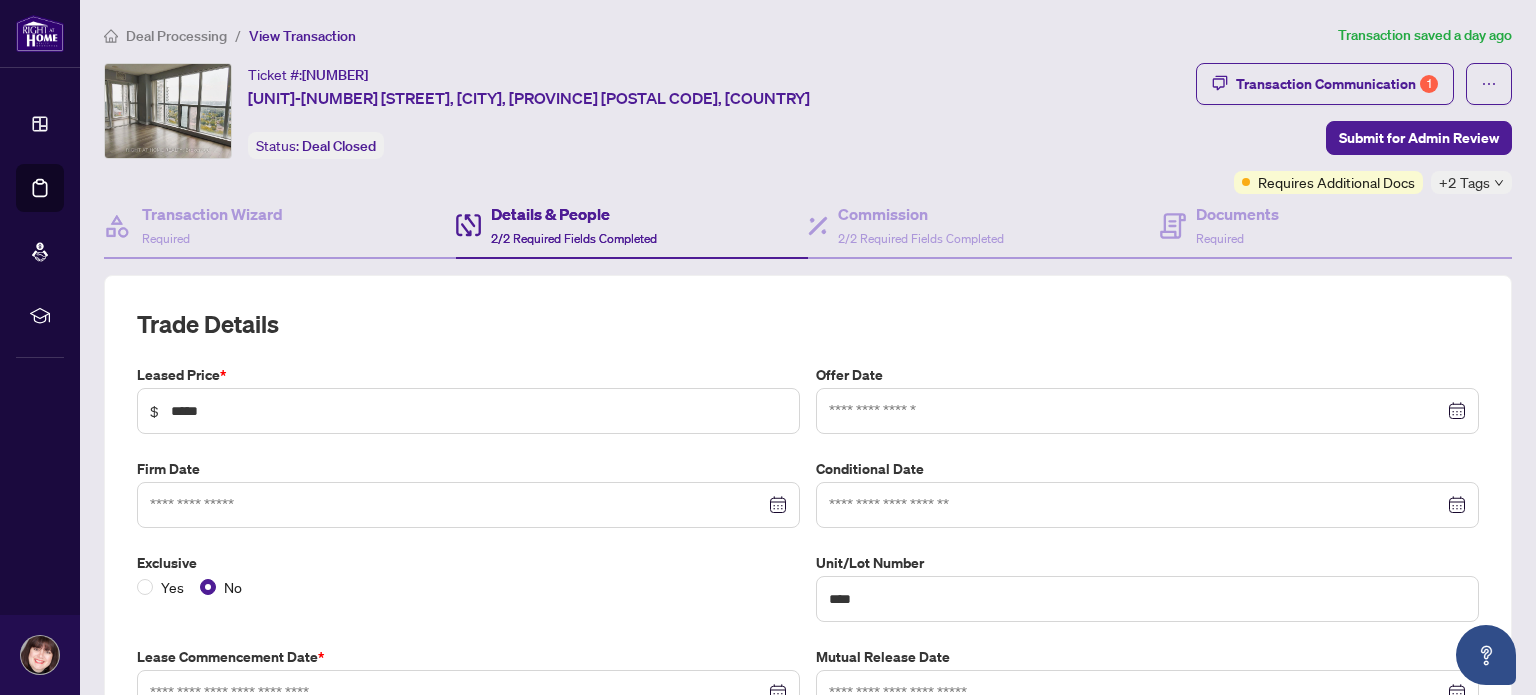 type on "**********" 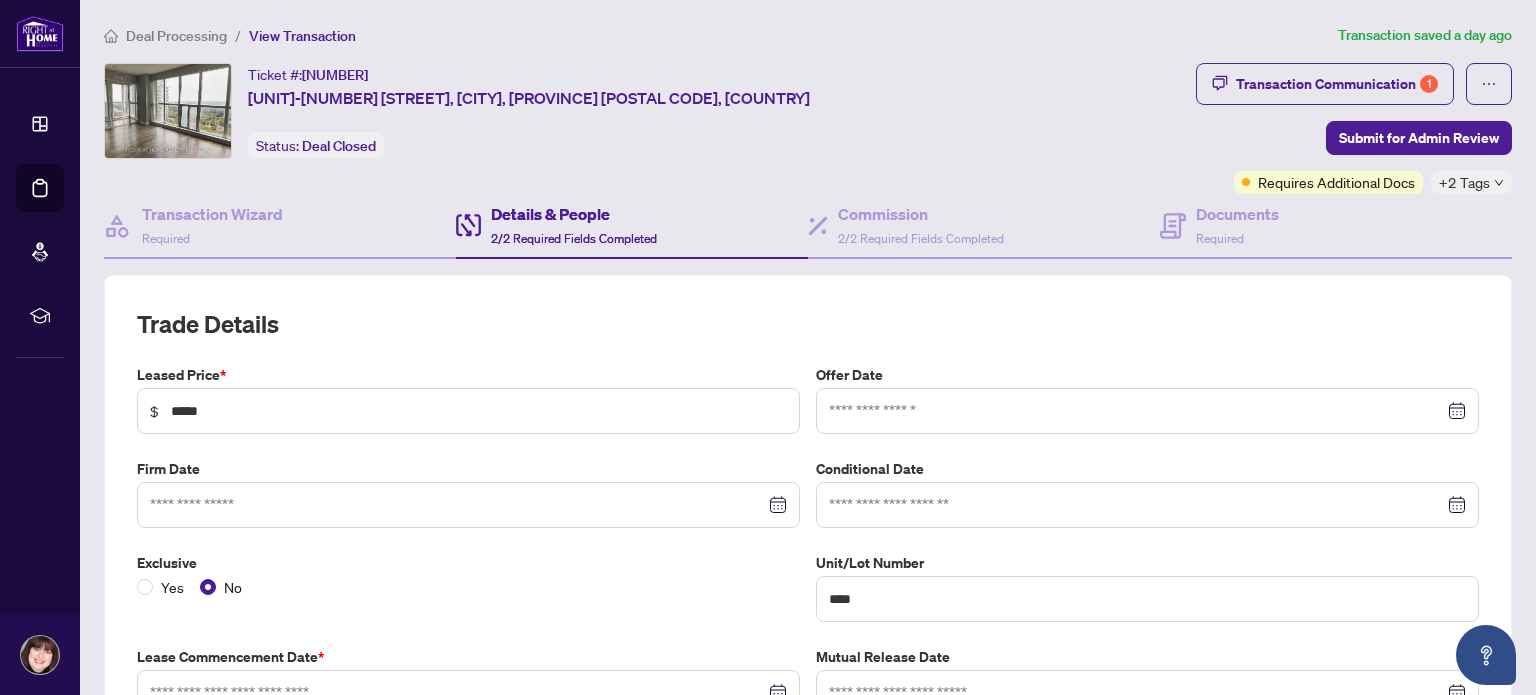 type on "**********" 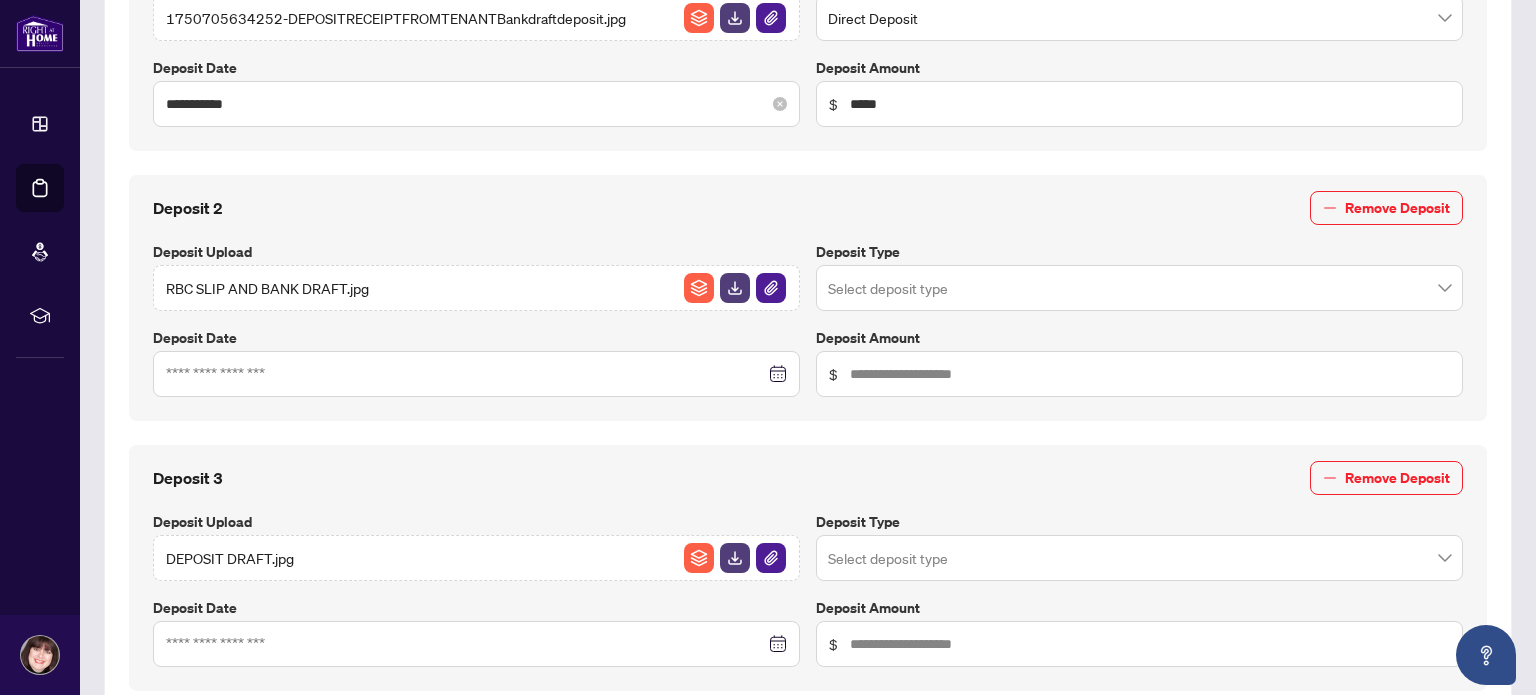 scroll, scrollTop: 0, scrollLeft: 0, axis: both 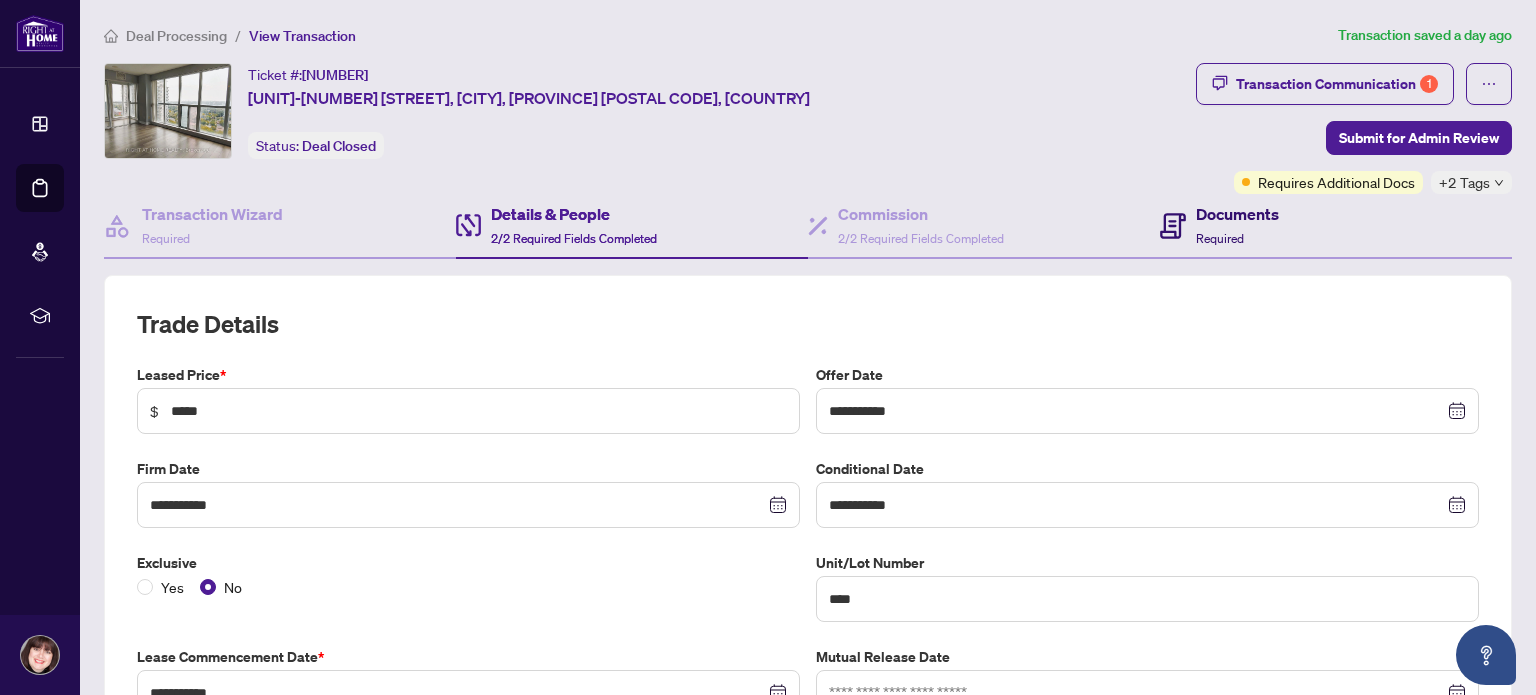 click on "Documents" at bounding box center [1237, 214] 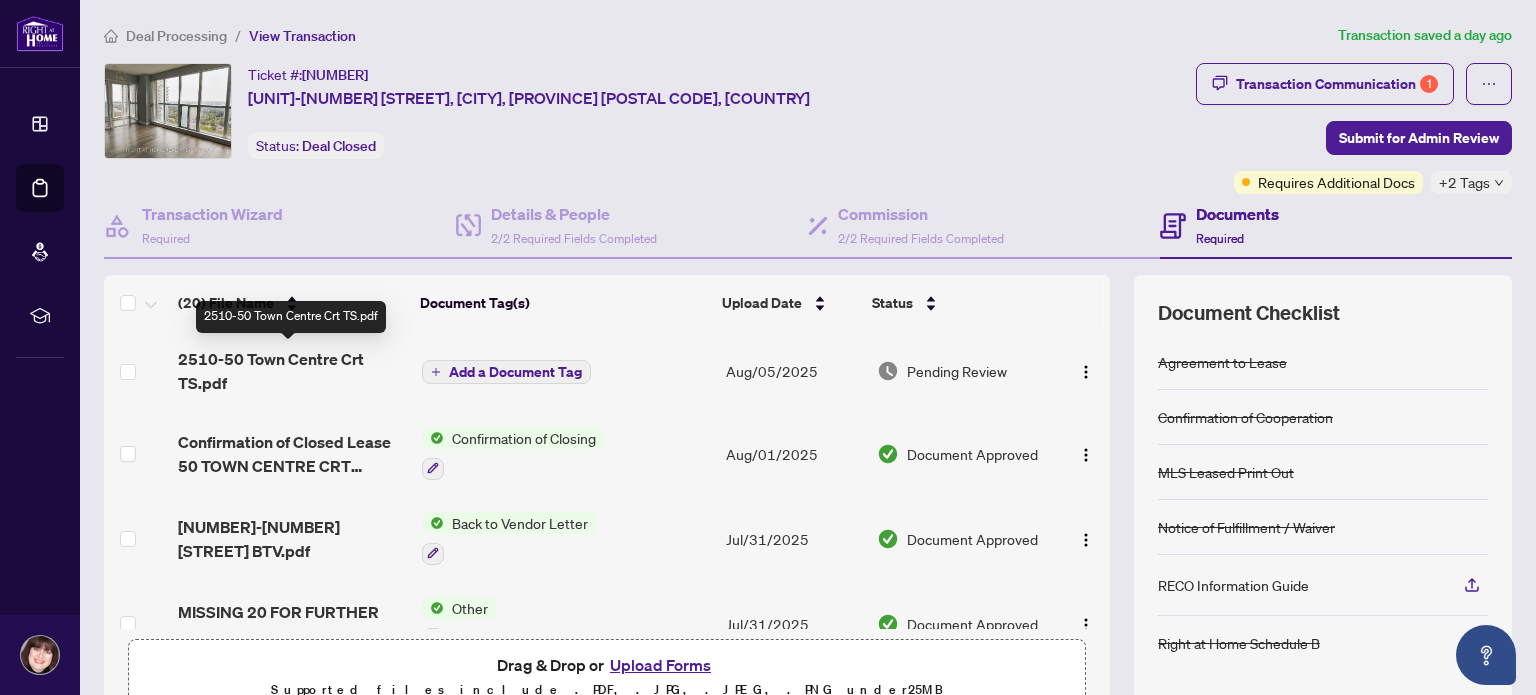 click on "2510-50 Town Centre Crt TS.pdf" at bounding box center [291, 371] 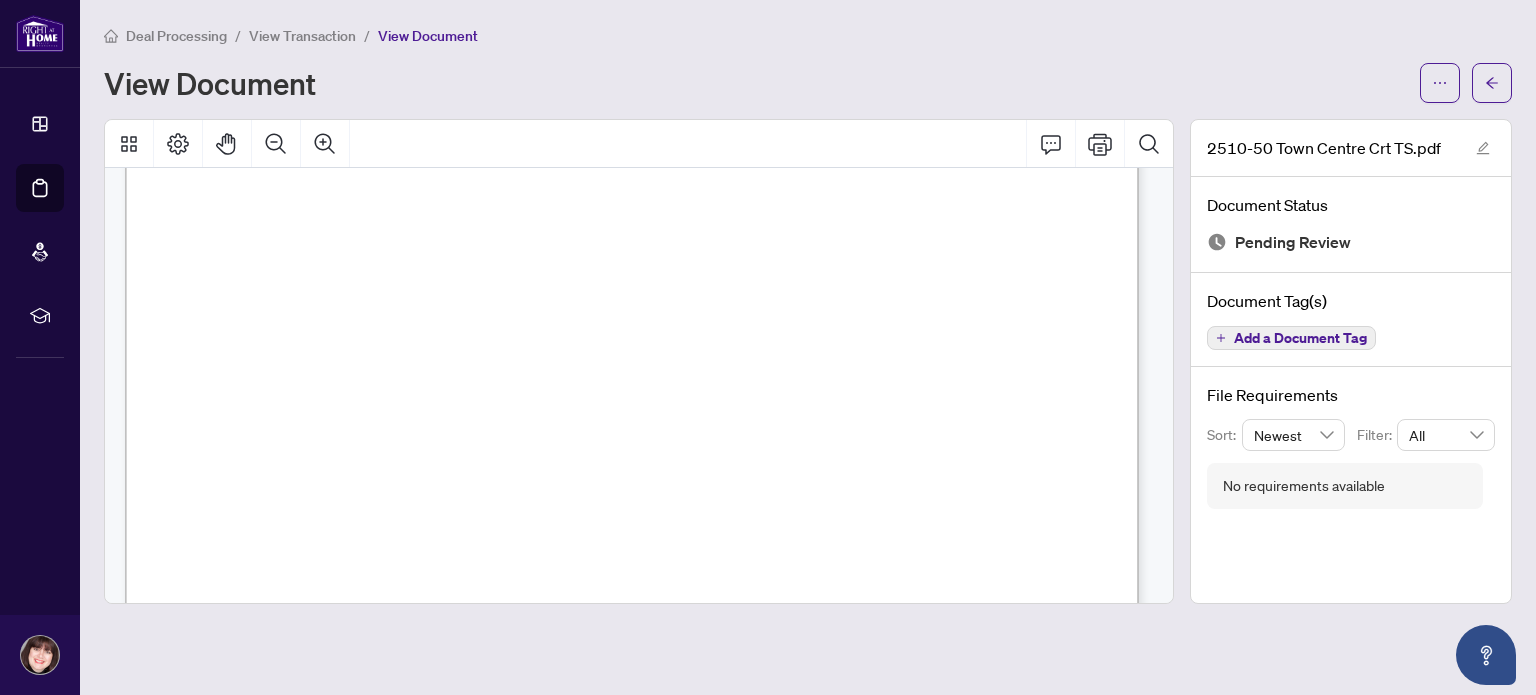 scroll, scrollTop: 0, scrollLeft: 0, axis: both 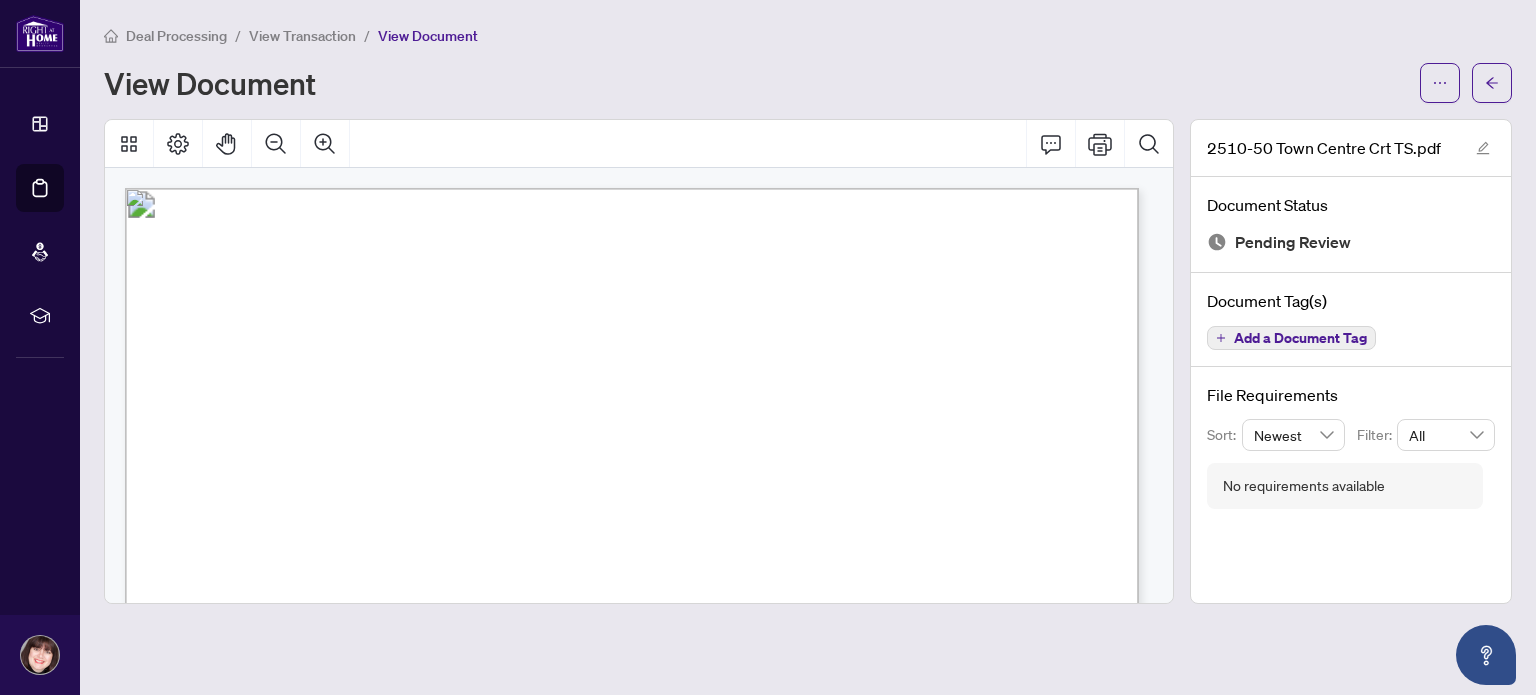 click on "Deal Processing" at bounding box center (176, 36) 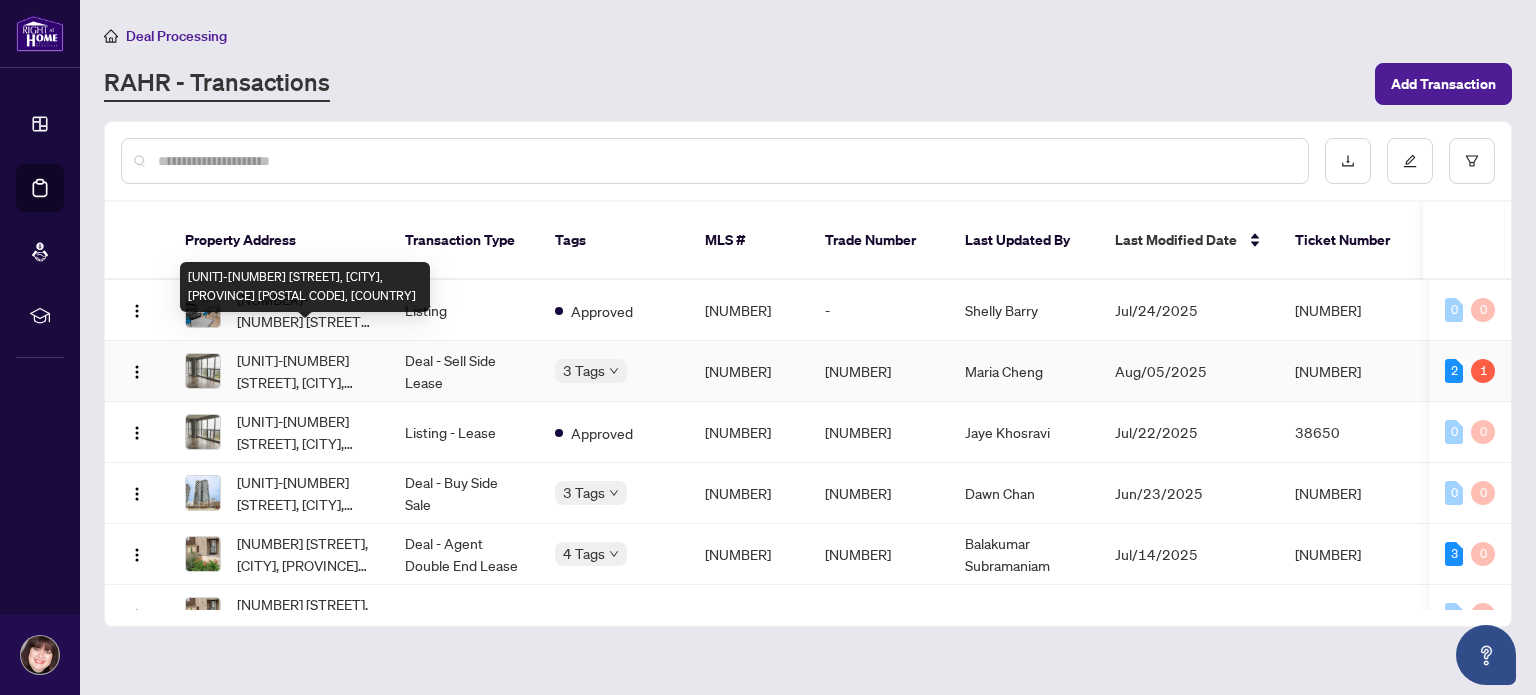 click on "[UNIT]-[NUMBER] [STREET], [CITY], [PROVINCE] [POSTAL CODE], [COUNTRY]" at bounding box center (305, 371) 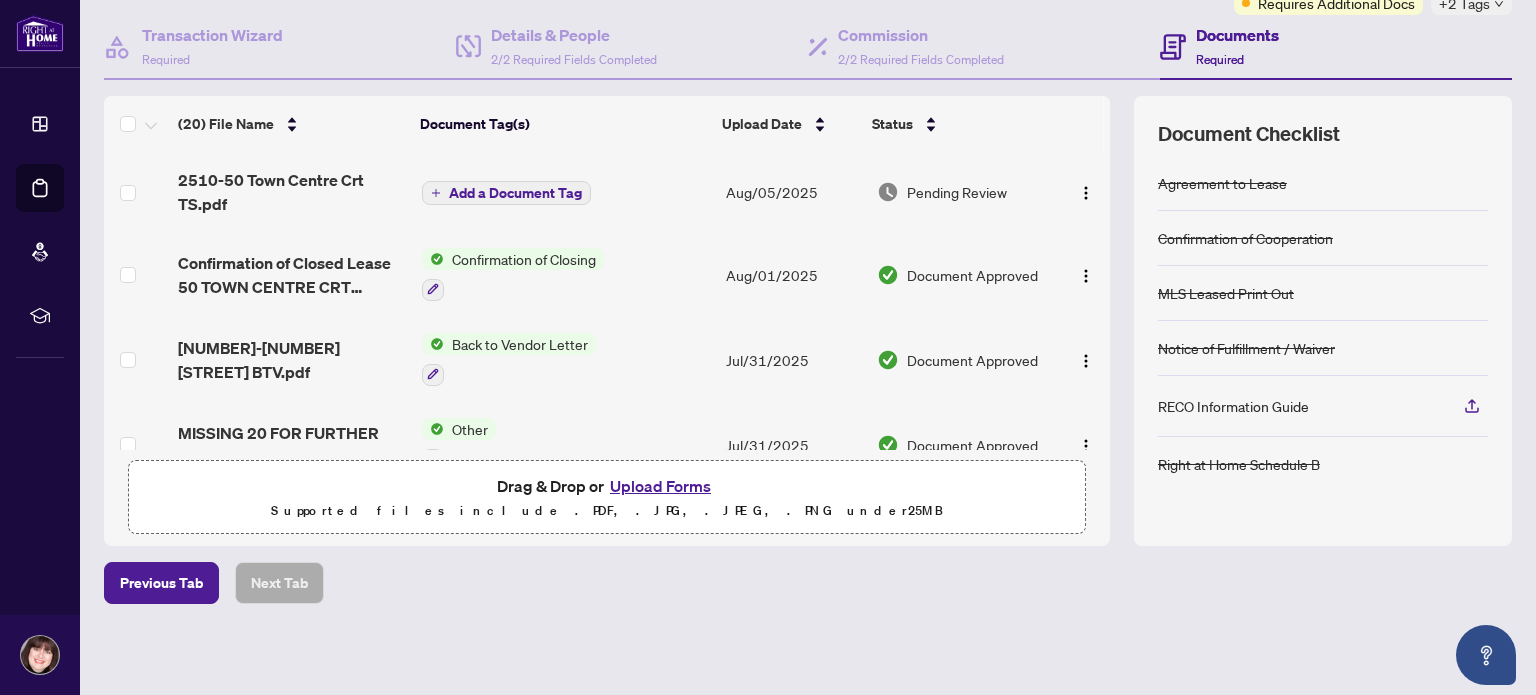 scroll, scrollTop: 0, scrollLeft: 0, axis: both 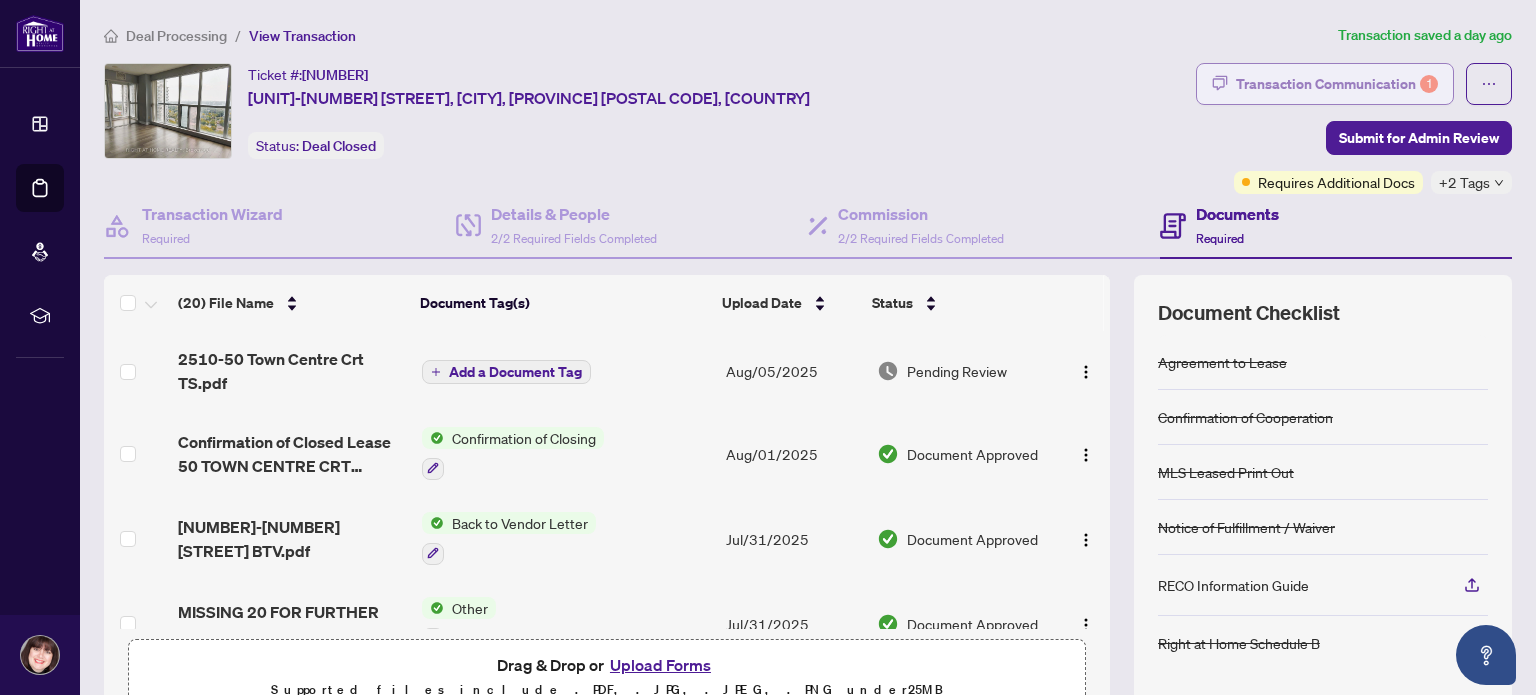 click on "Transaction Communication 1" at bounding box center [1337, 84] 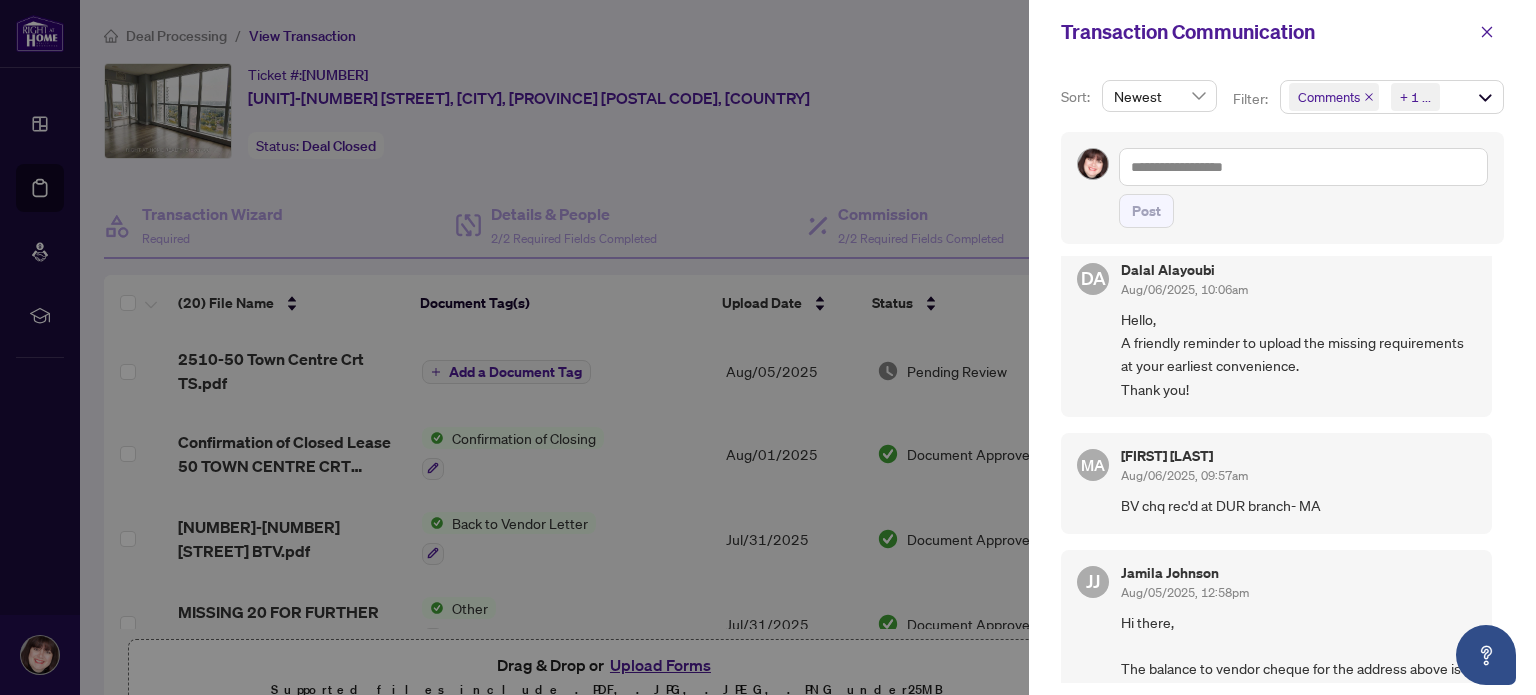 scroll, scrollTop: 0, scrollLeft: 0, axis: both 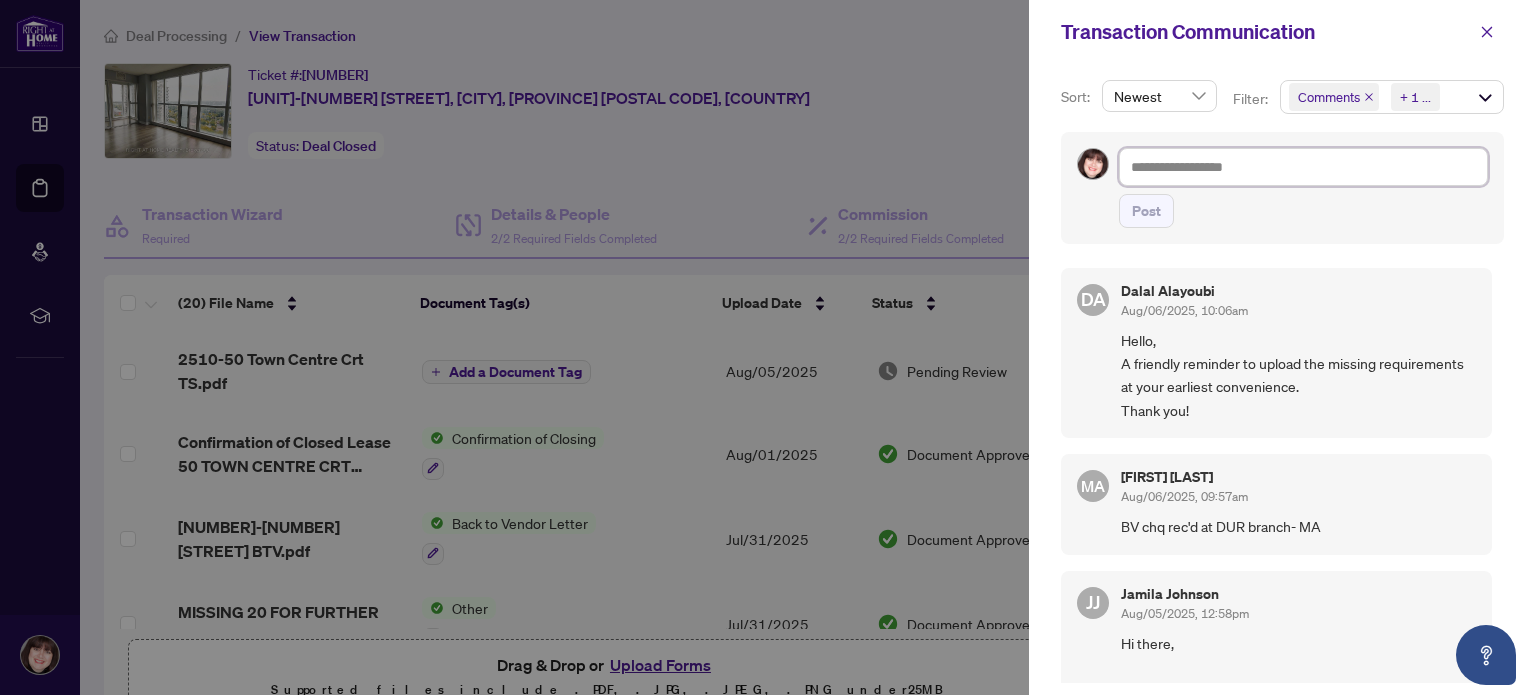 click at bounding box center (1303, 167) 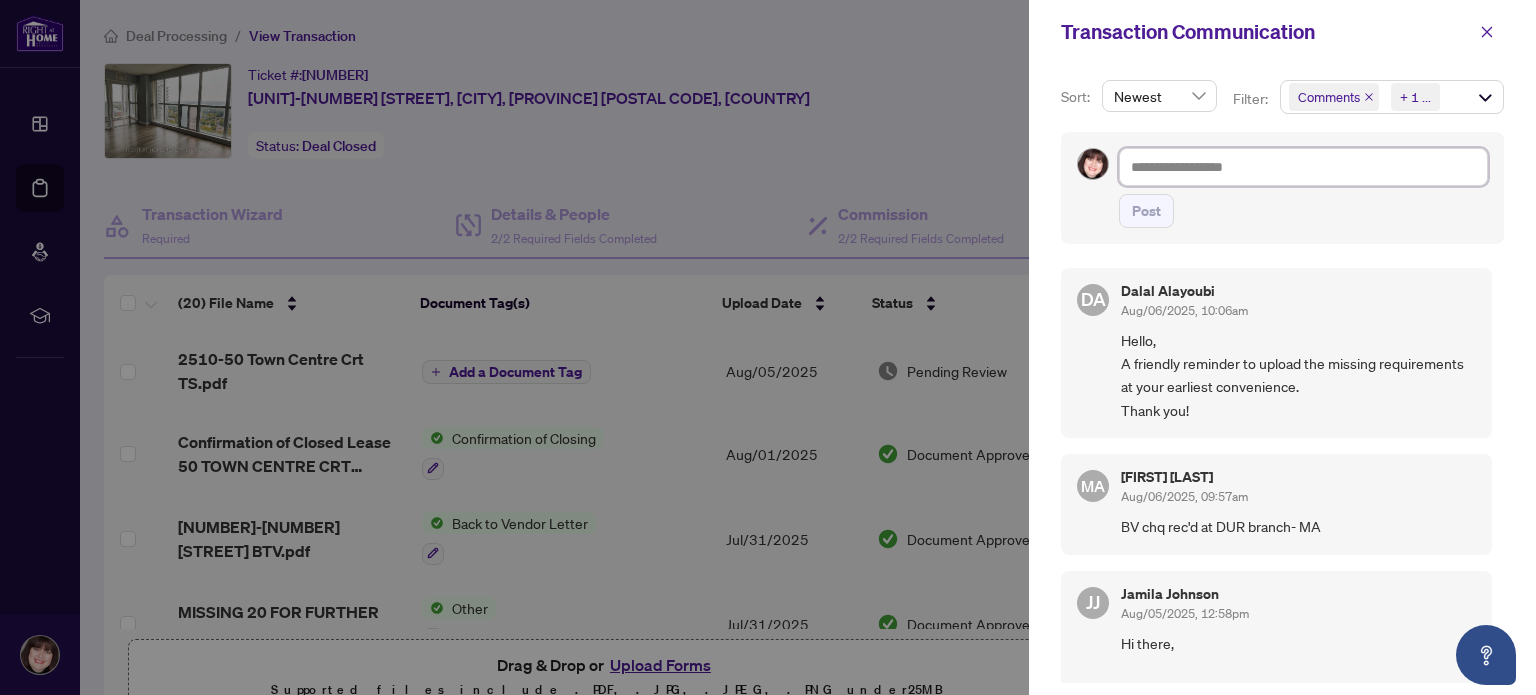 type on "*" 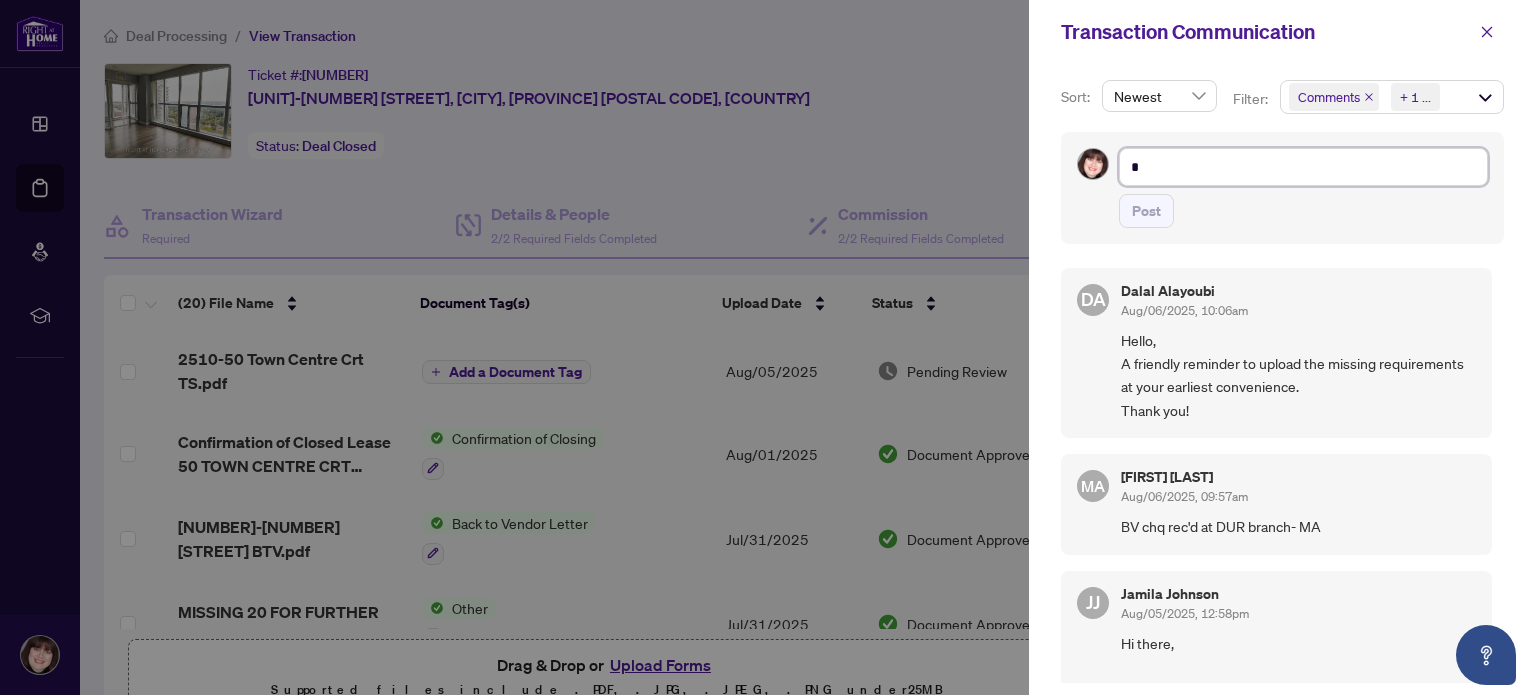 type on "**" 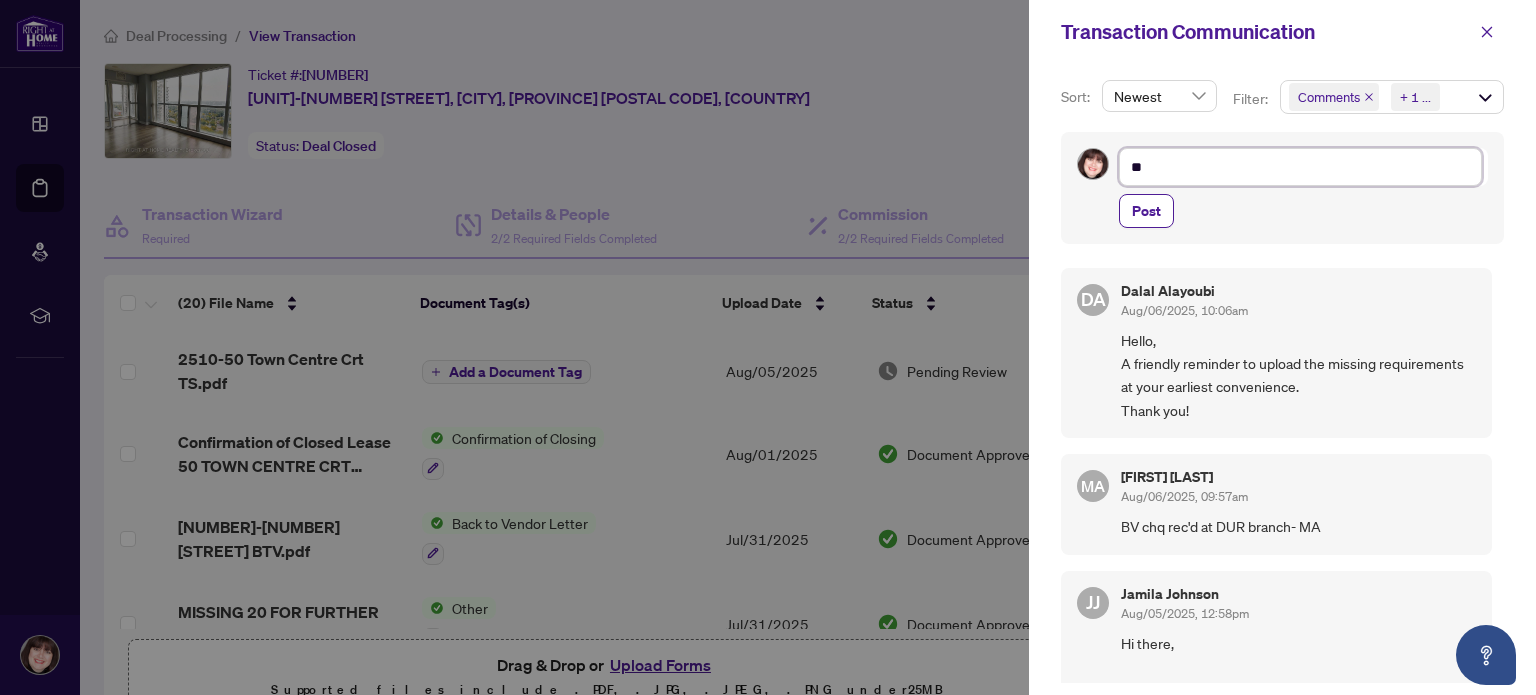 type on "***" 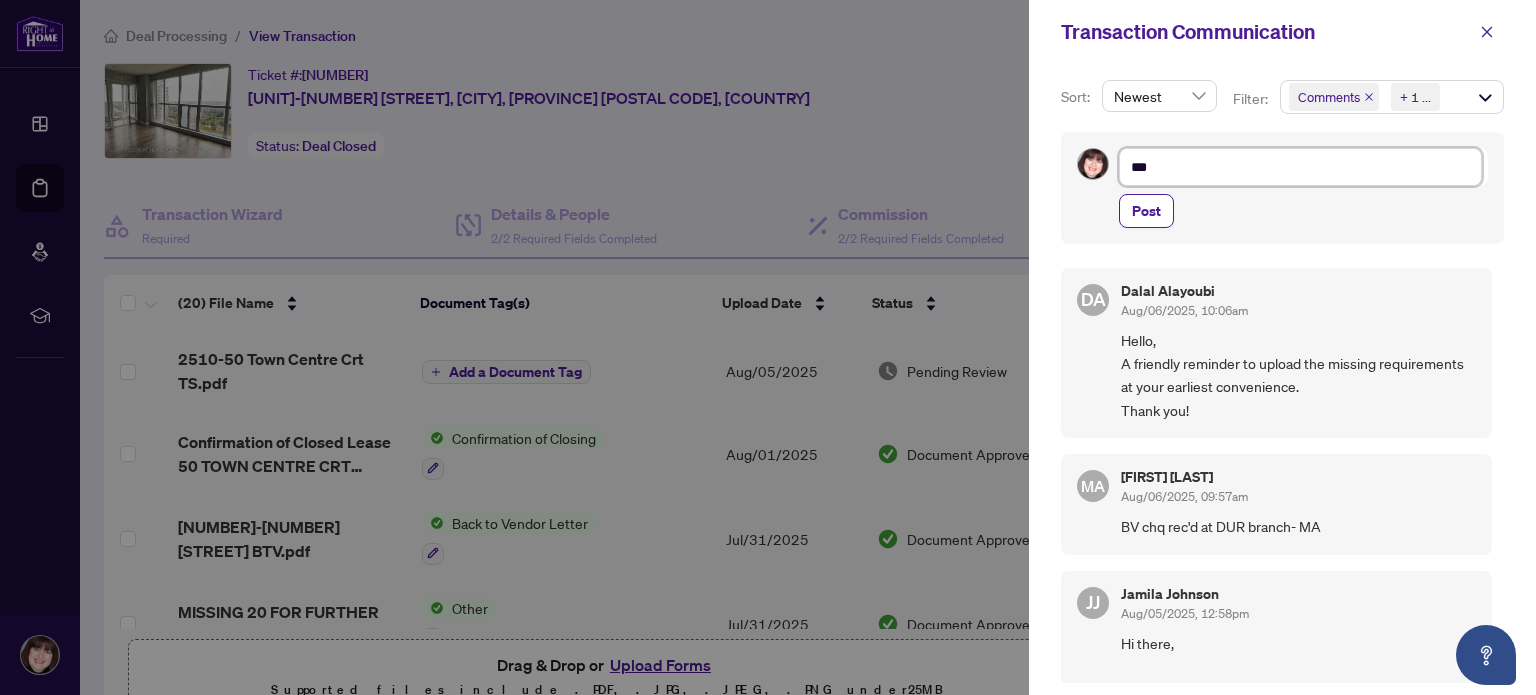 type on "***" 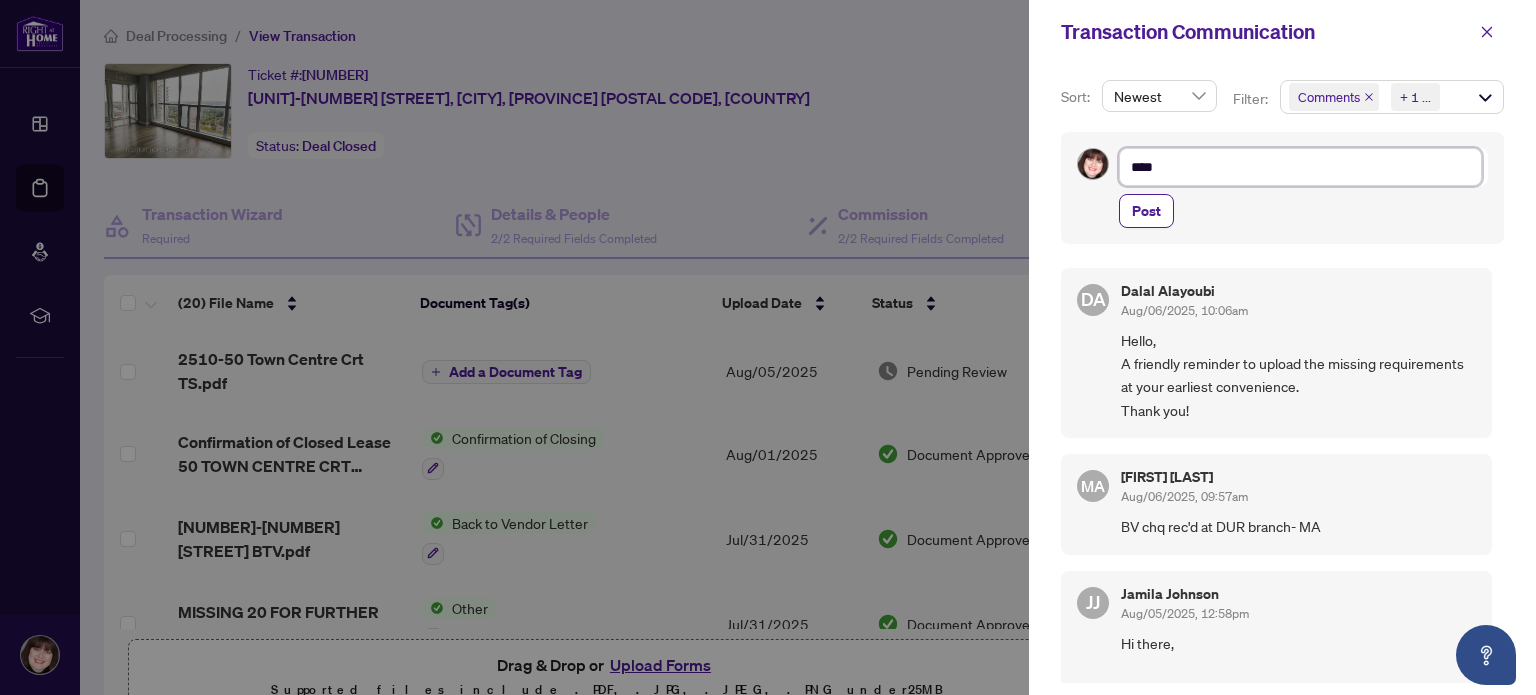 type on "*****" 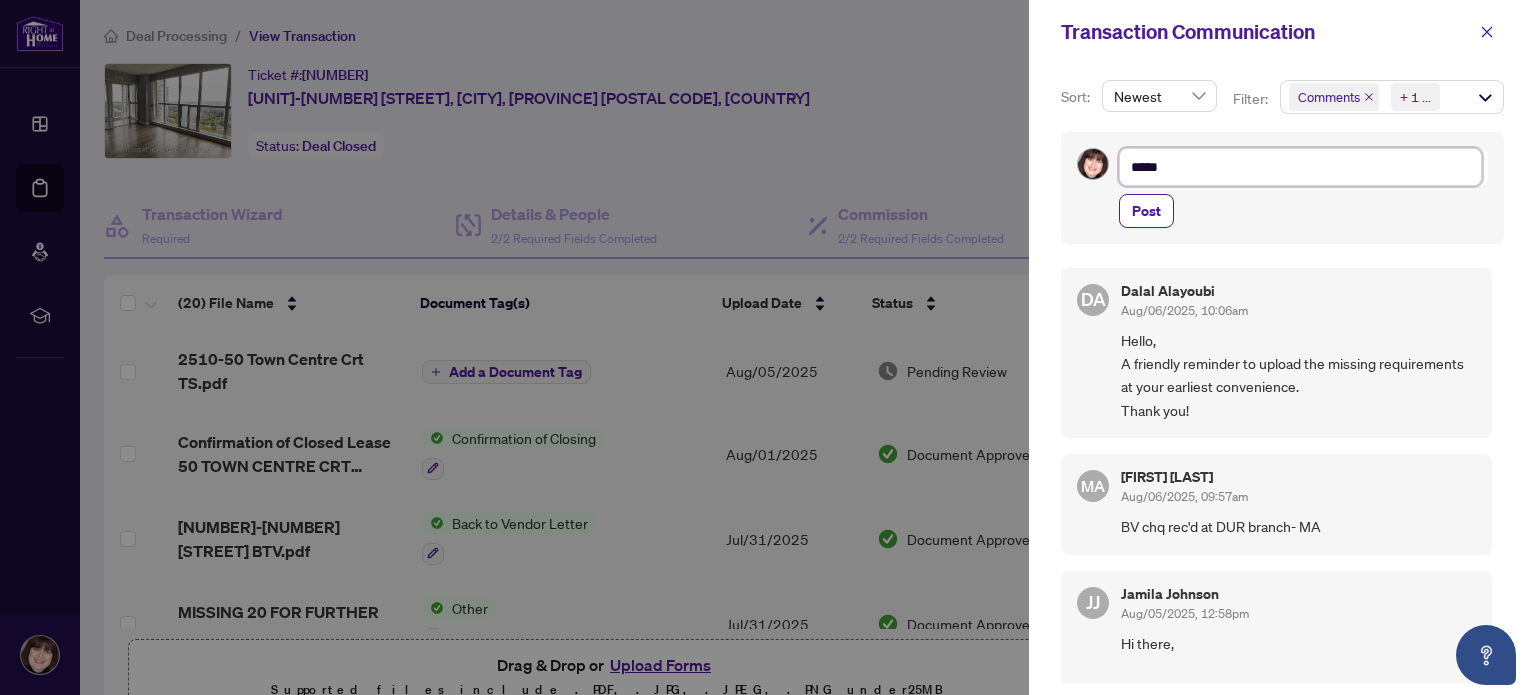 type on "******" 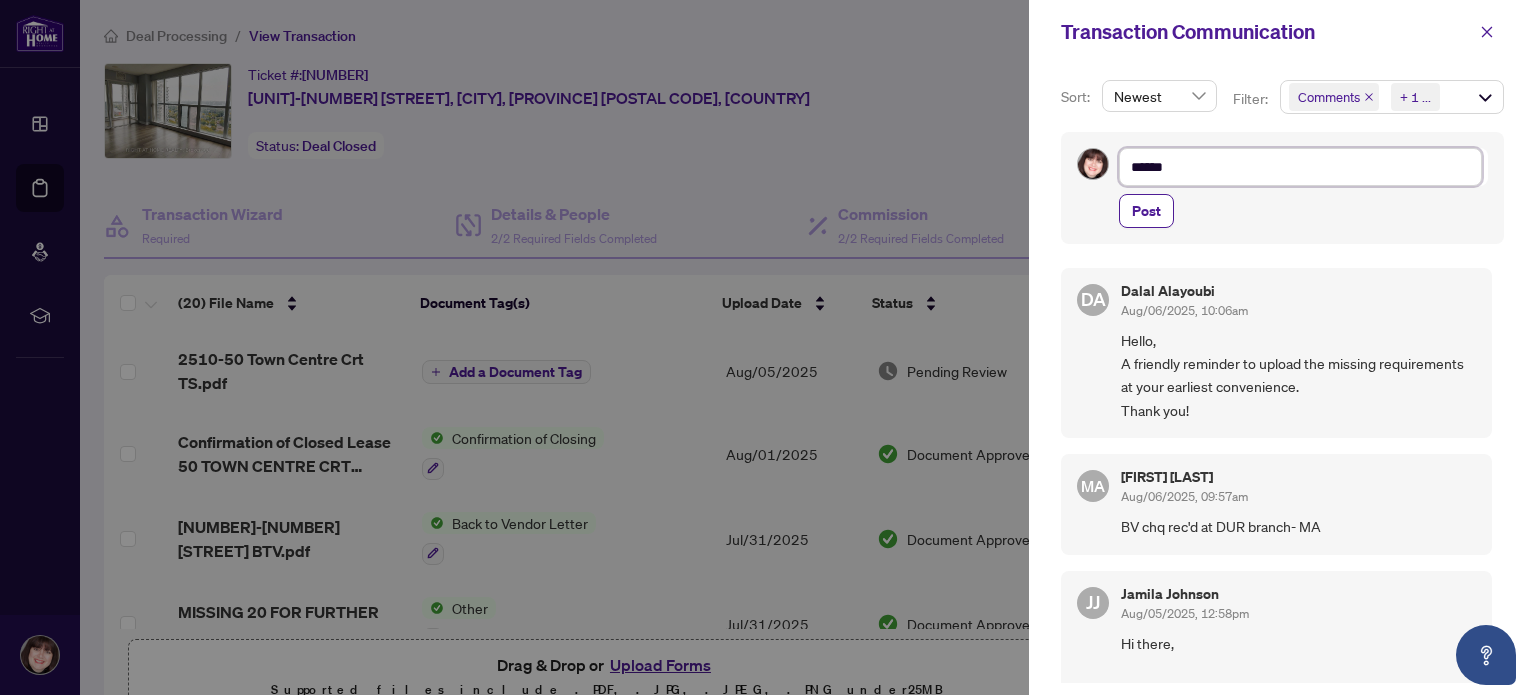 type on "*******" 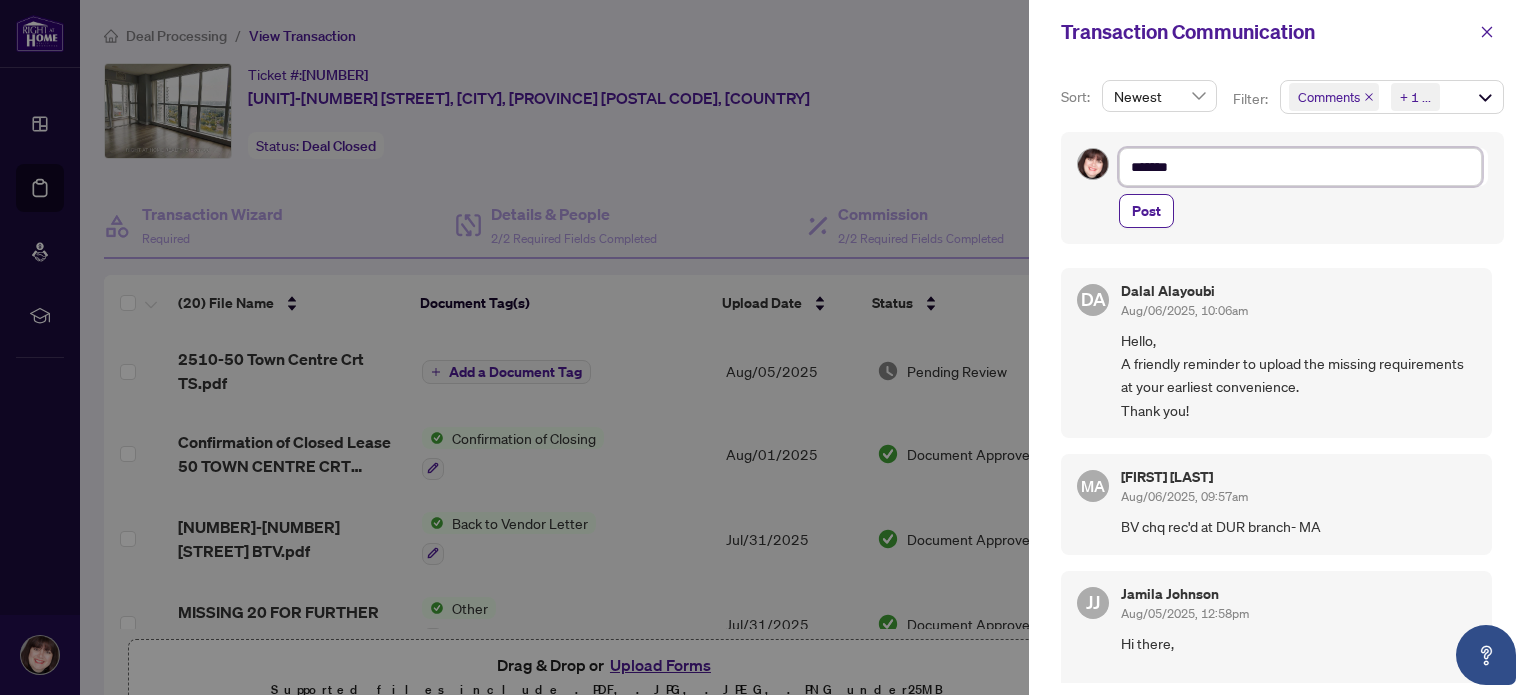 type on "********" 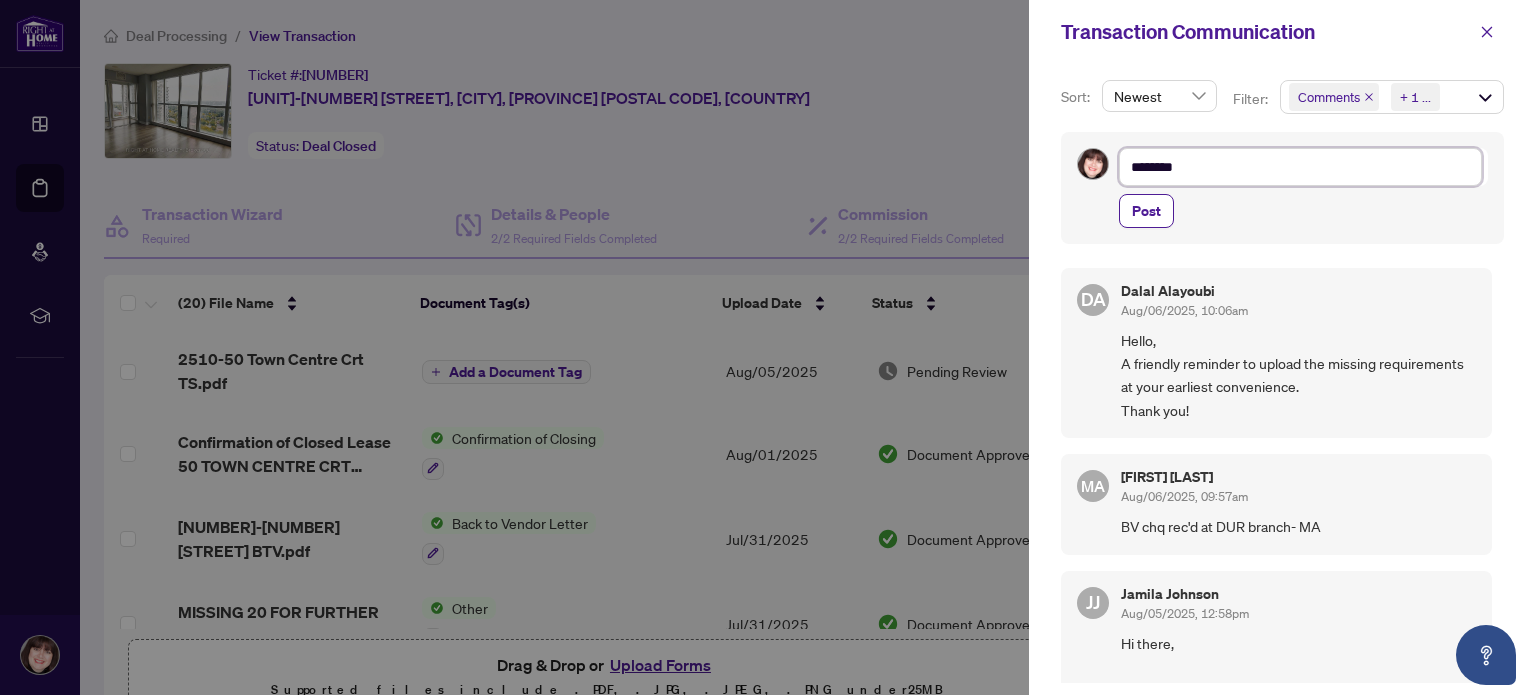 type on "********" 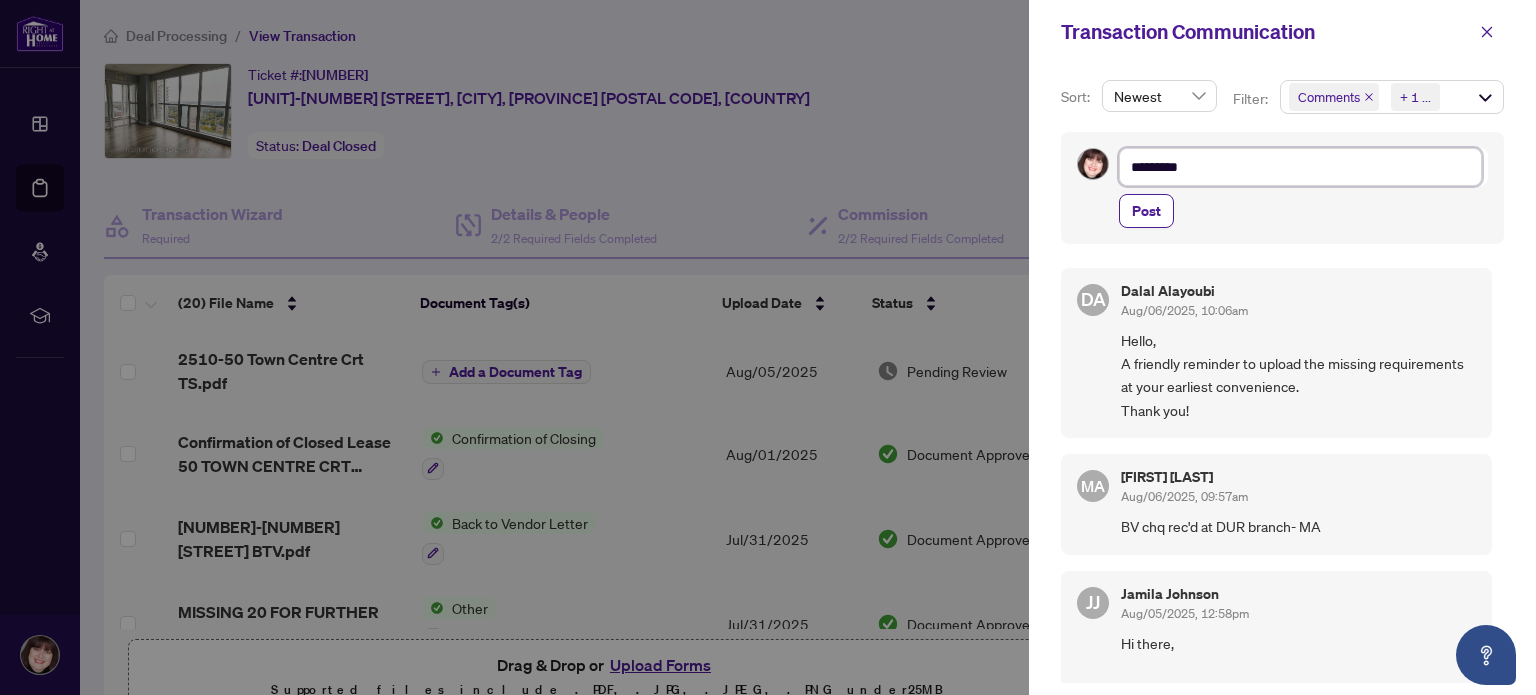 type on "**********" 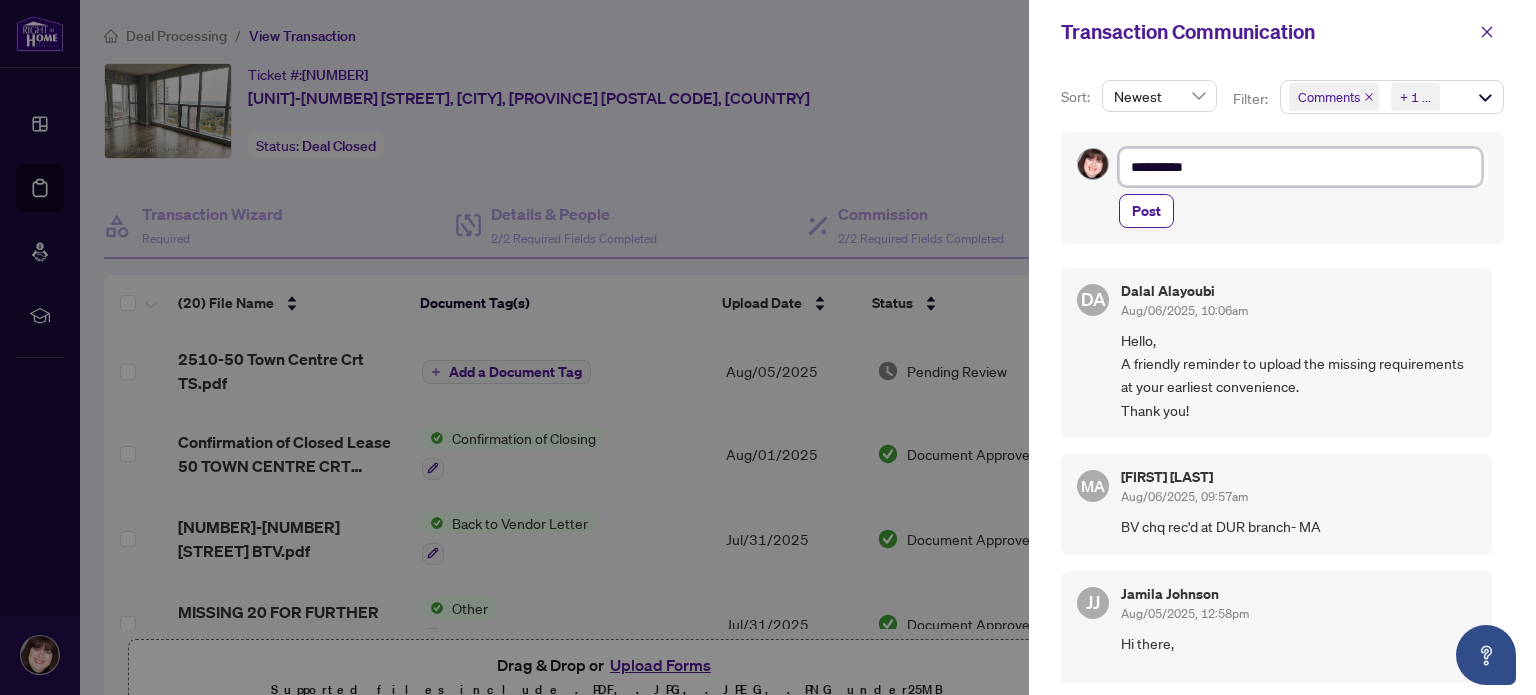 type on "**********" 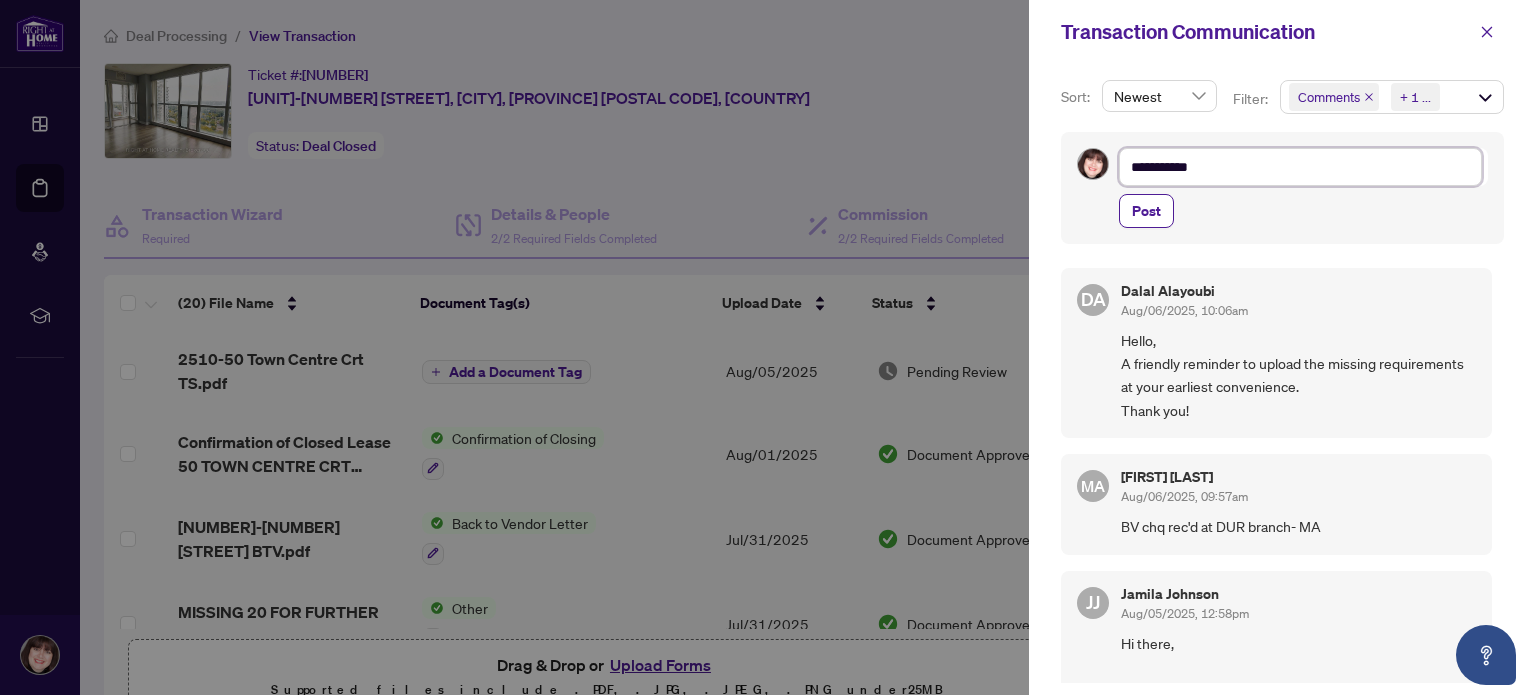 type on "**********" 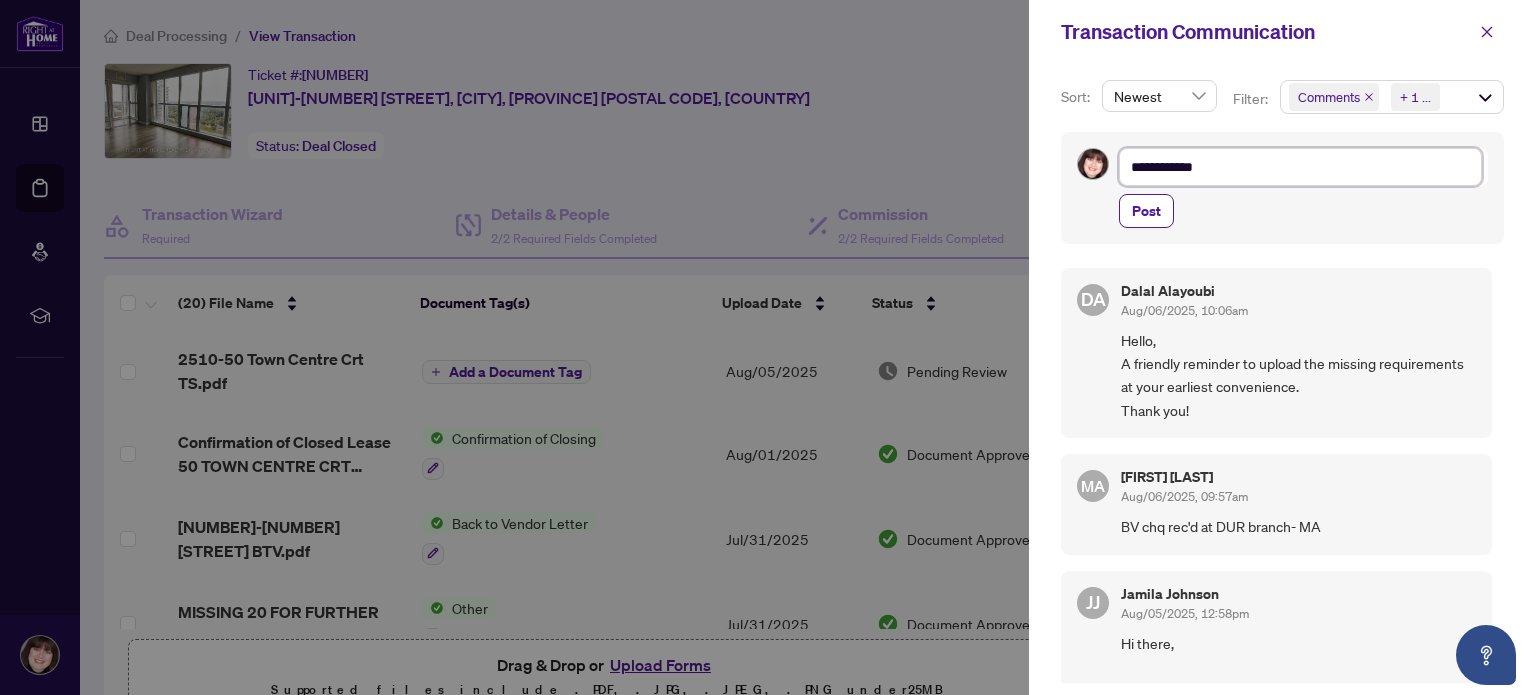 type on "**********" 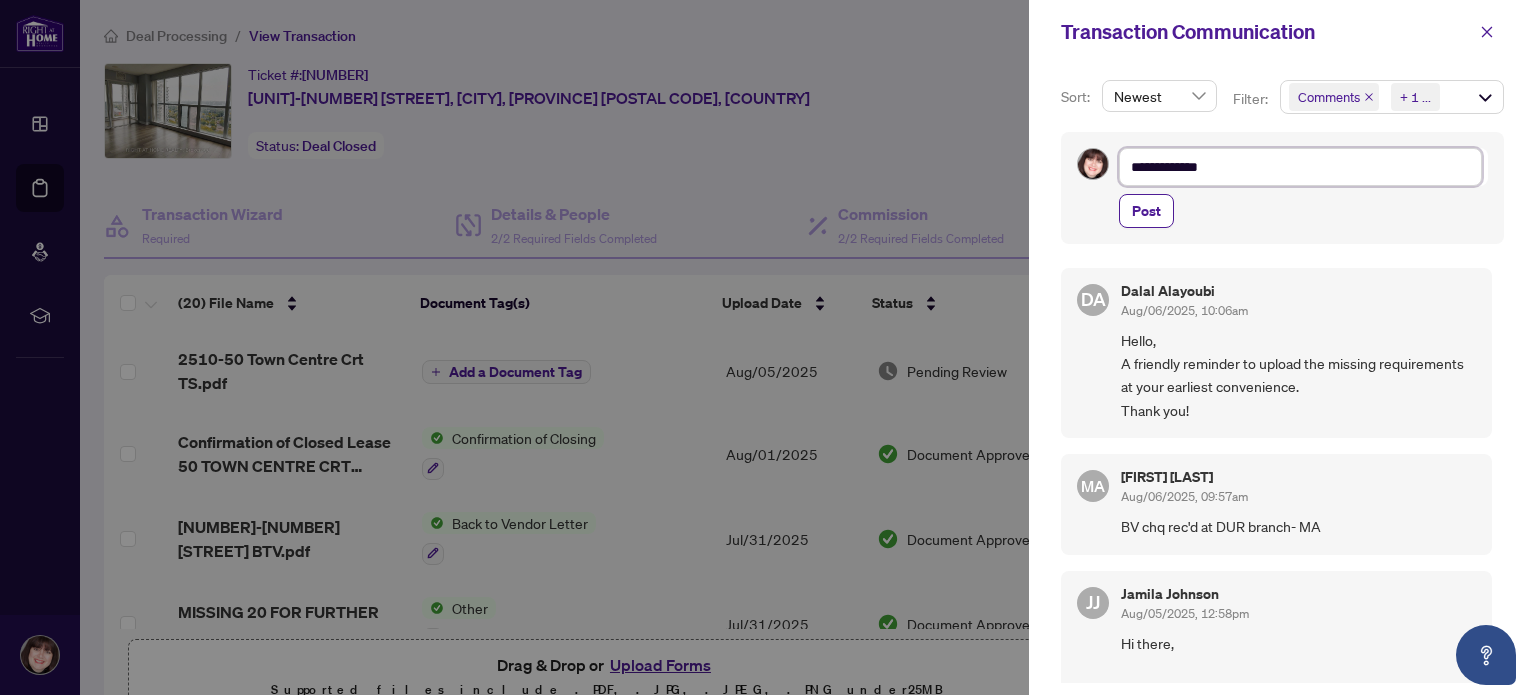 type on "**********" 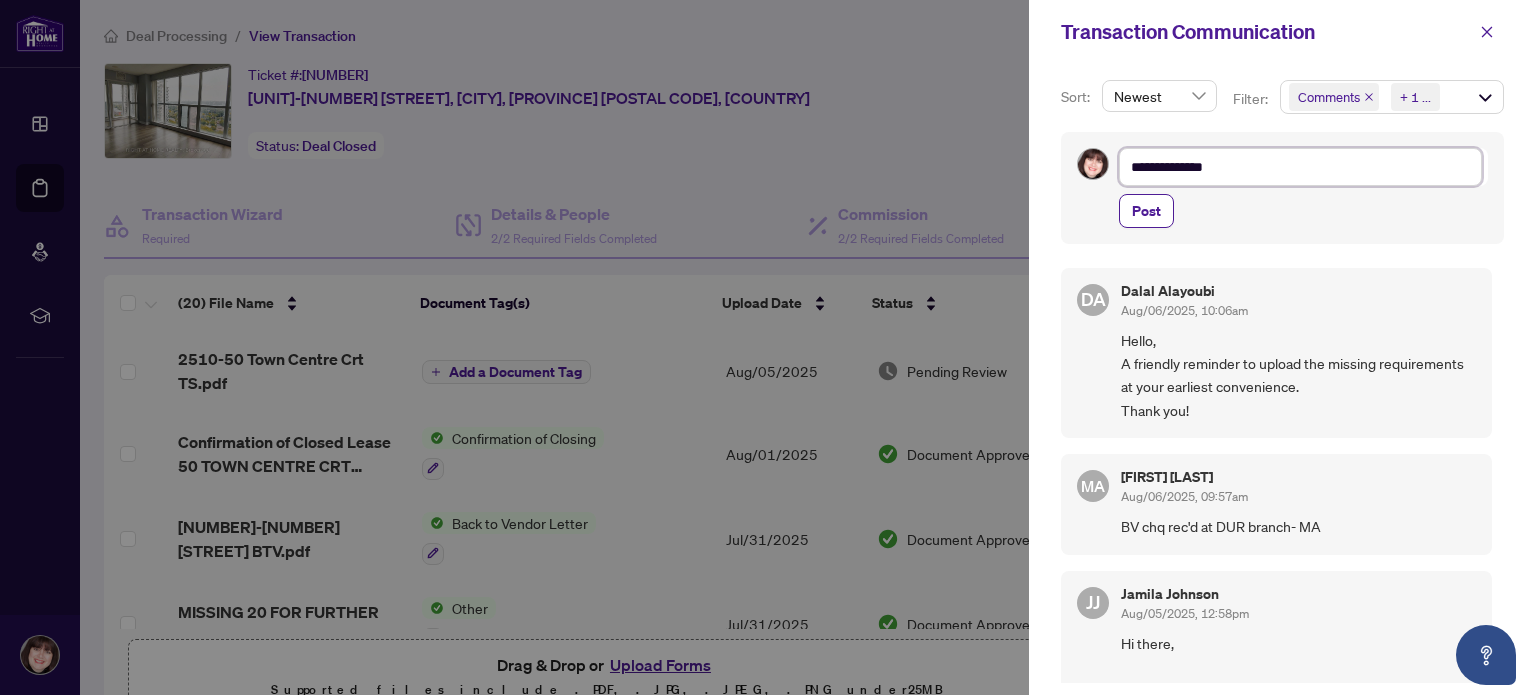 type on "**********" 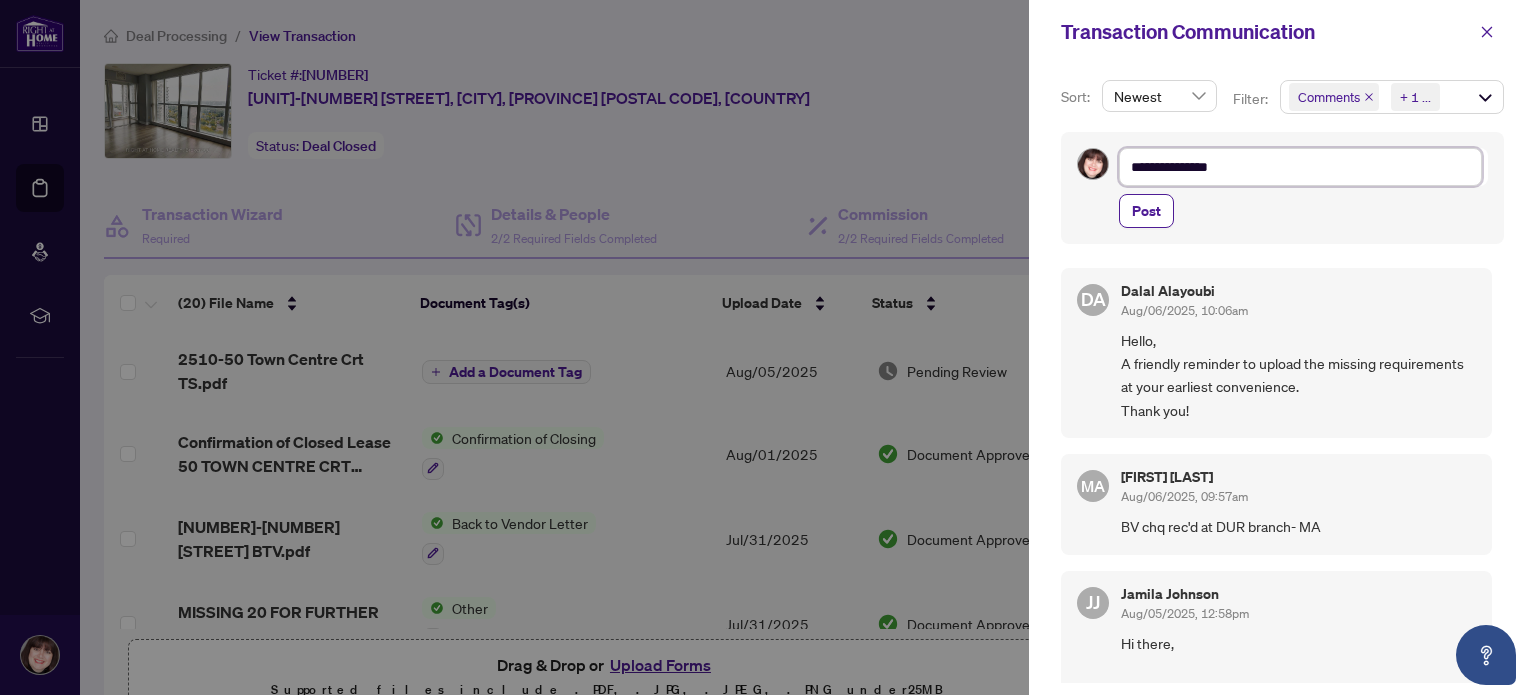 type on "**********" 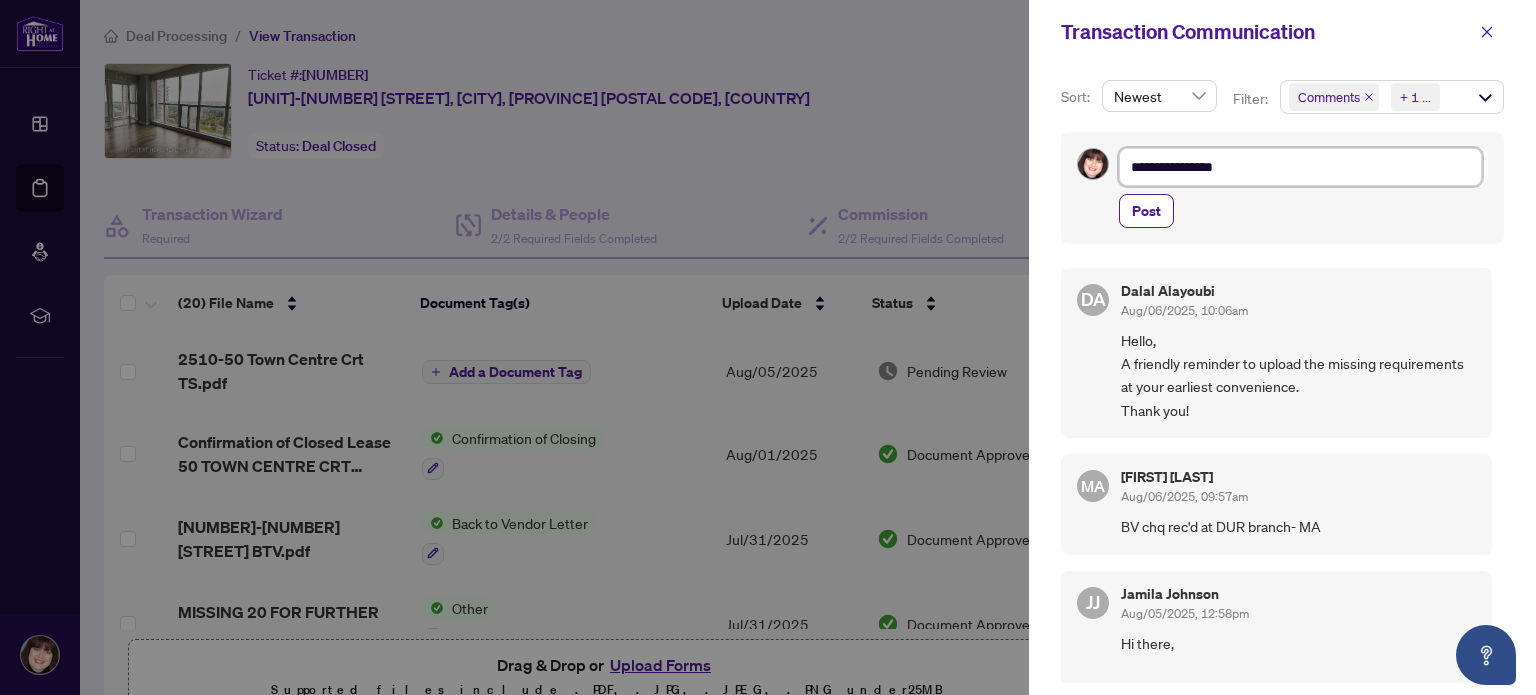 type on "**********" 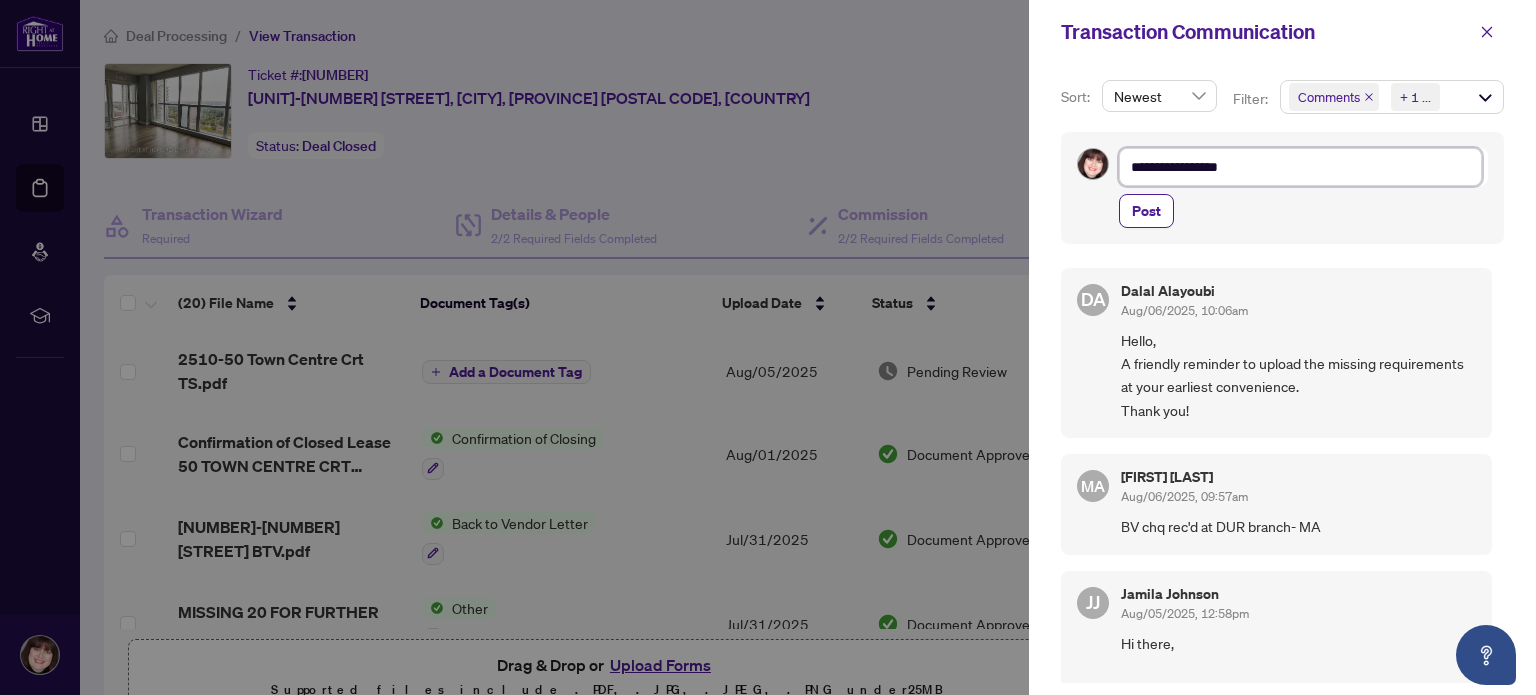 type on "**********" 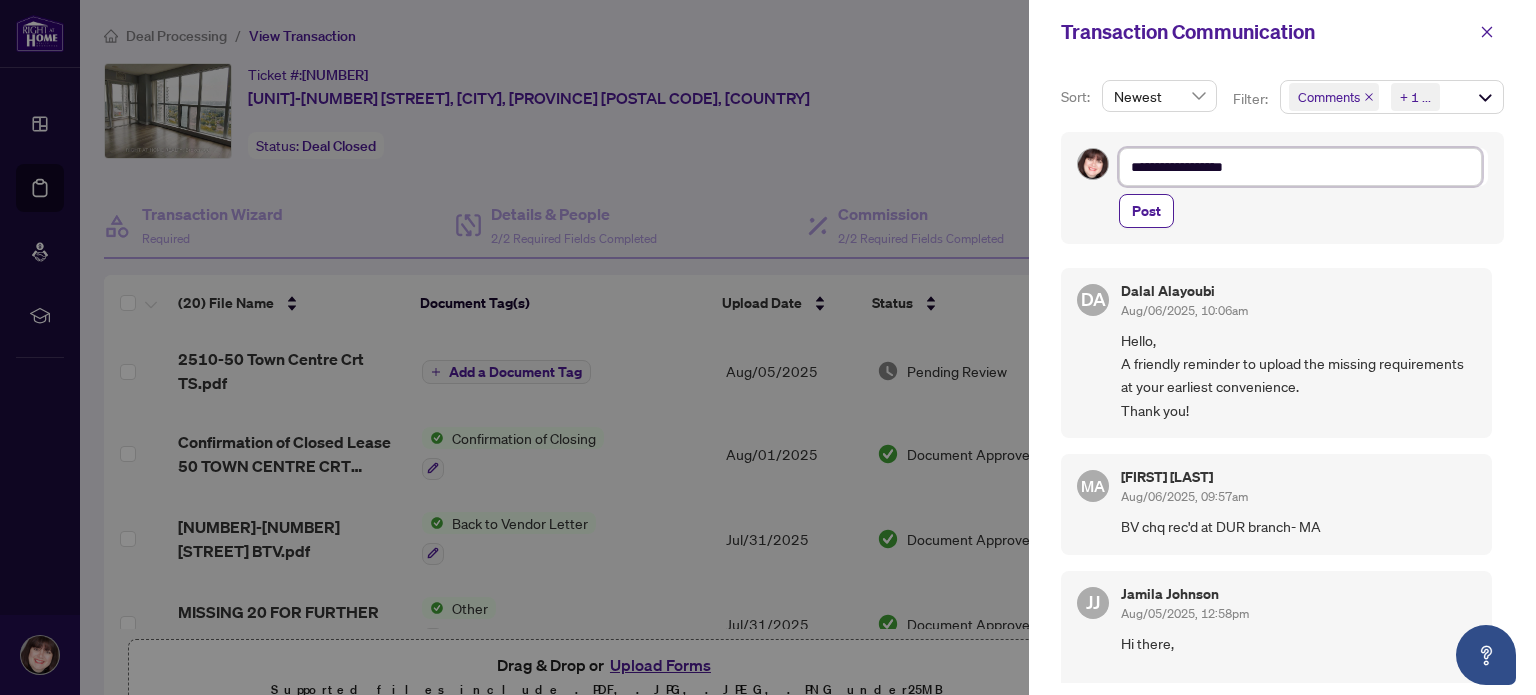 type on "**********" 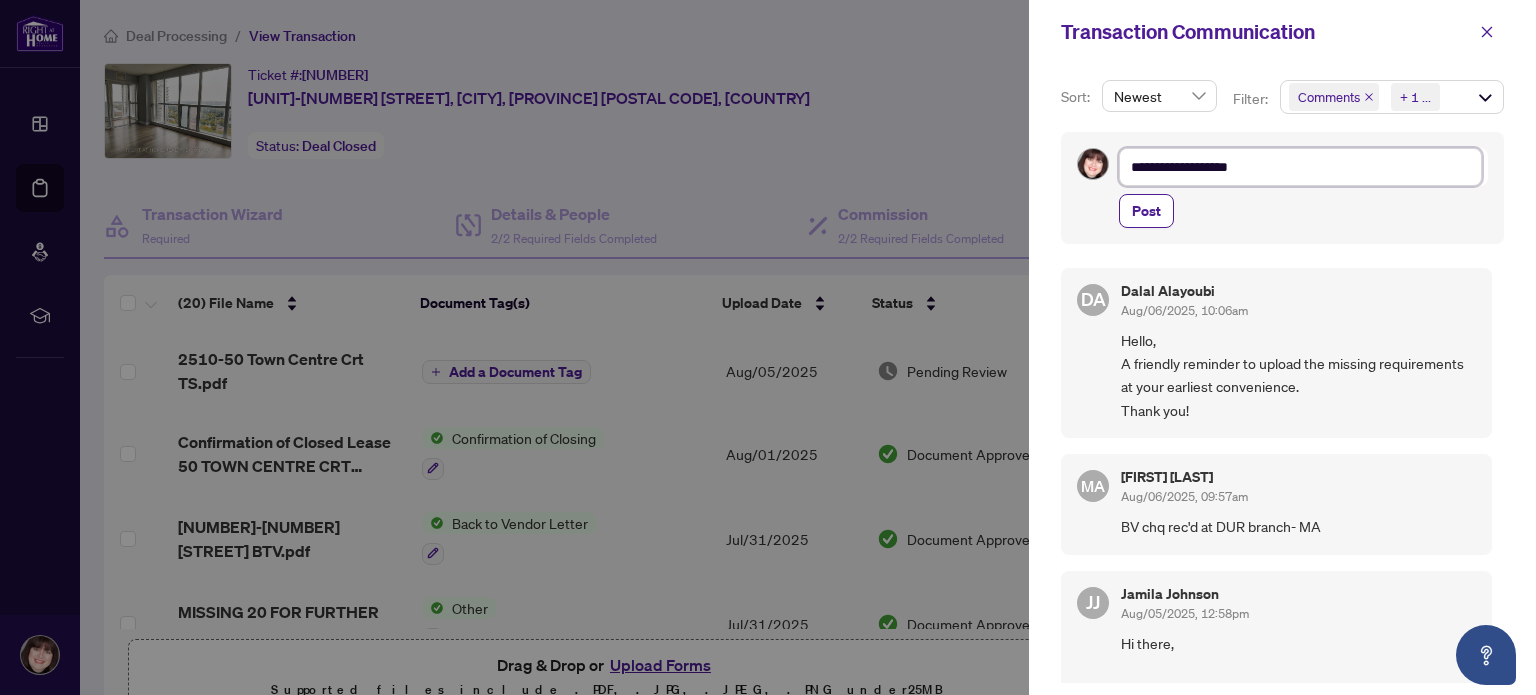 type on "**********" 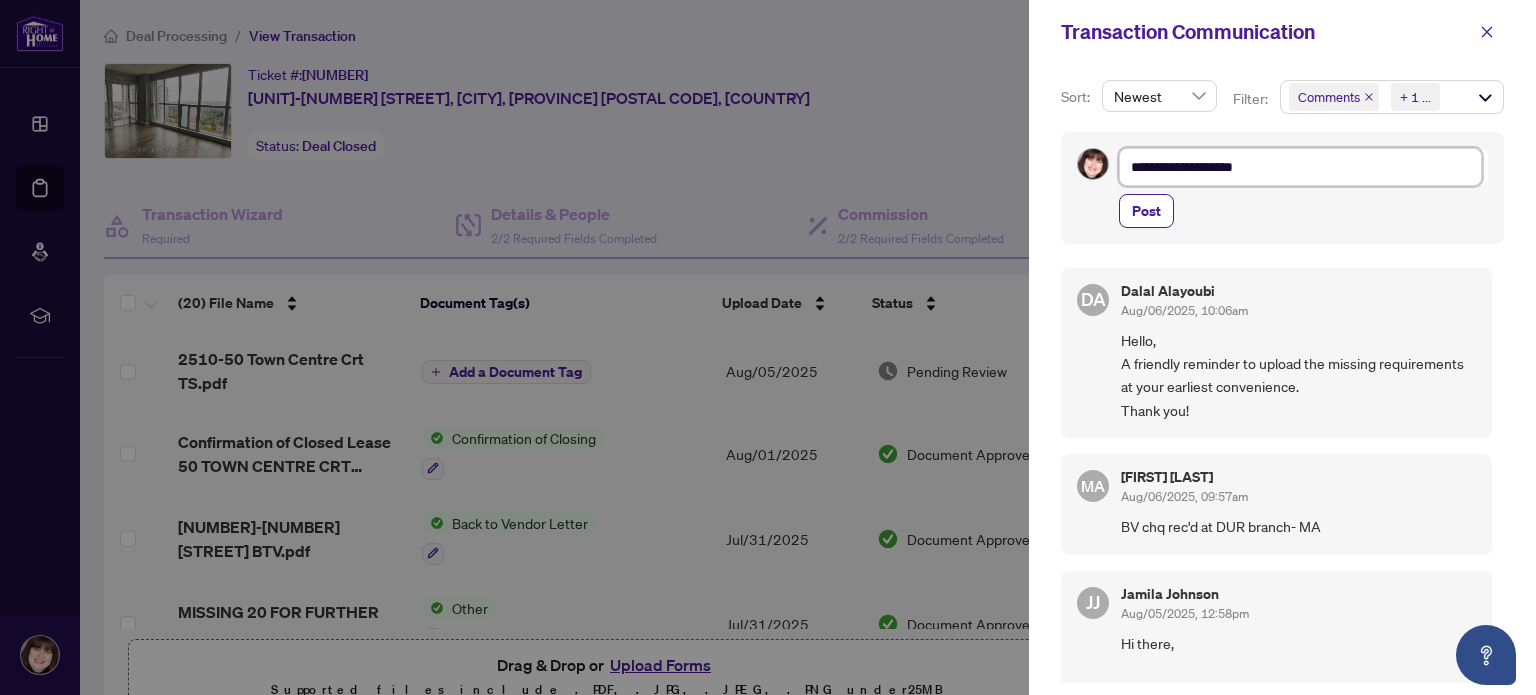 type on "**********" 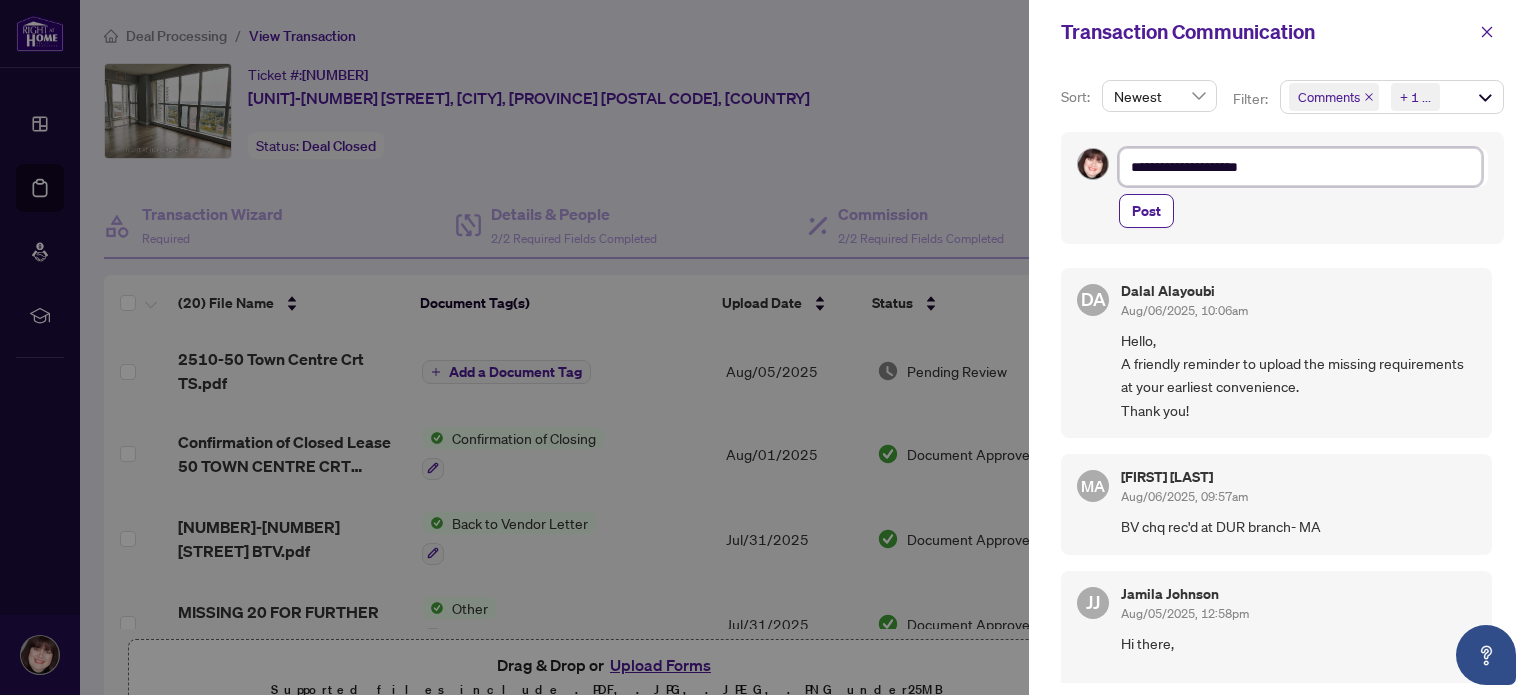 type on "**********" 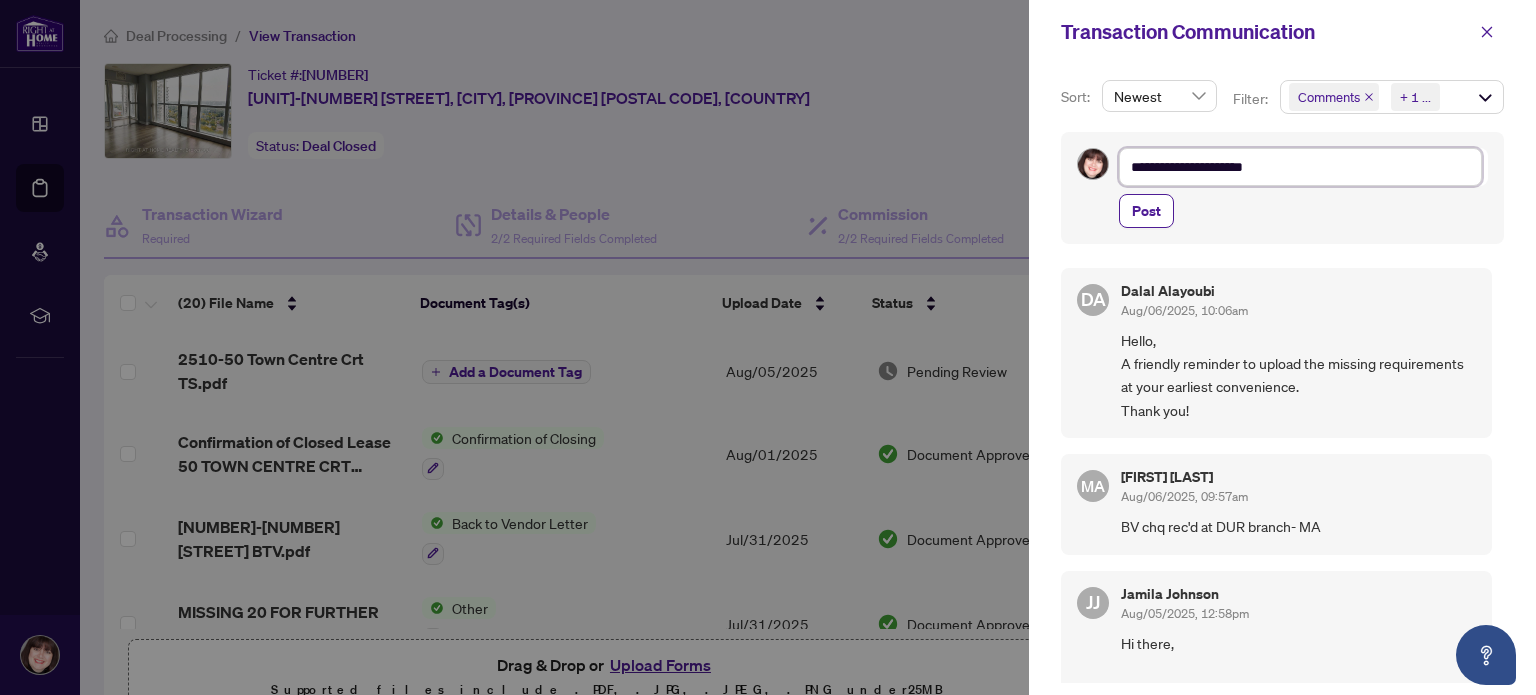 type on "**********" 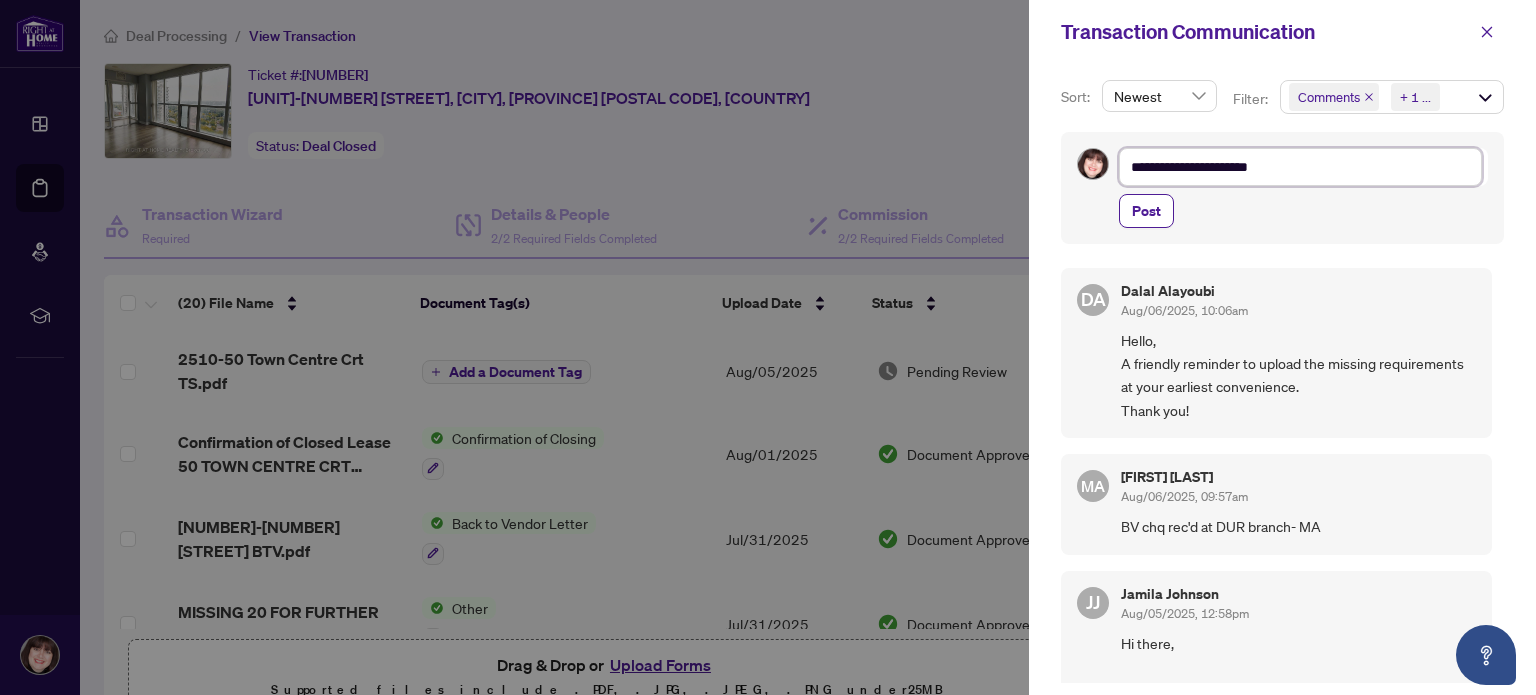 type on "**********" 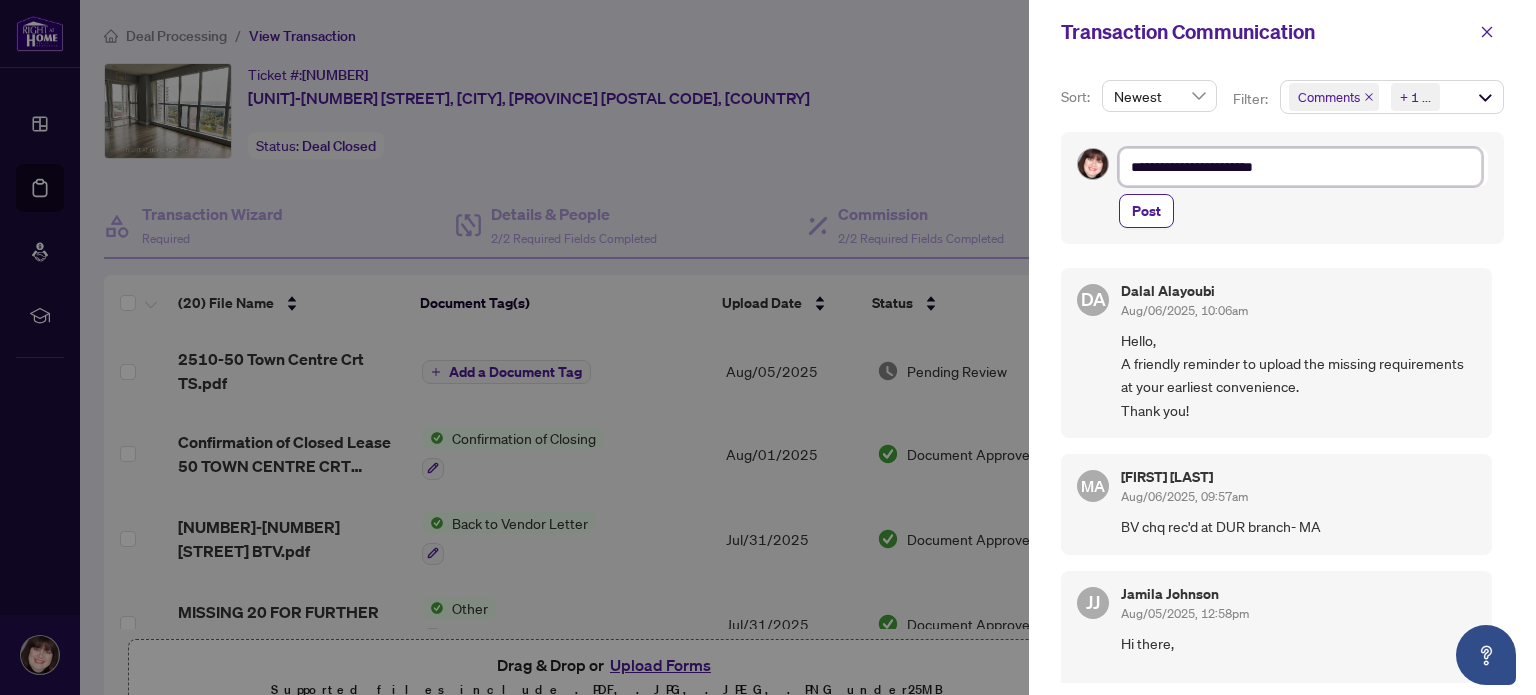 type on "**********" 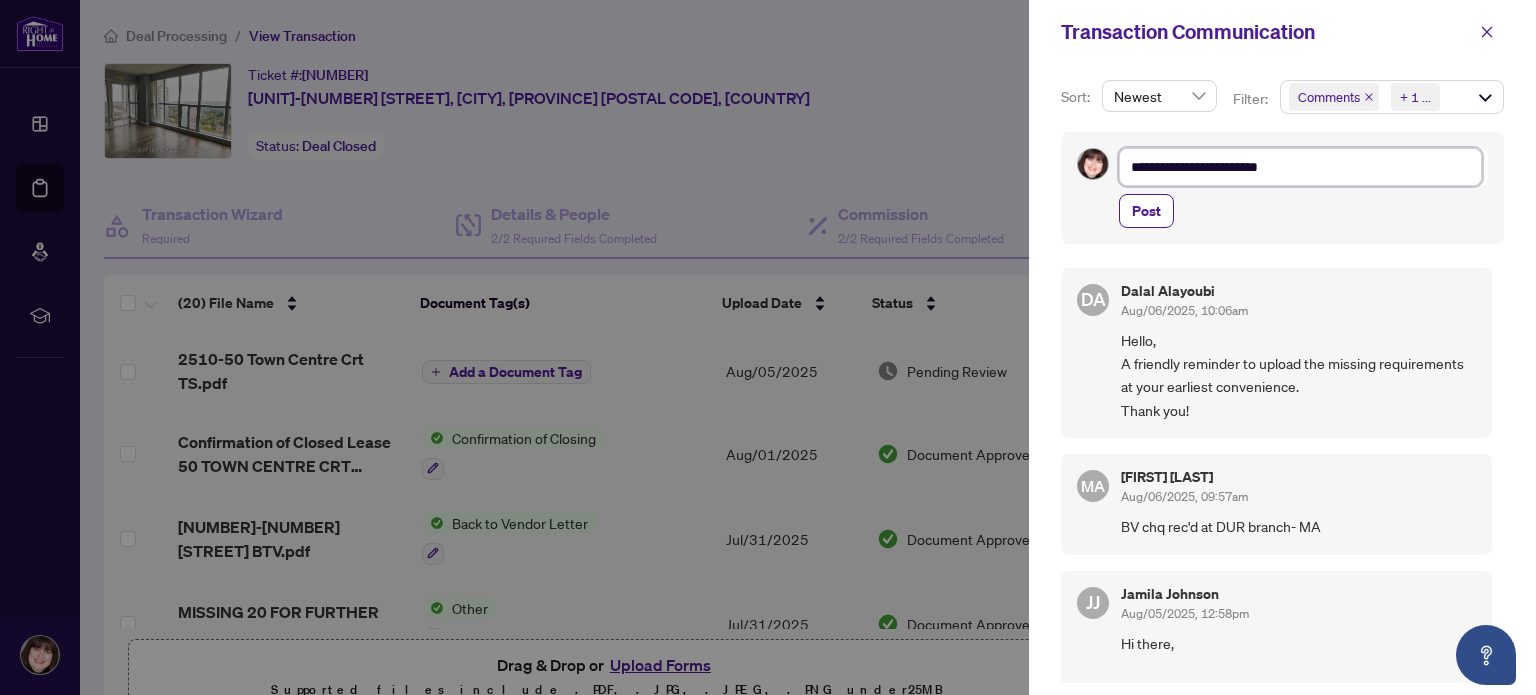 type on "**********" 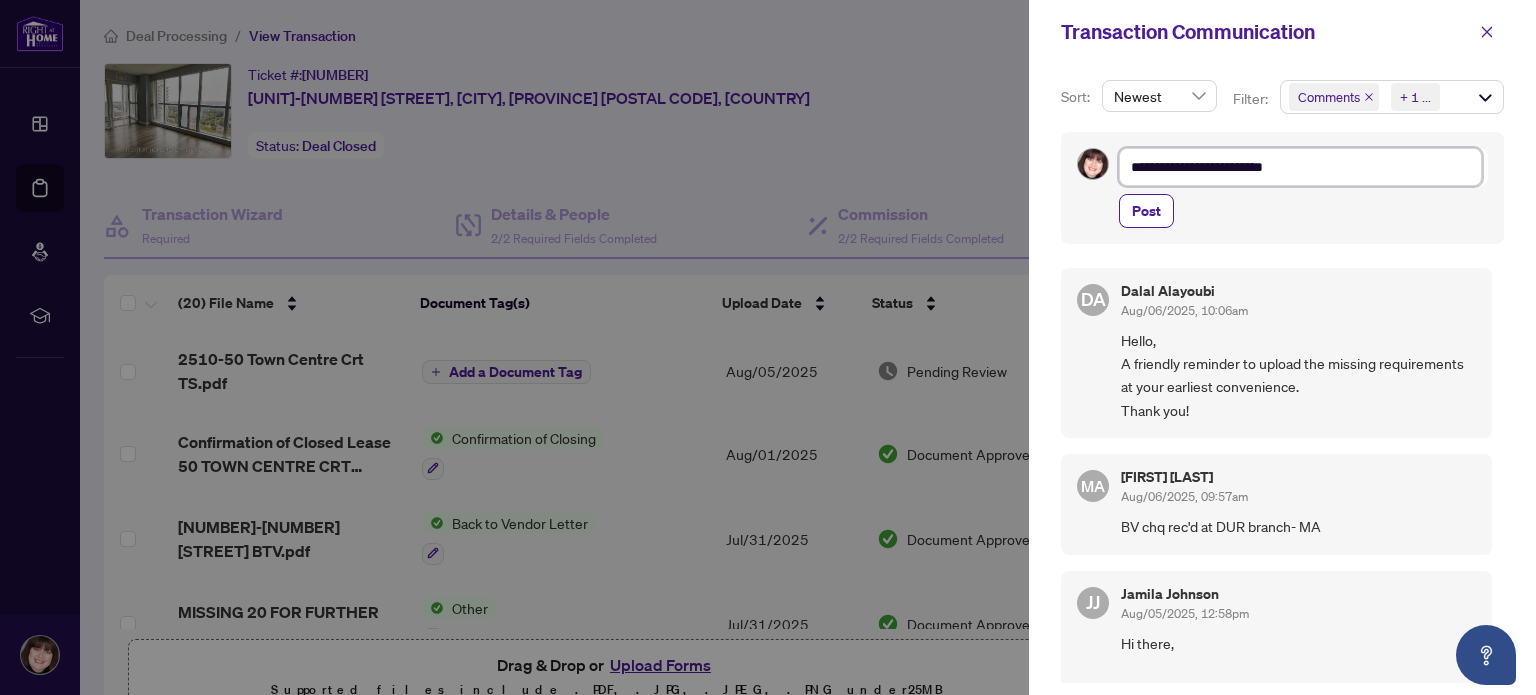 type on "**********" 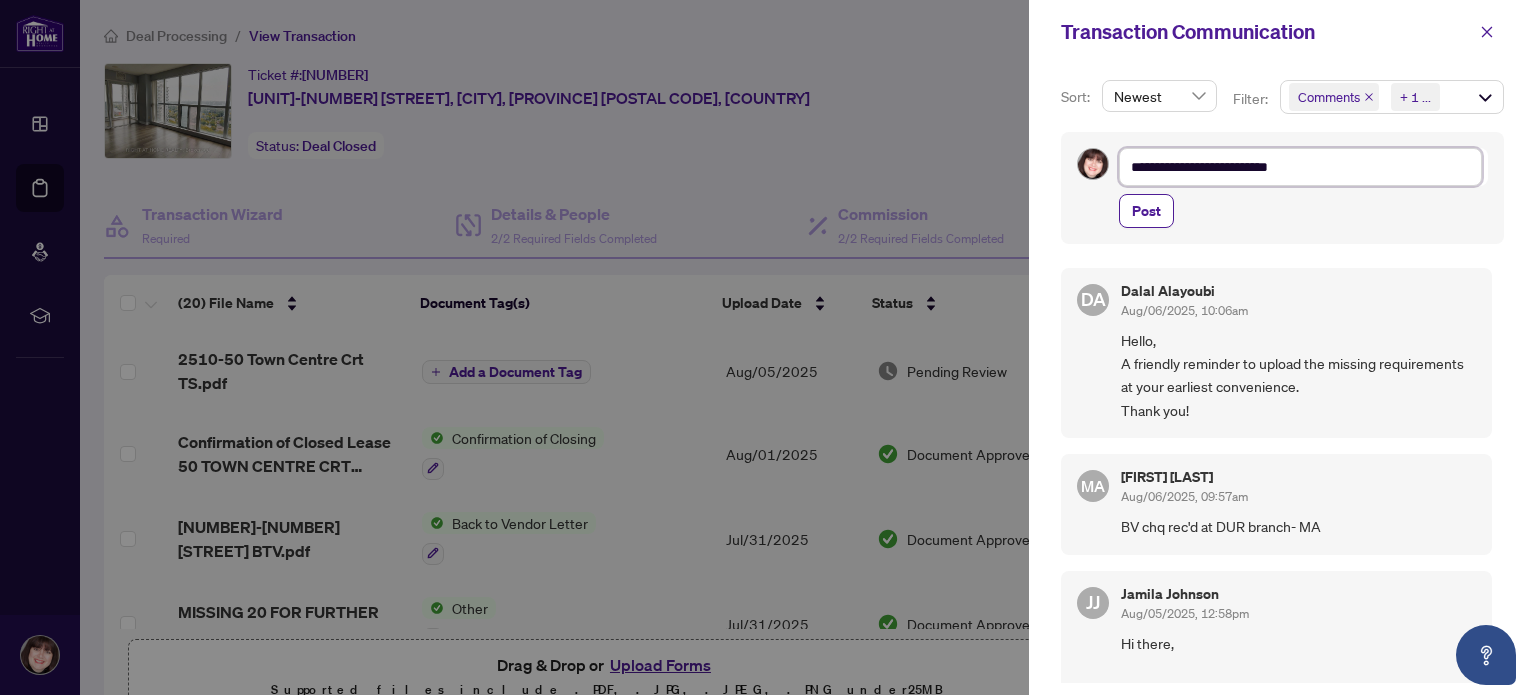 type on "**********" 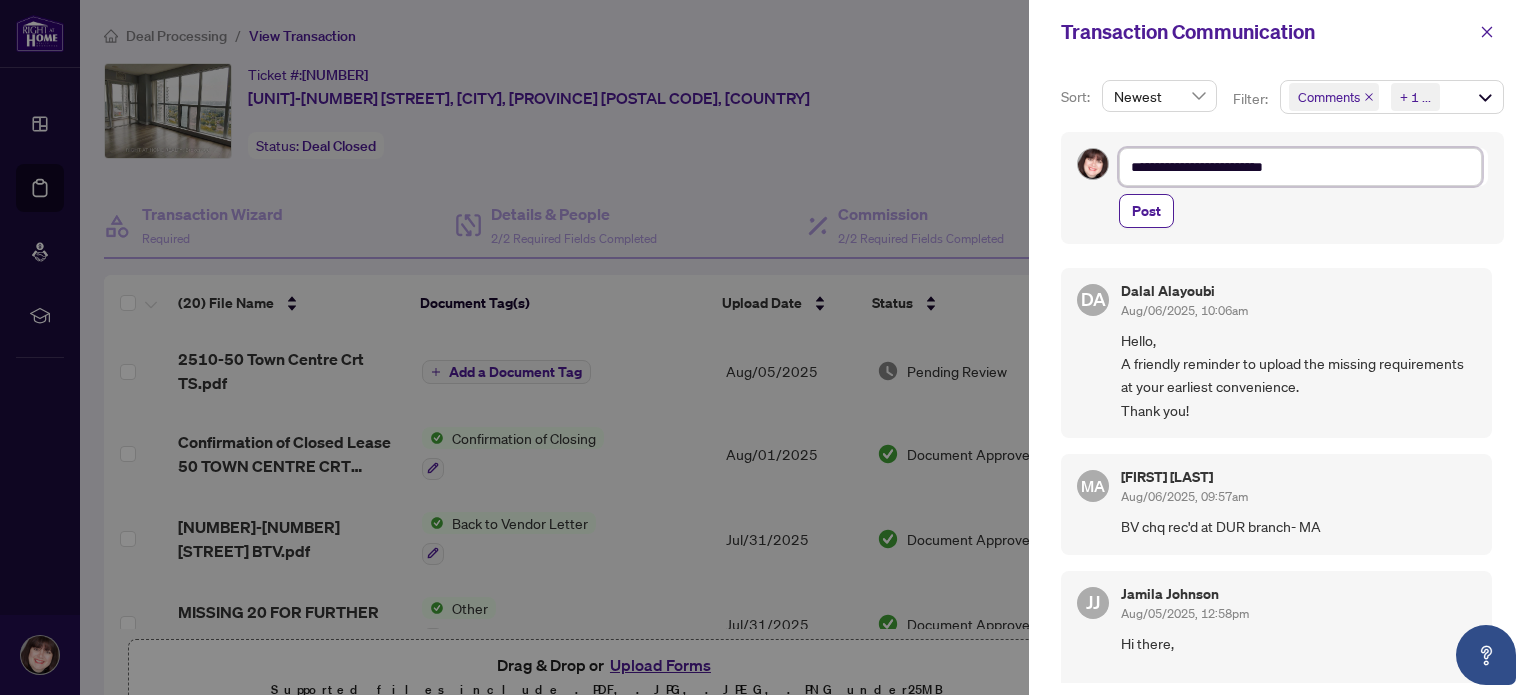 type on "**********" 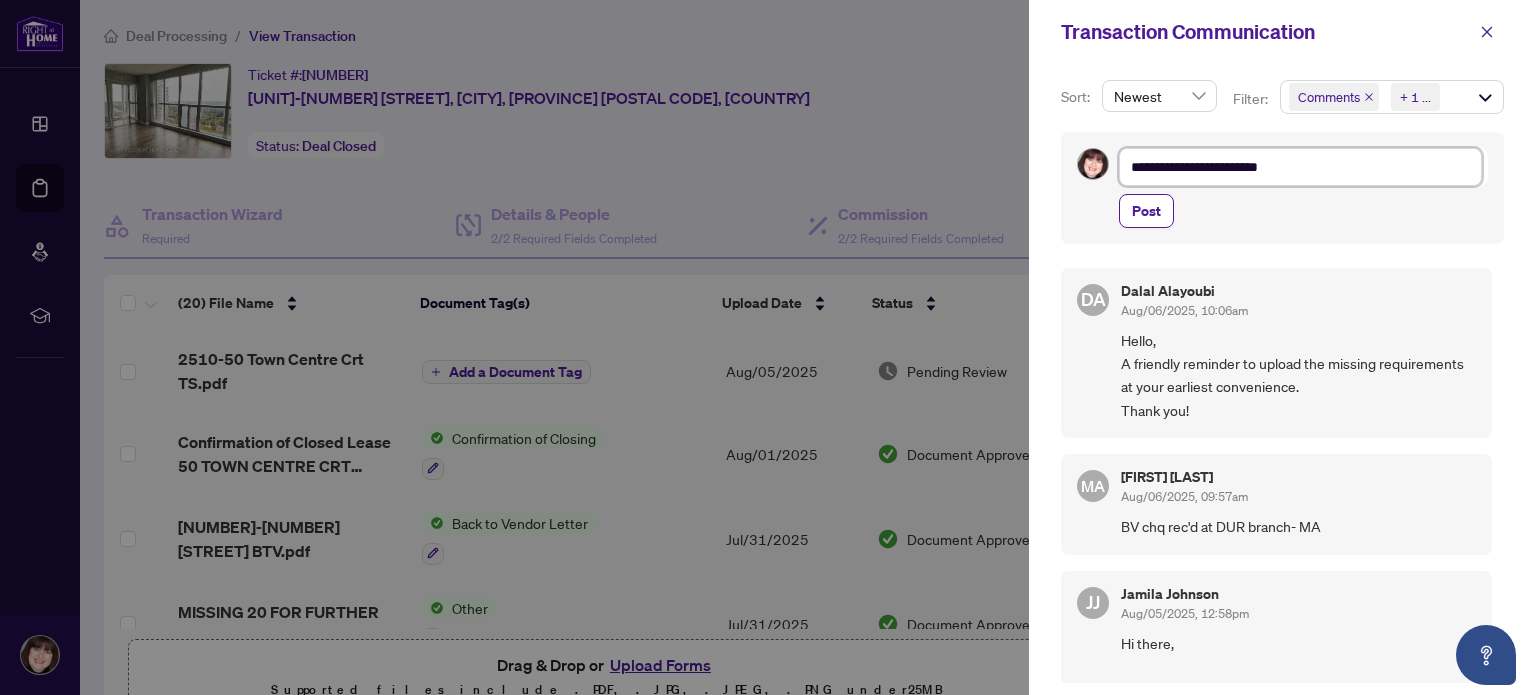 type on "**********" 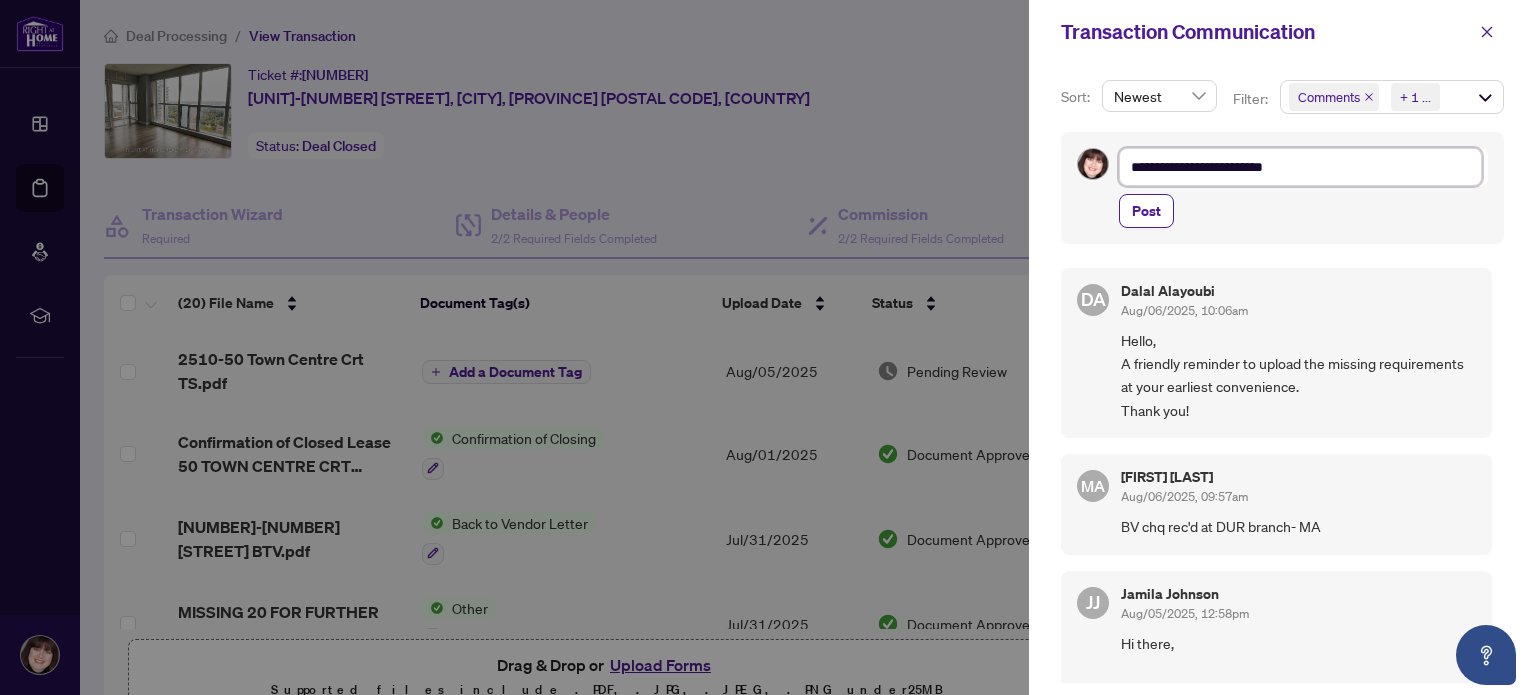 type on "**********" 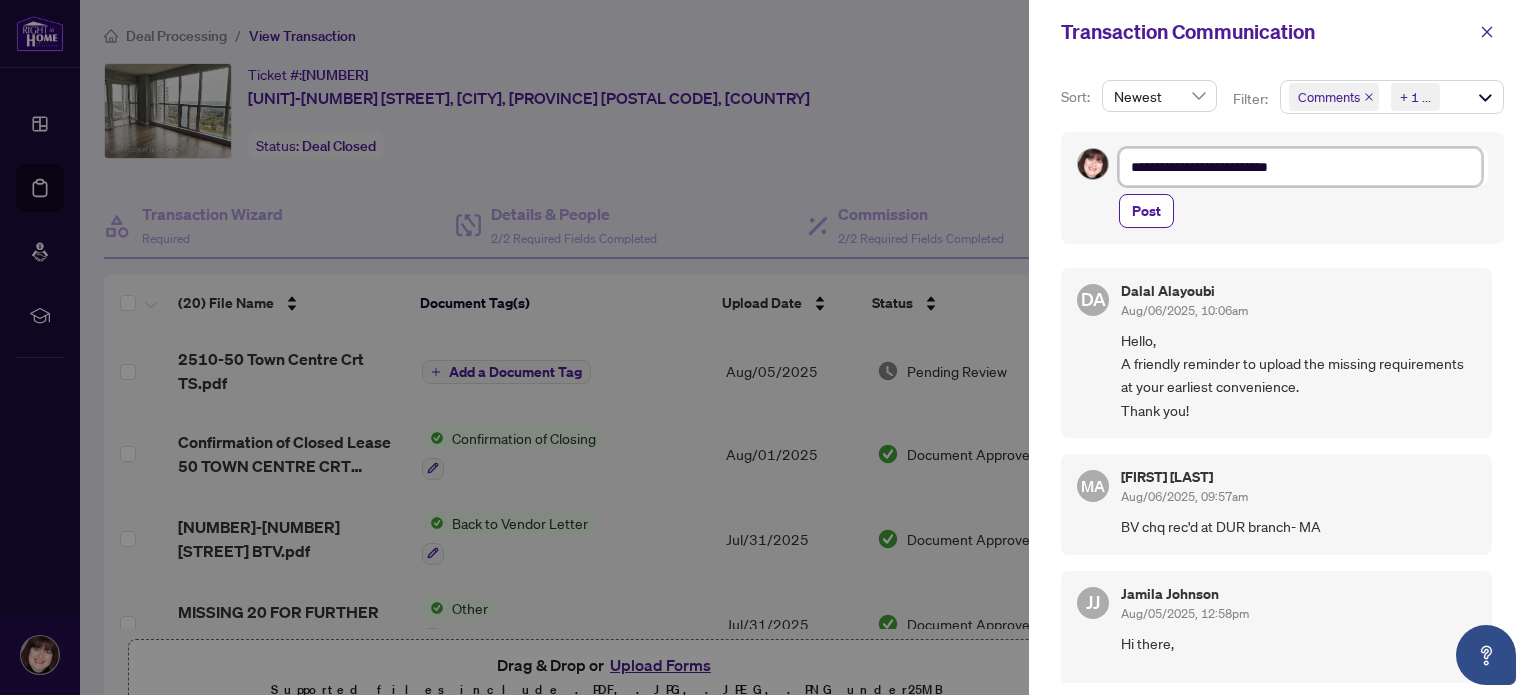 type on "**********" 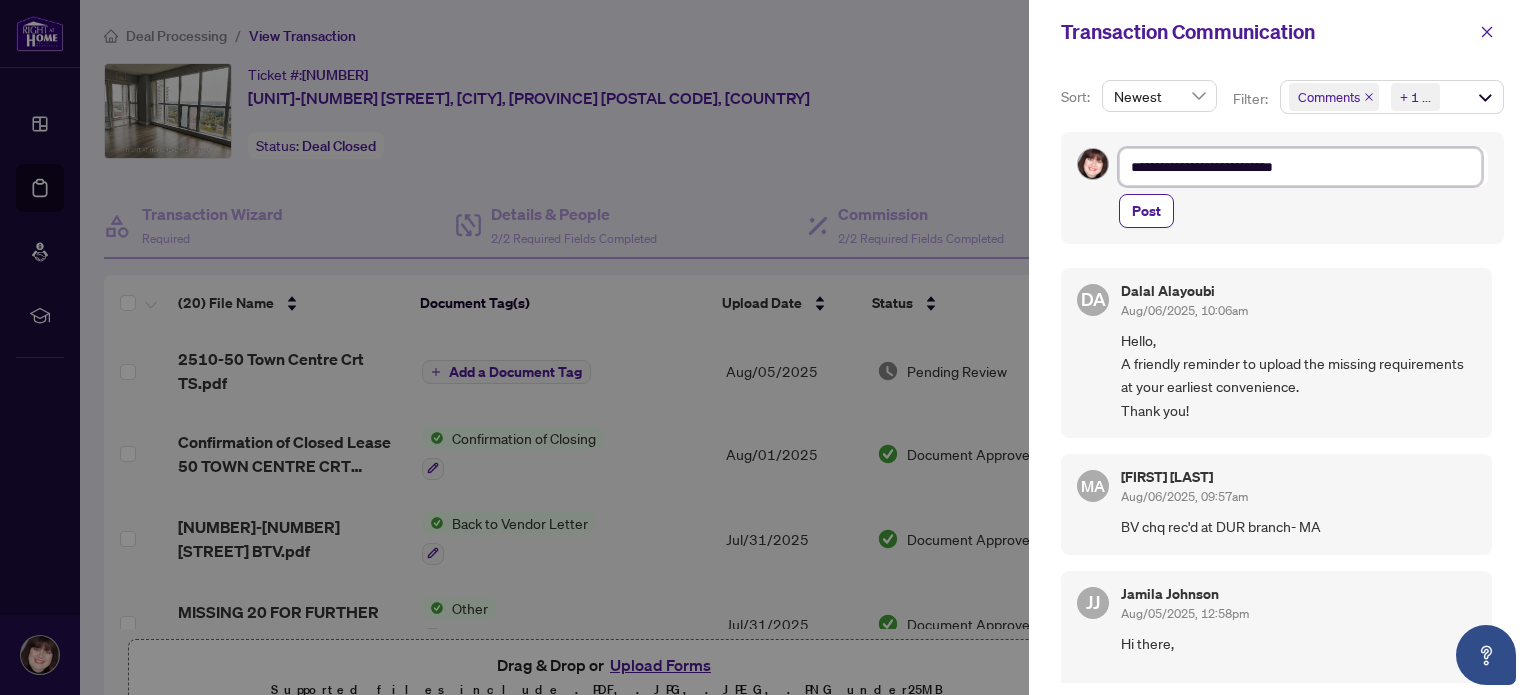 type on "**********" 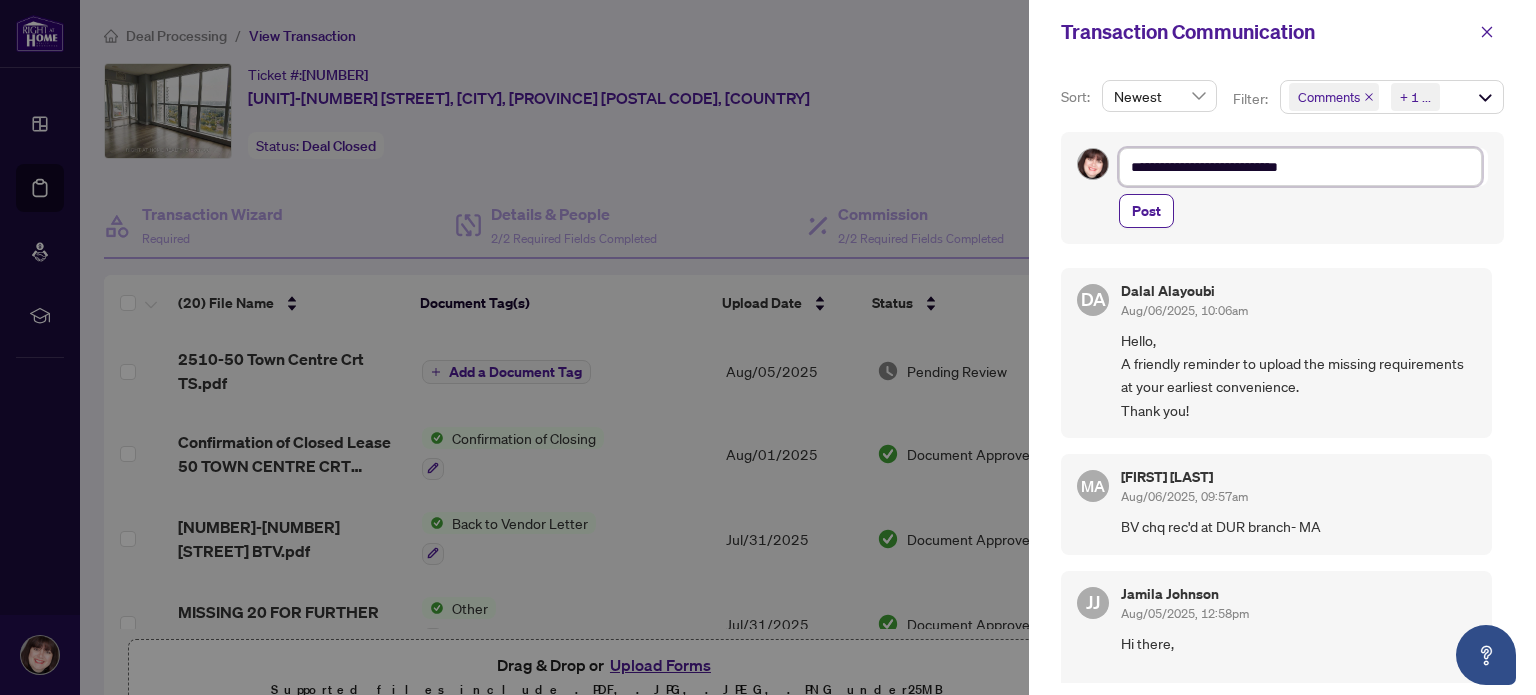 type on "**********" 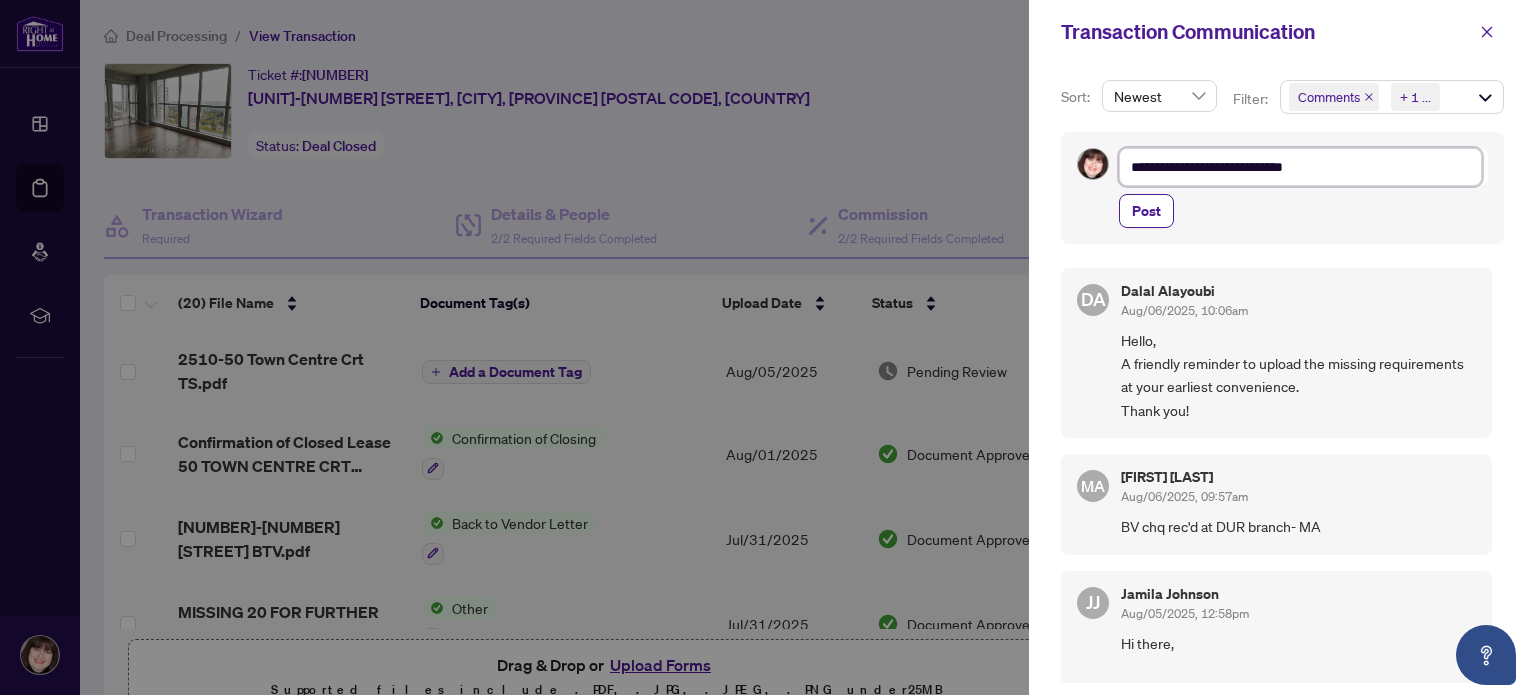 type on "**********" 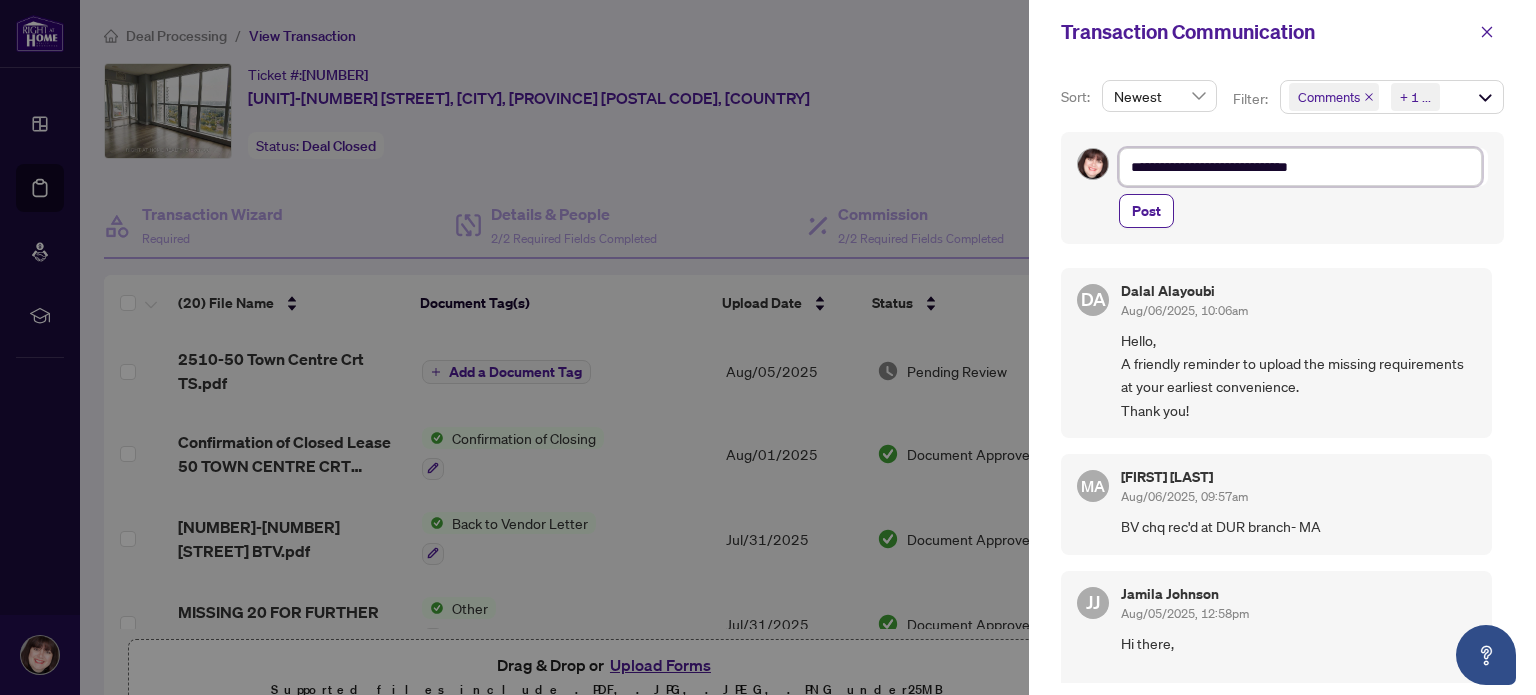 type on "**********" 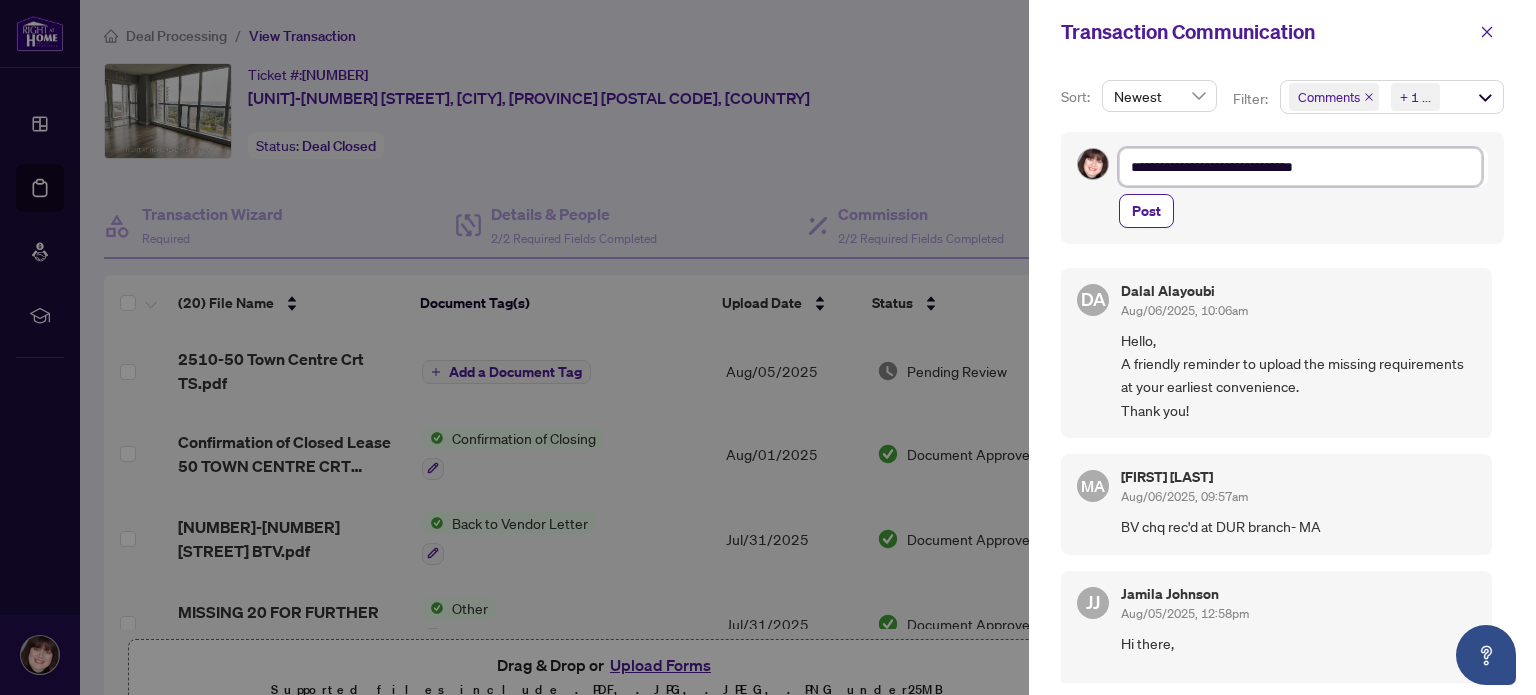 type on "**********" 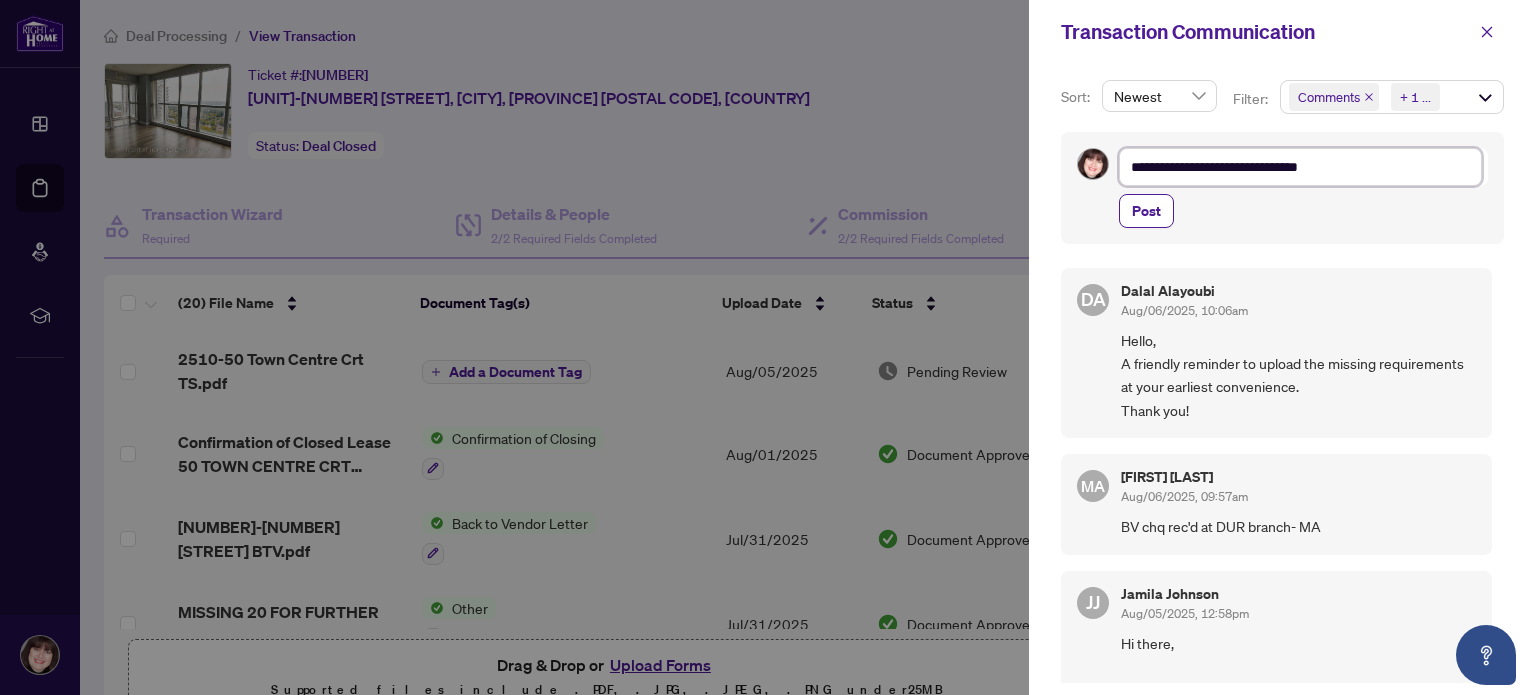 type on "**********" 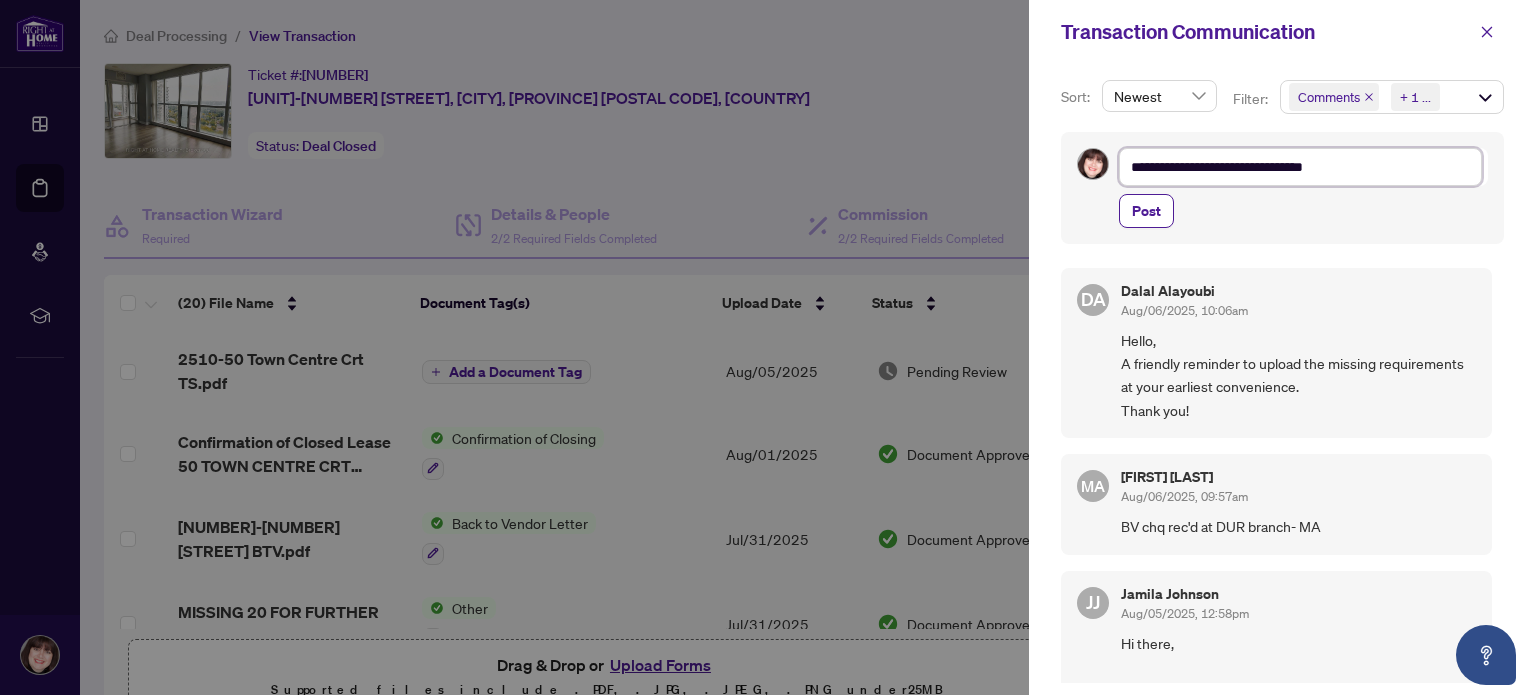 type on "**********" 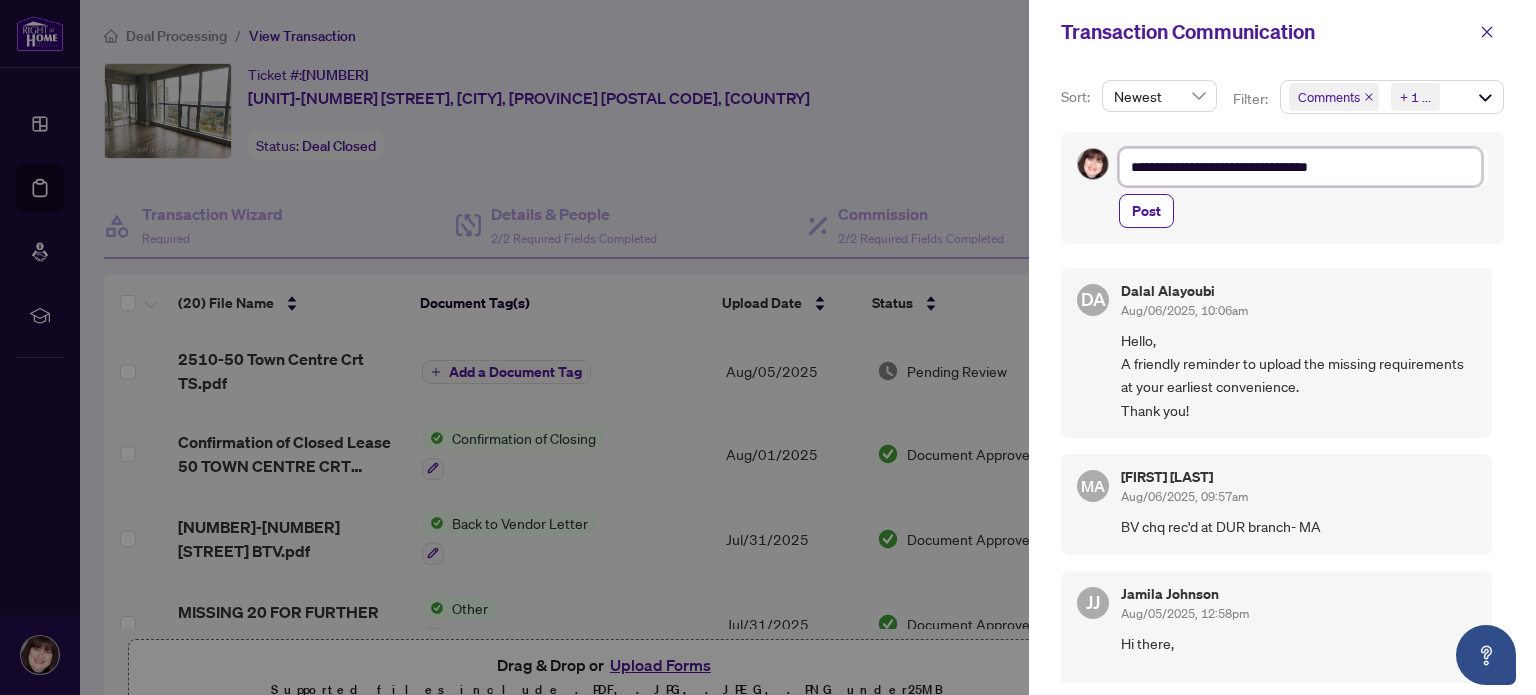 type on "**********" 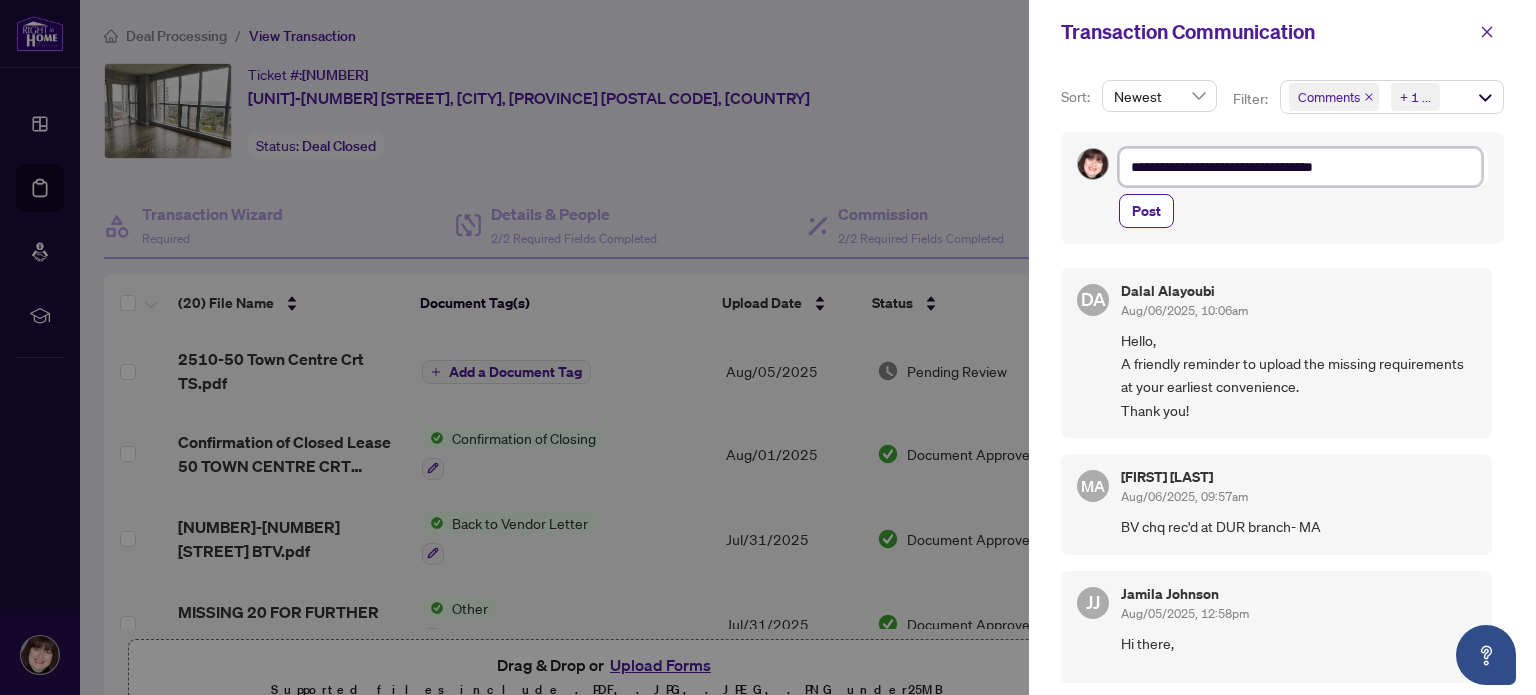 type on "**********" 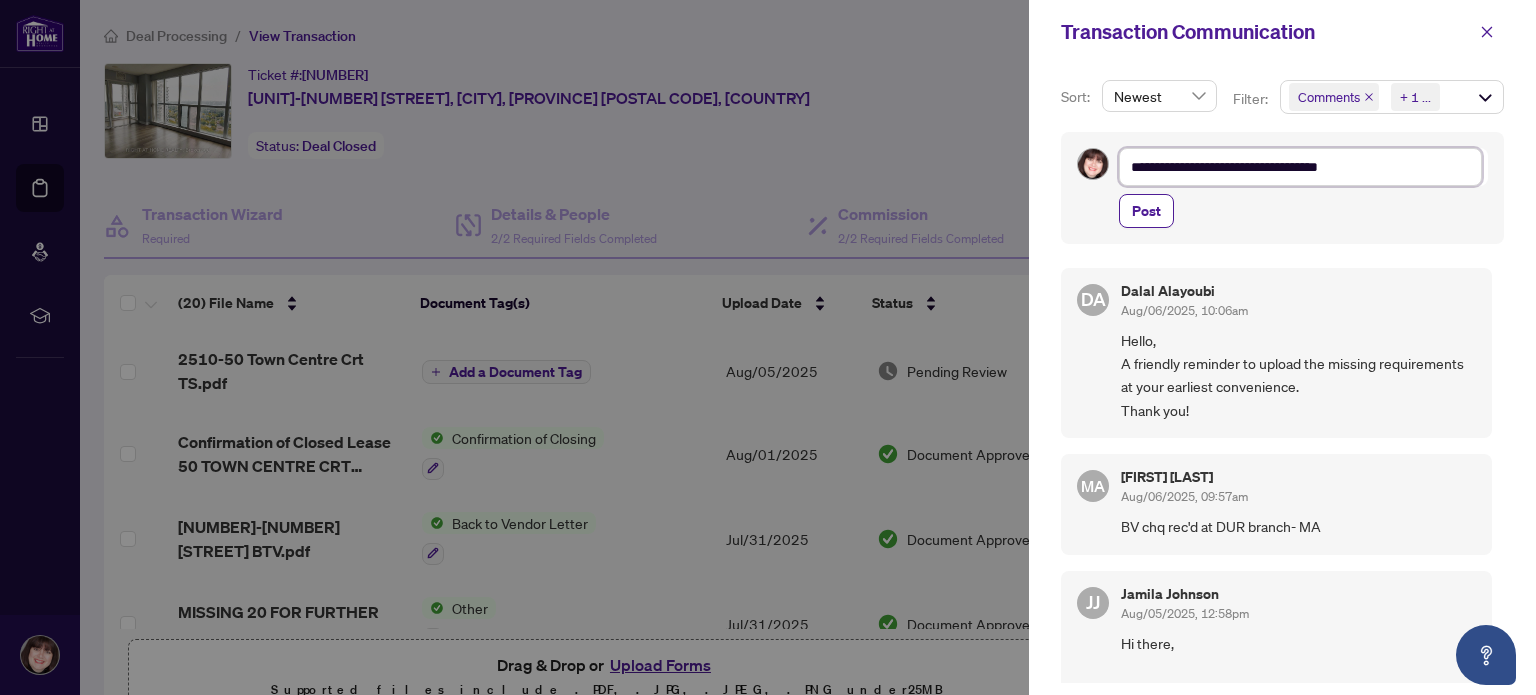 type on "**********" 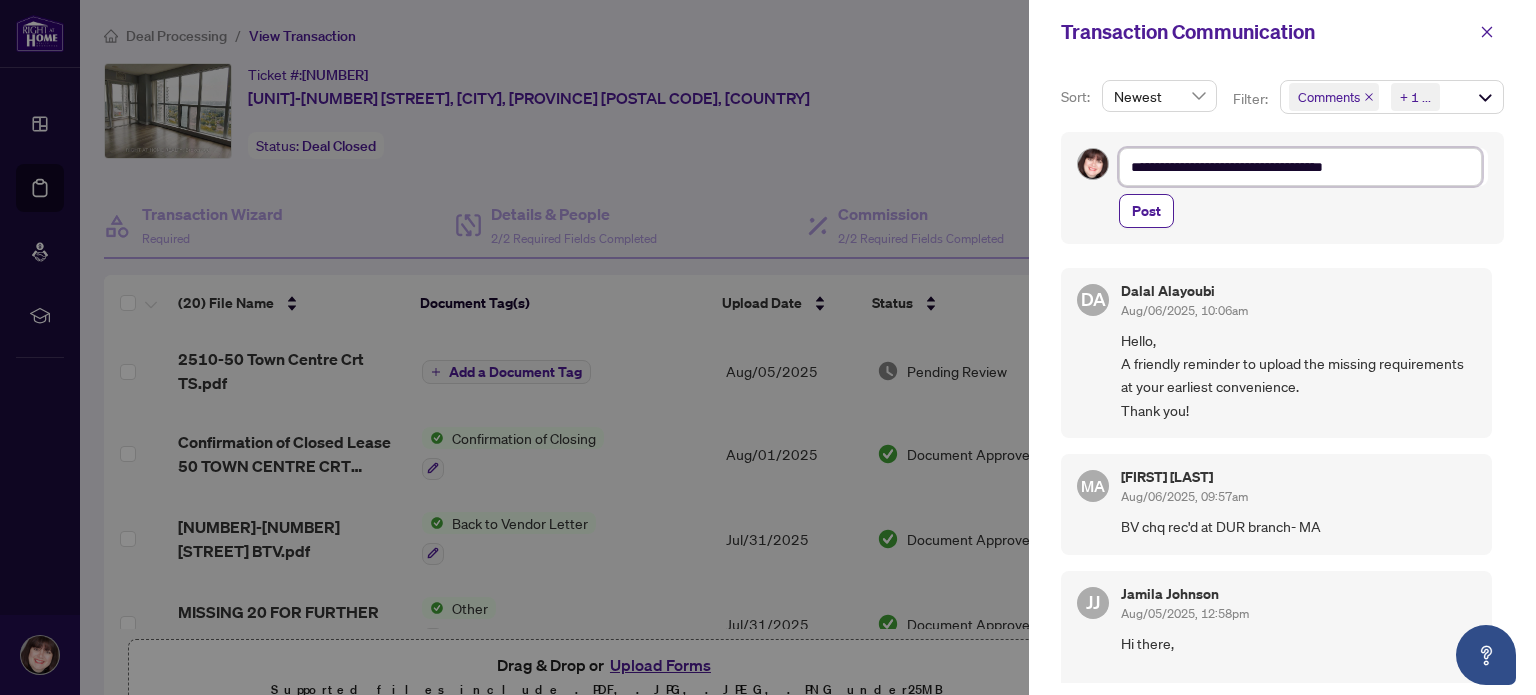 type on "**********" 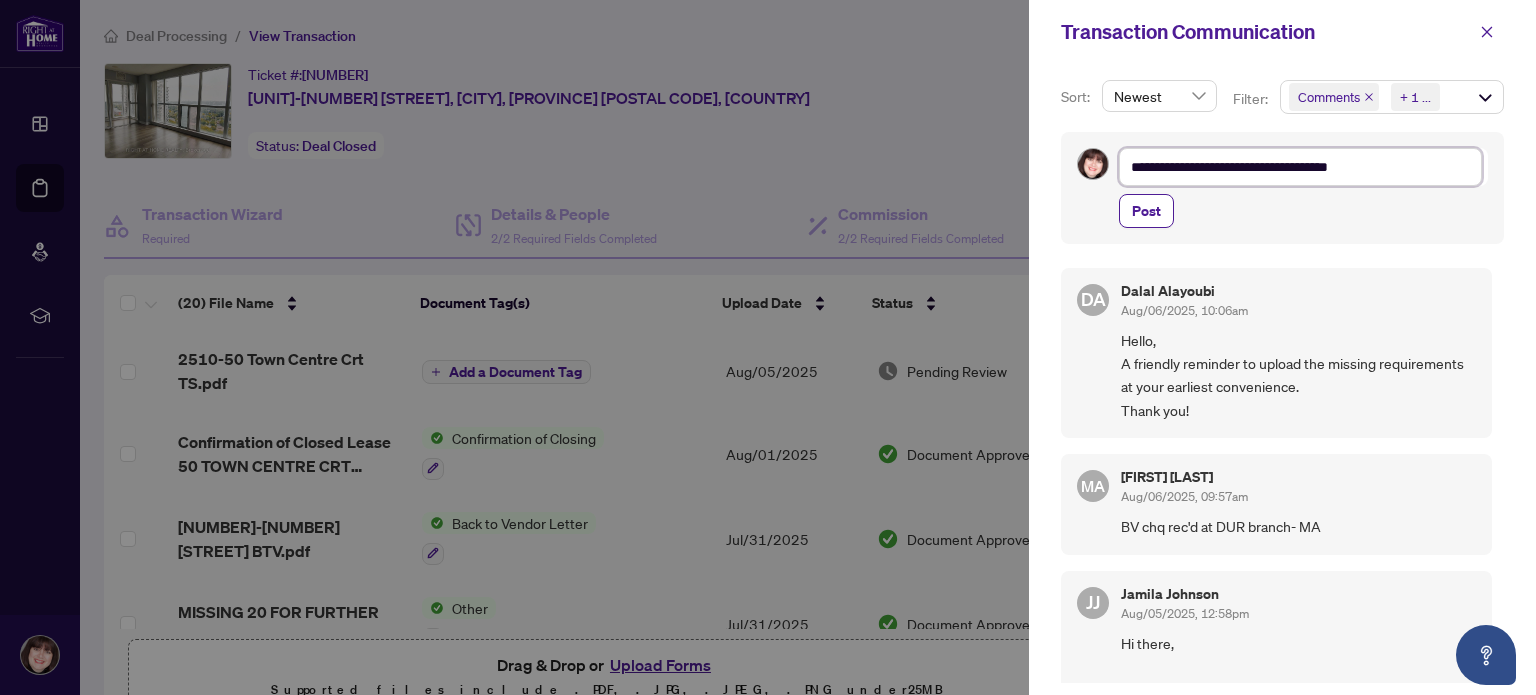 type on "**********" 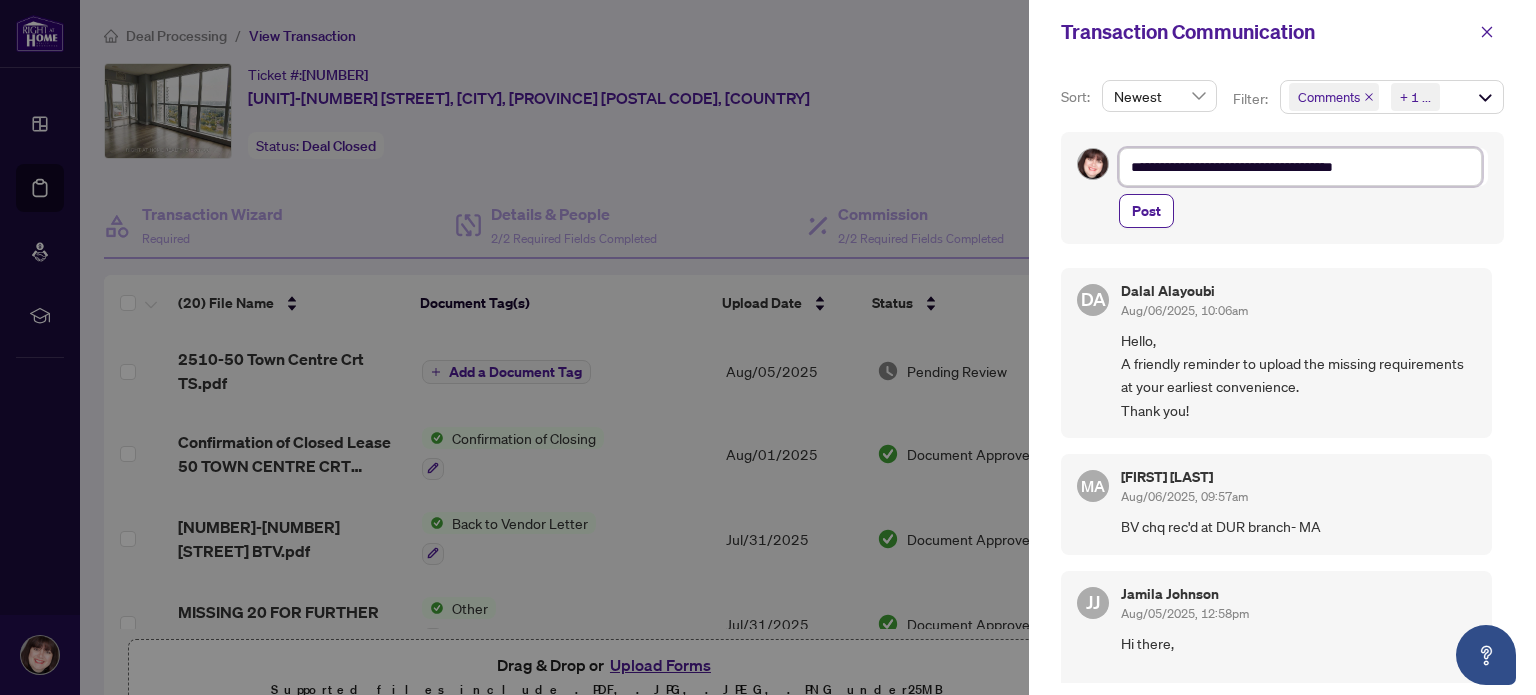 type on "**********" 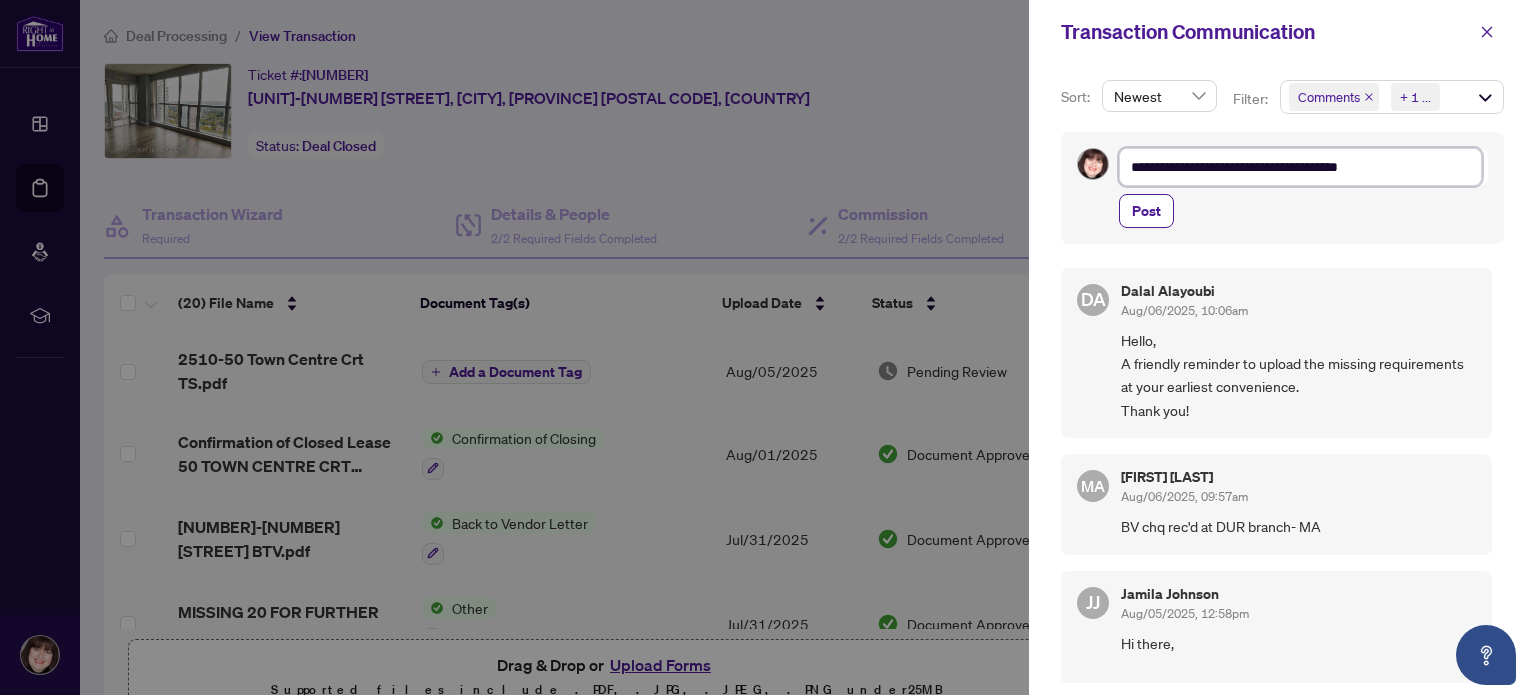 type on "**********" 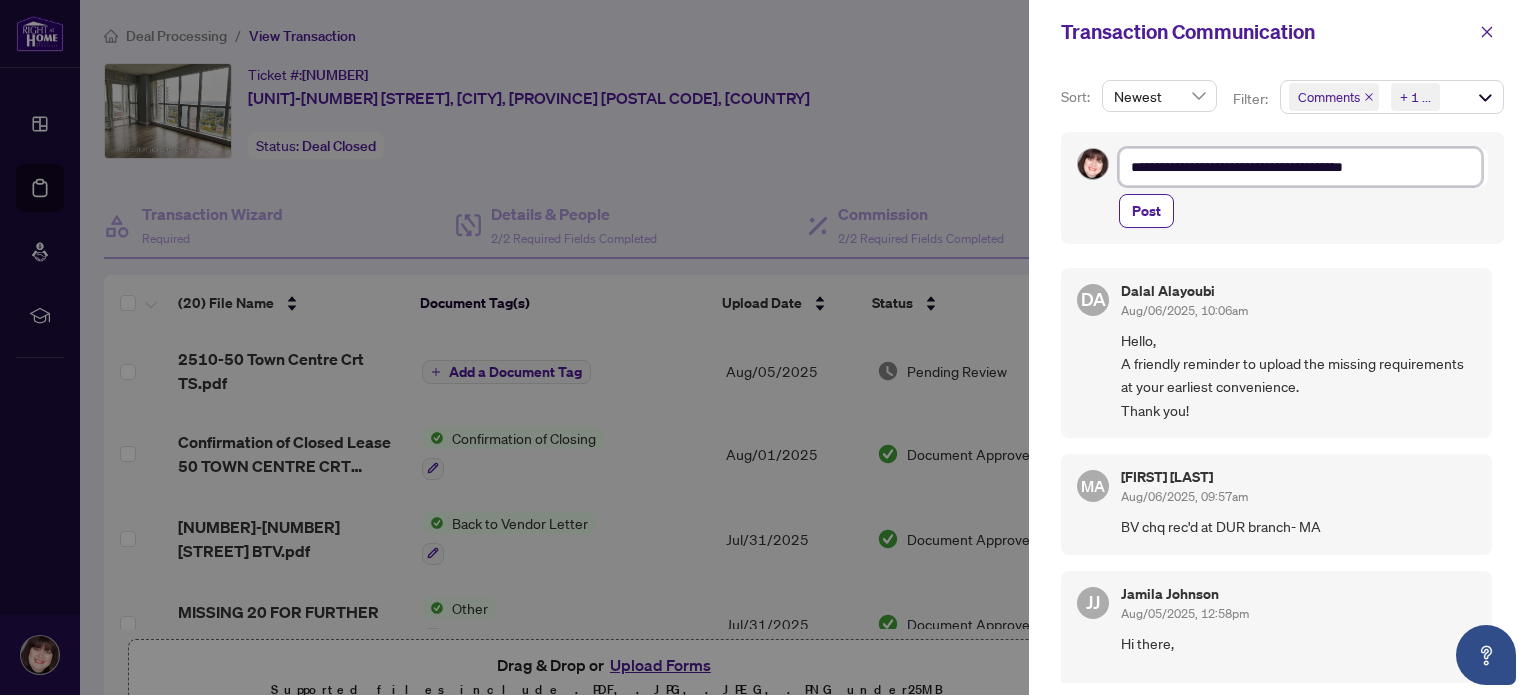 type on "**********" 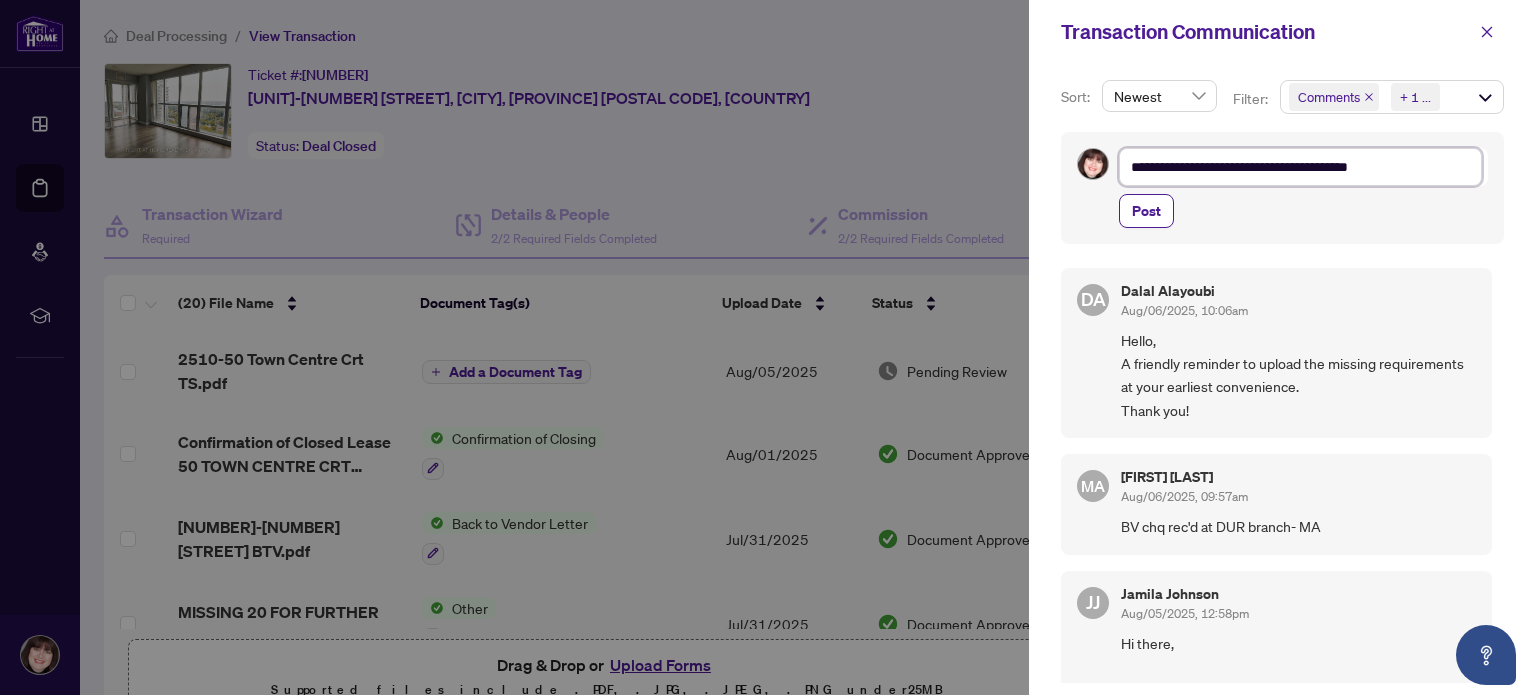 type on "**********" 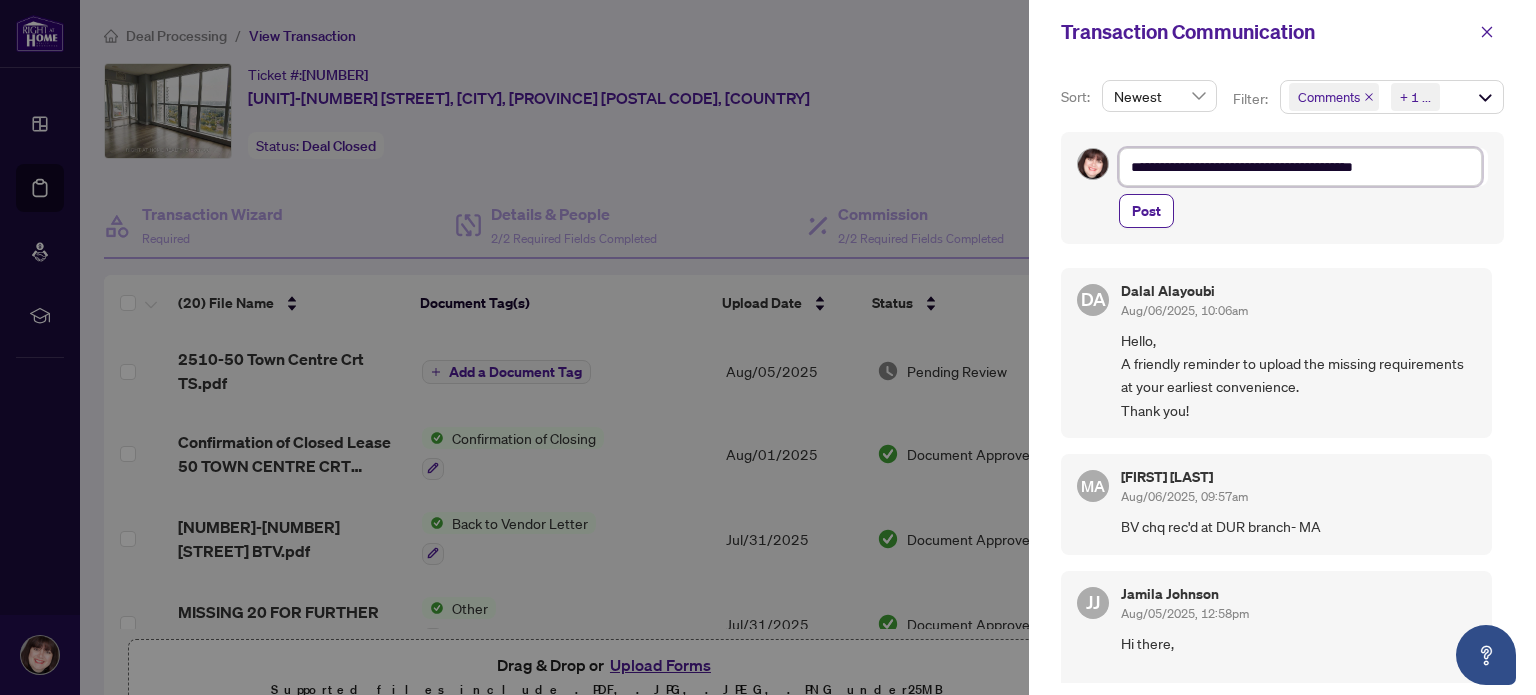type on "**********" 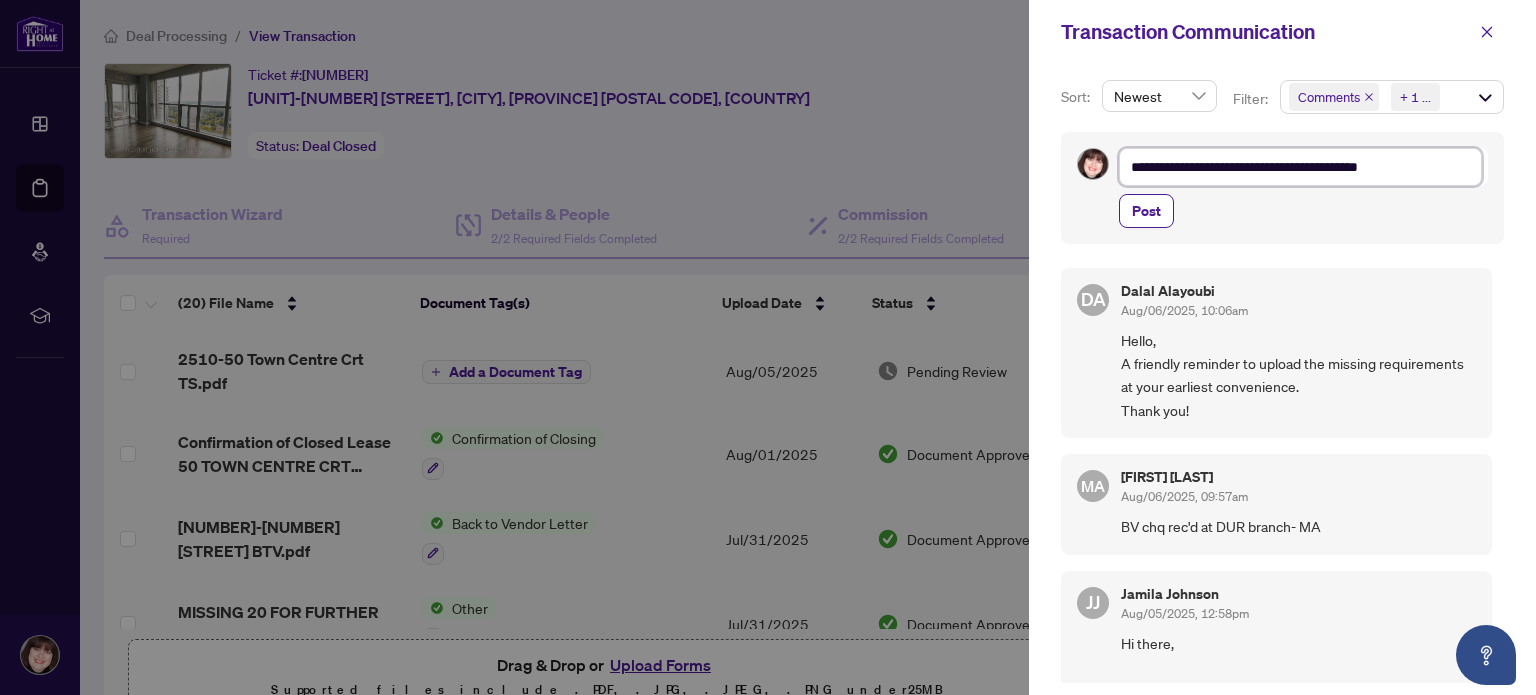 type on "**********" 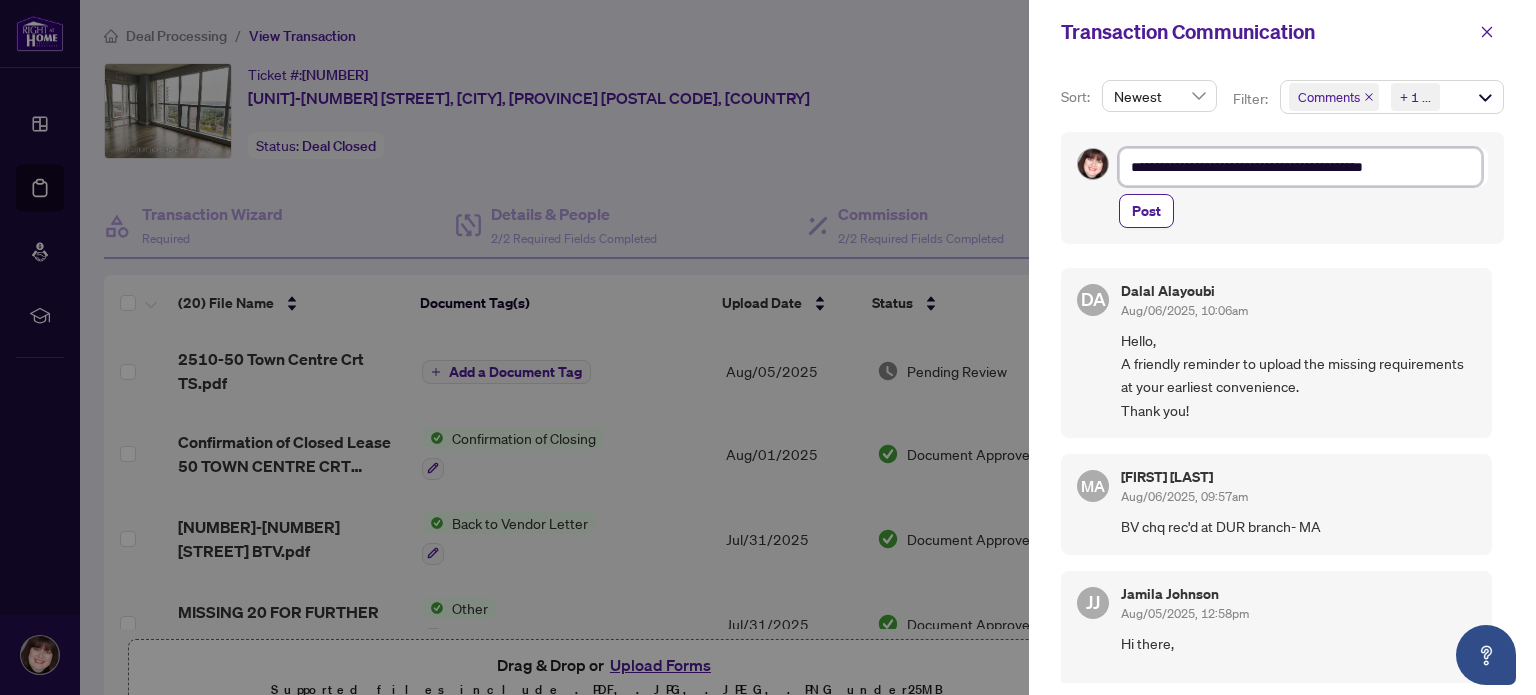 type on "**********" 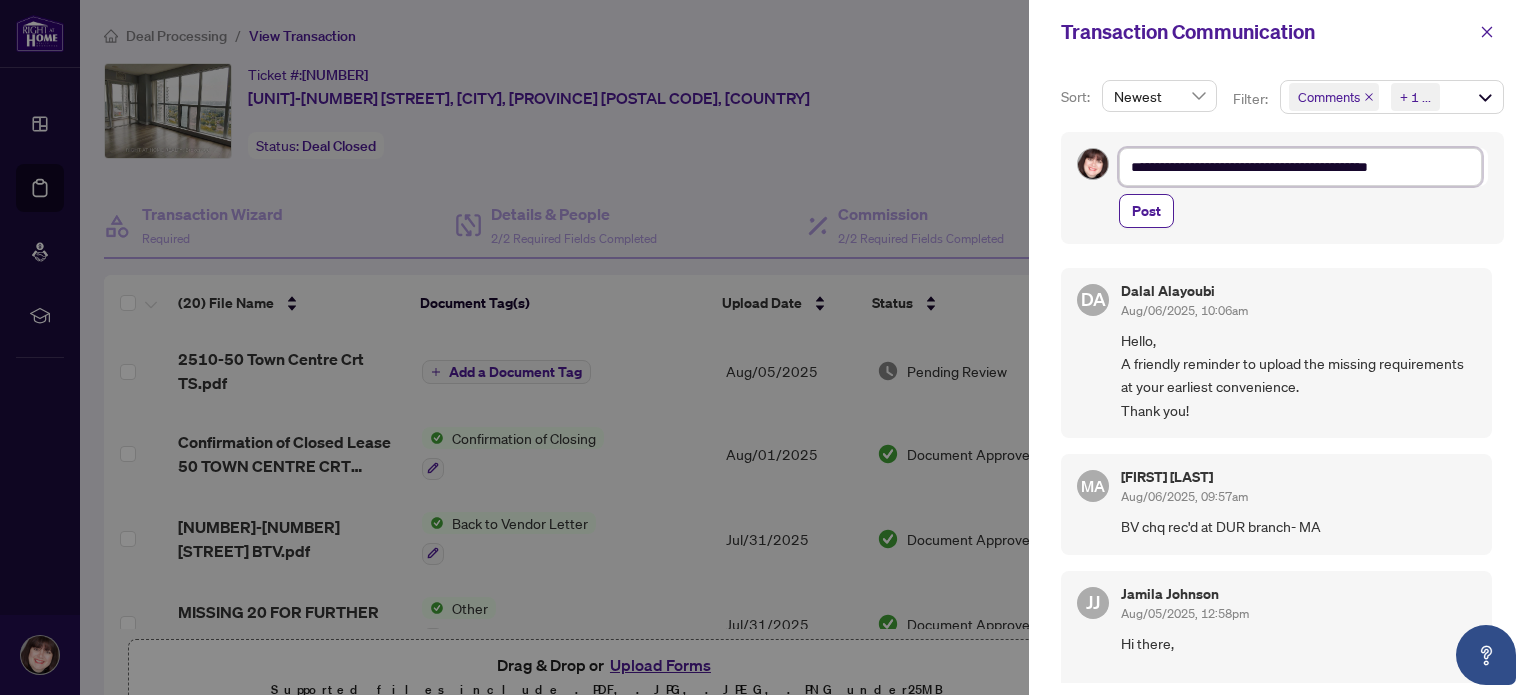 type on "**********" 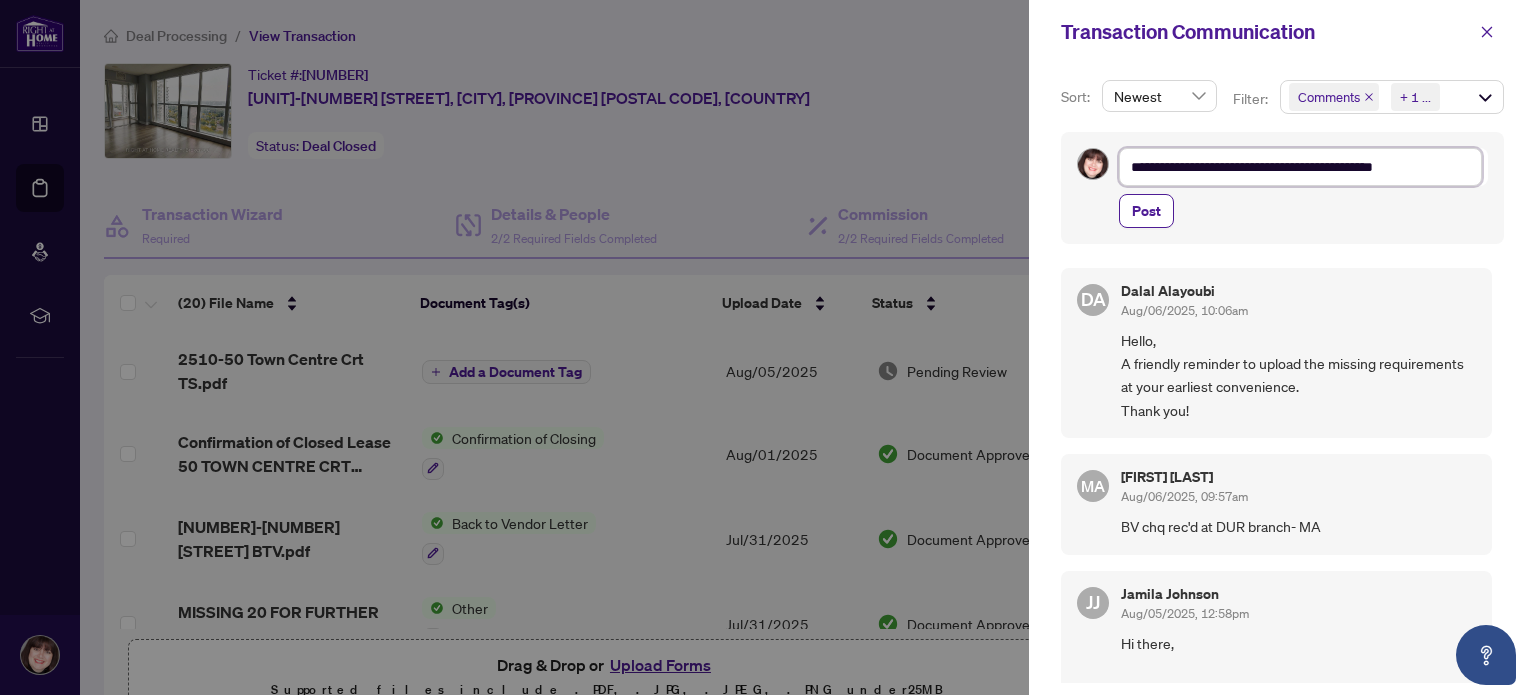 type on "**********" 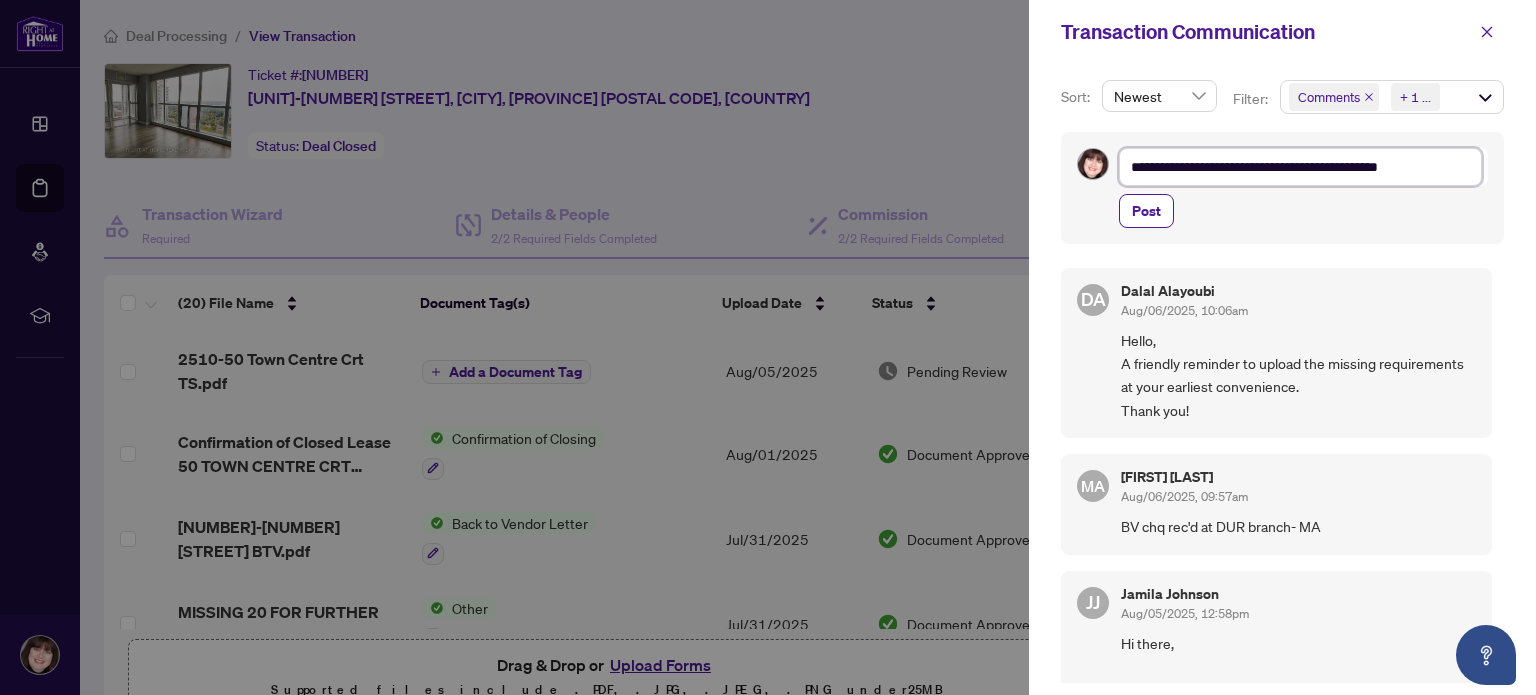 type on "**********" 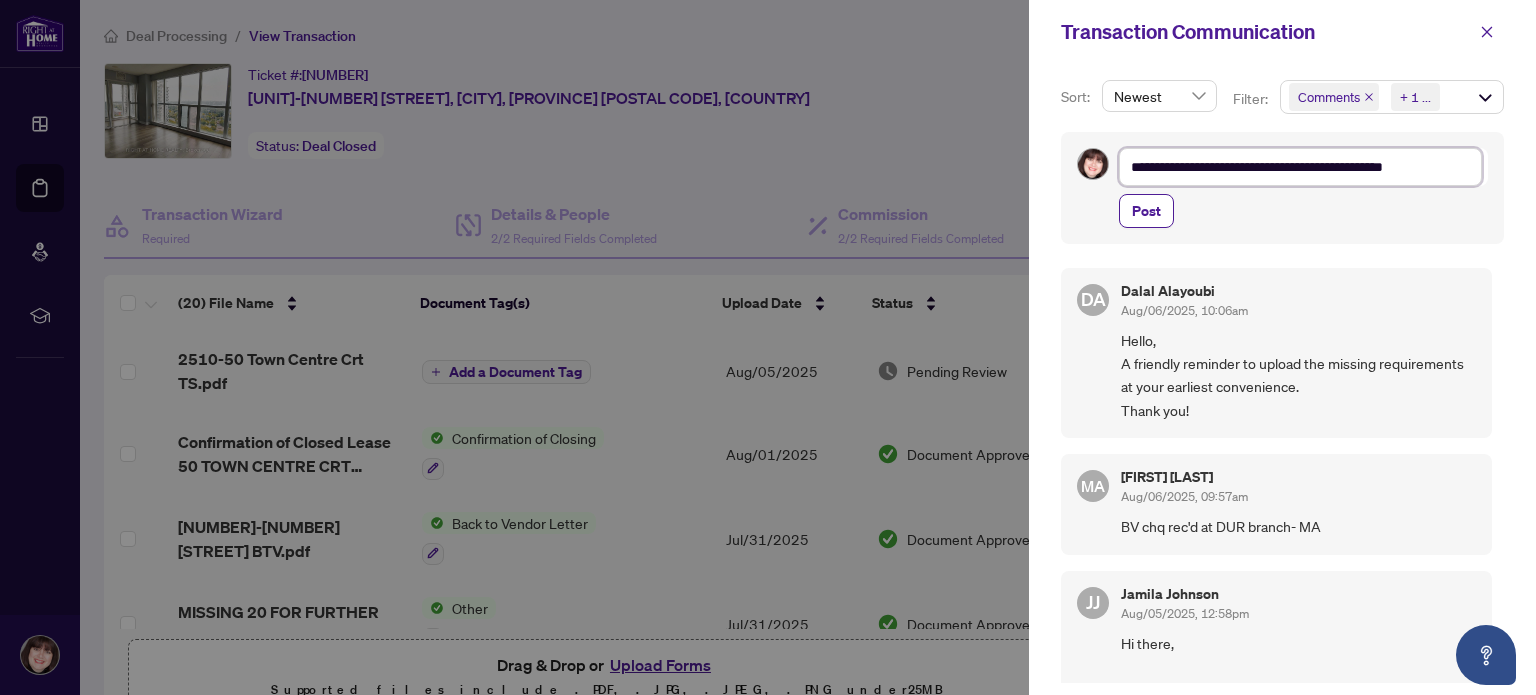 type on "**********" 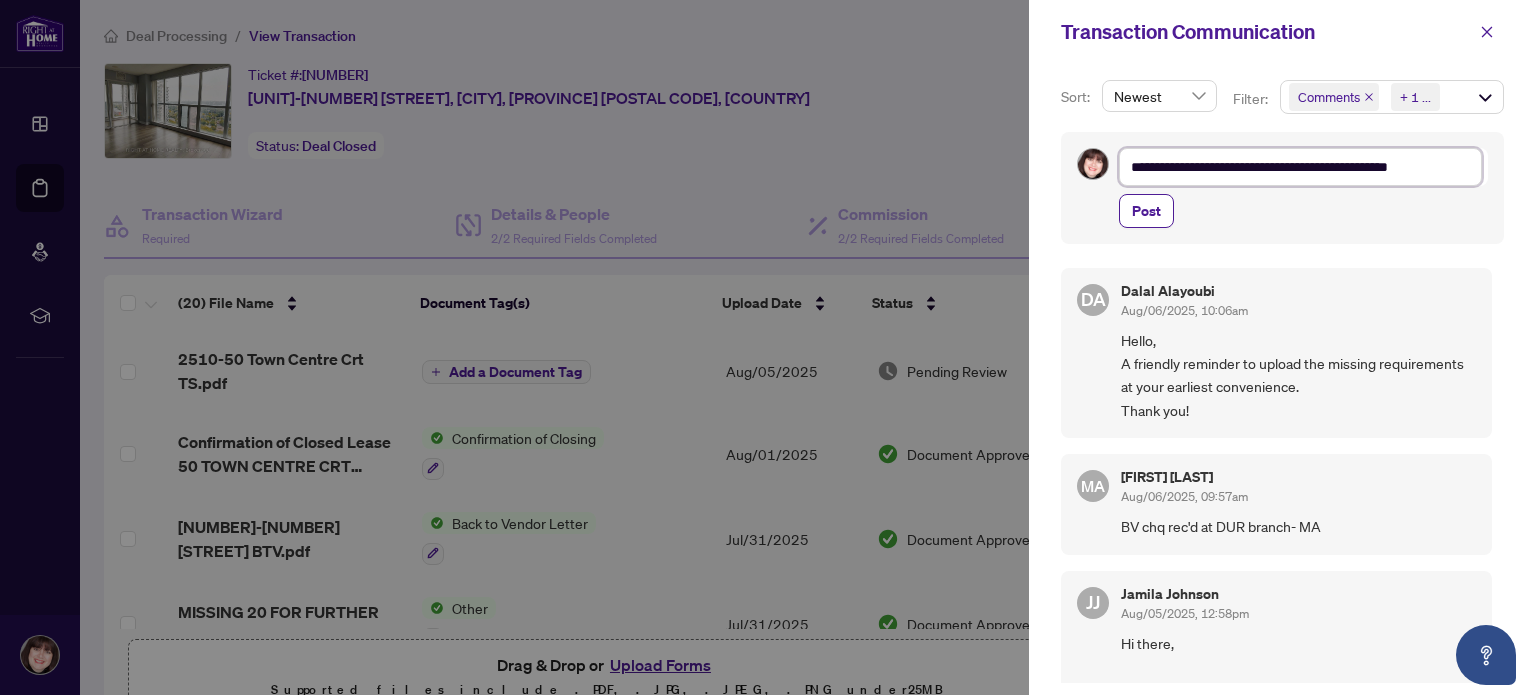 type on "**********" 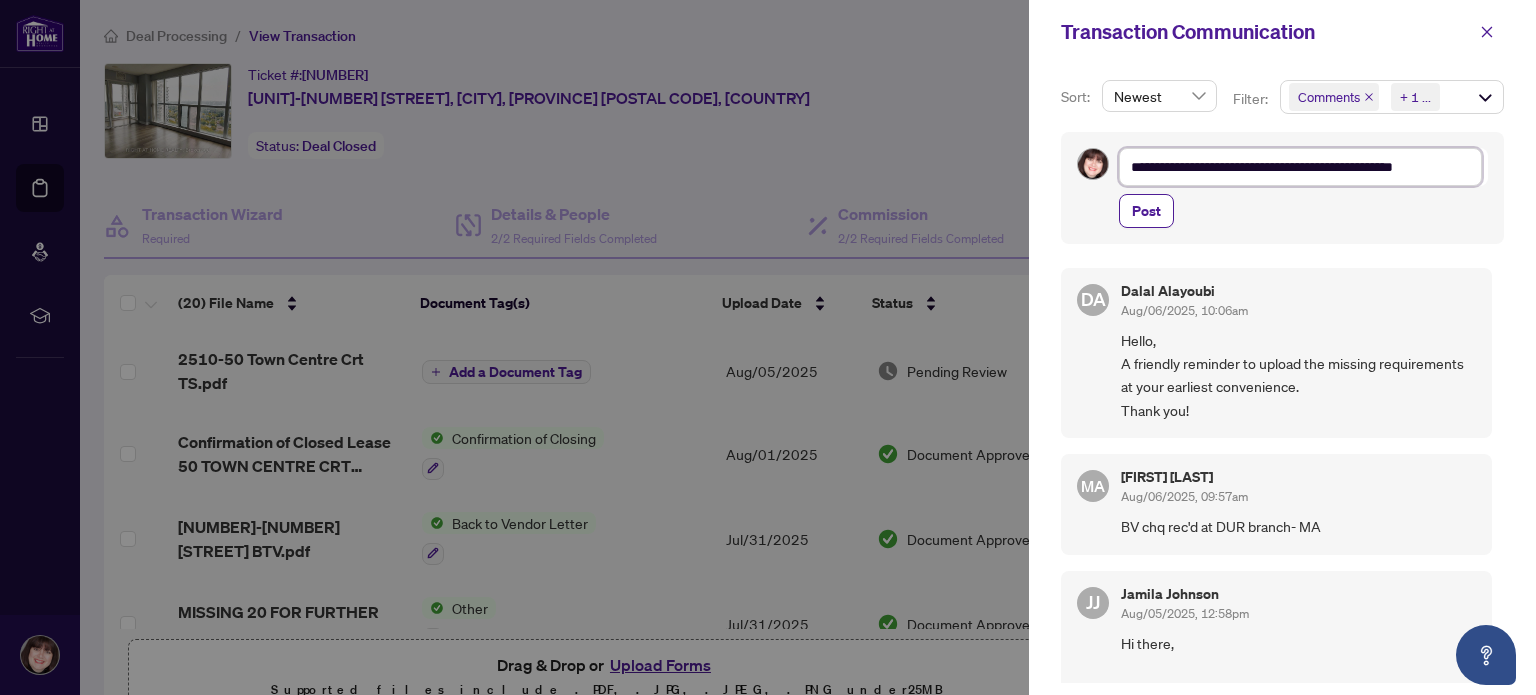 type on "**********" 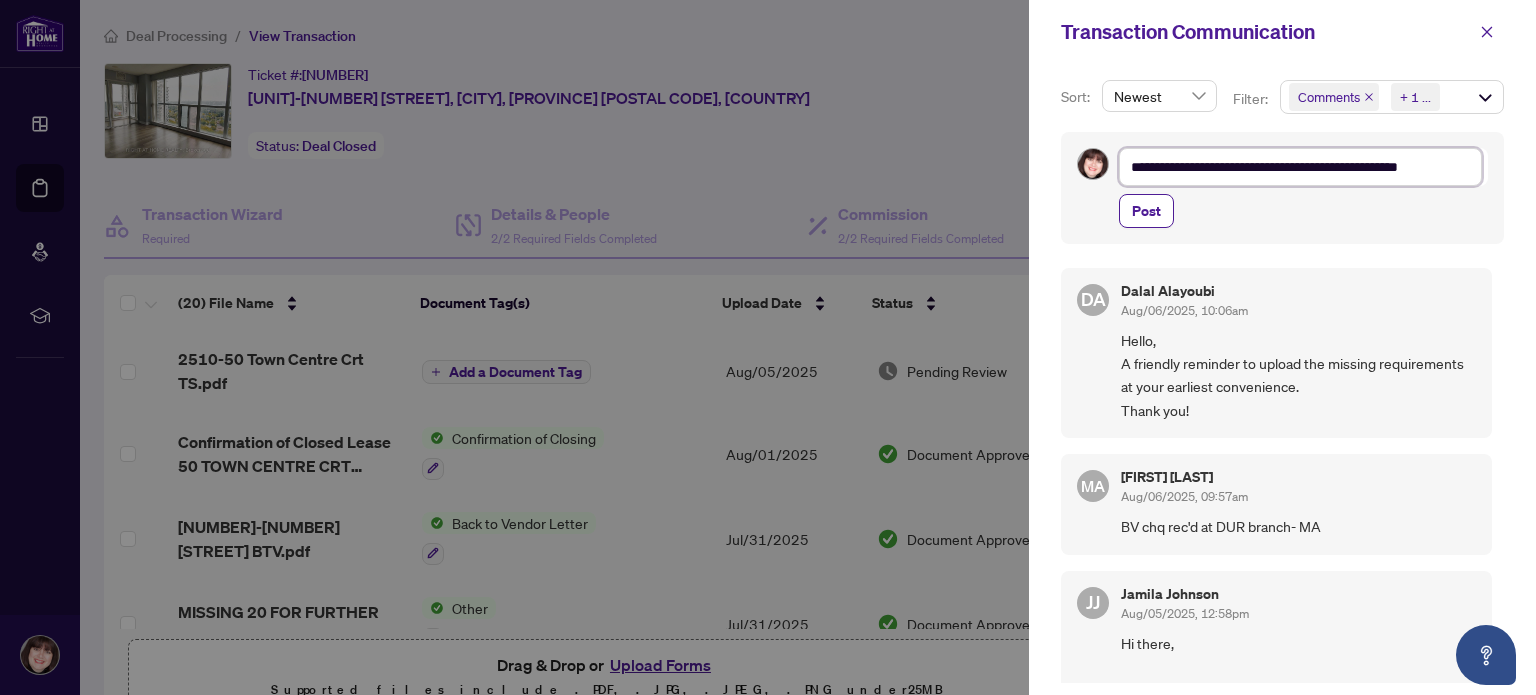type on "**********" 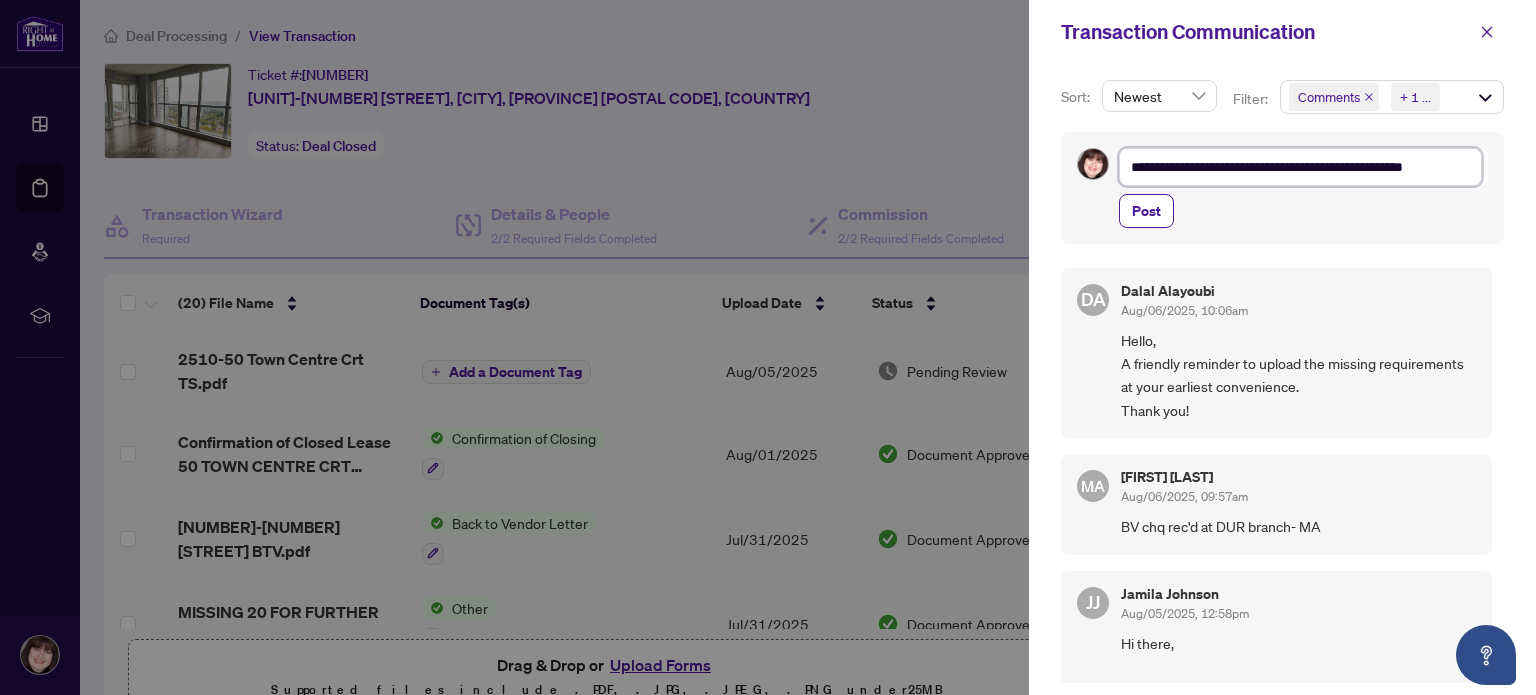 type on "**********" 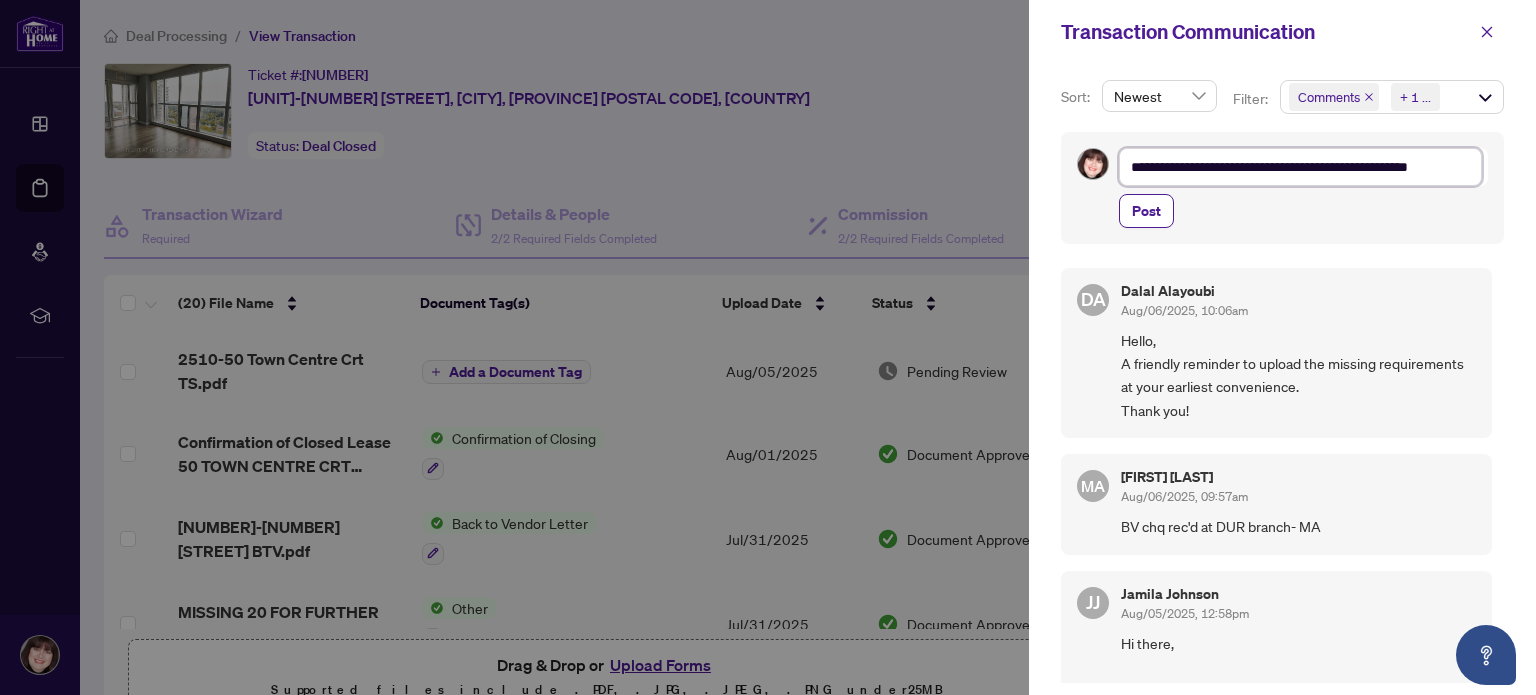 type on "**********" 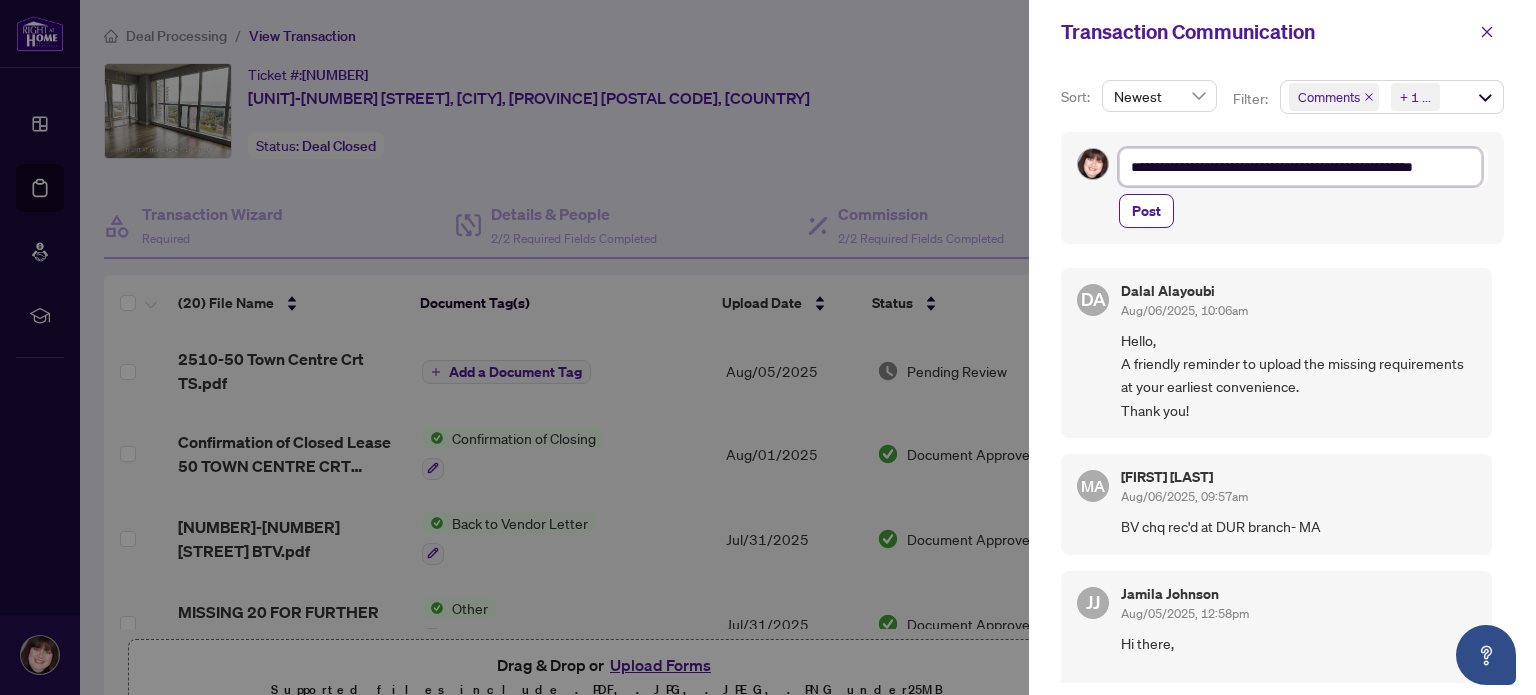 type on "**********" 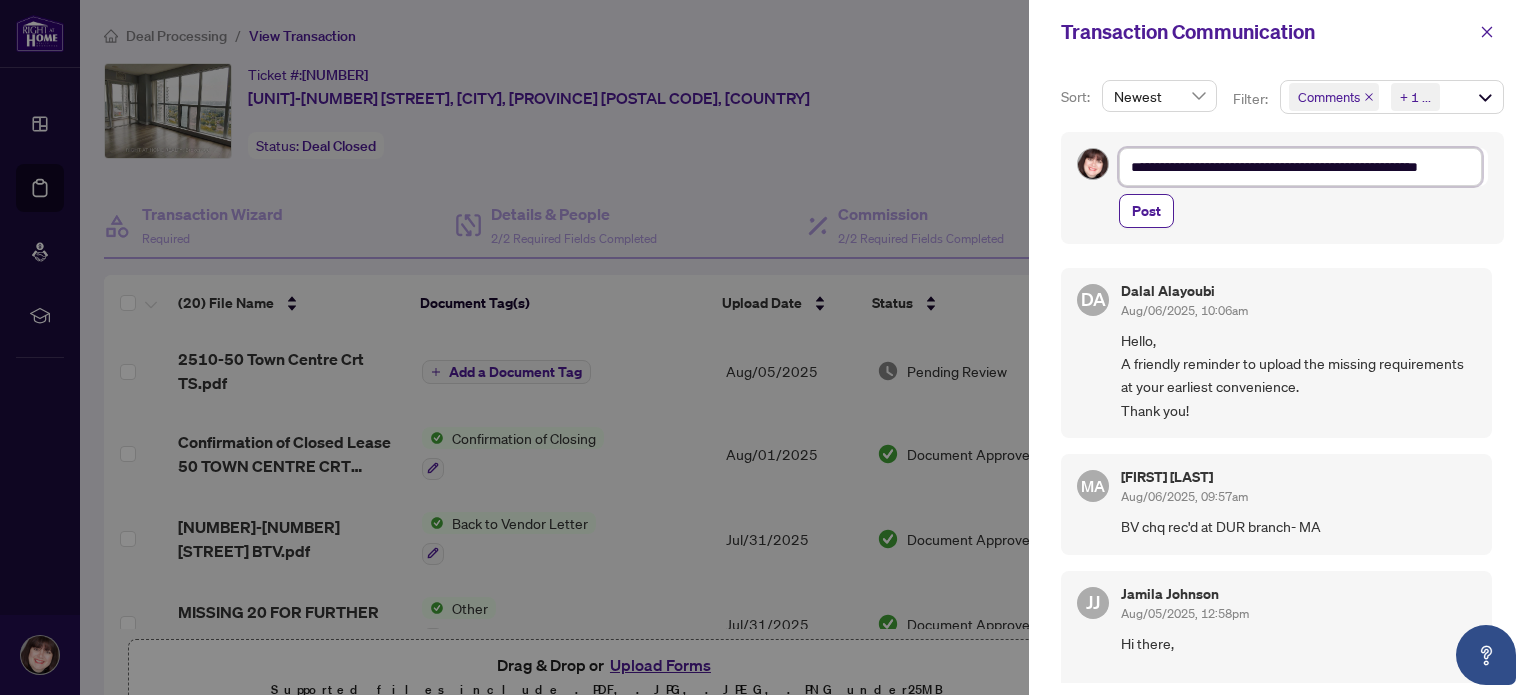 type on "**********" 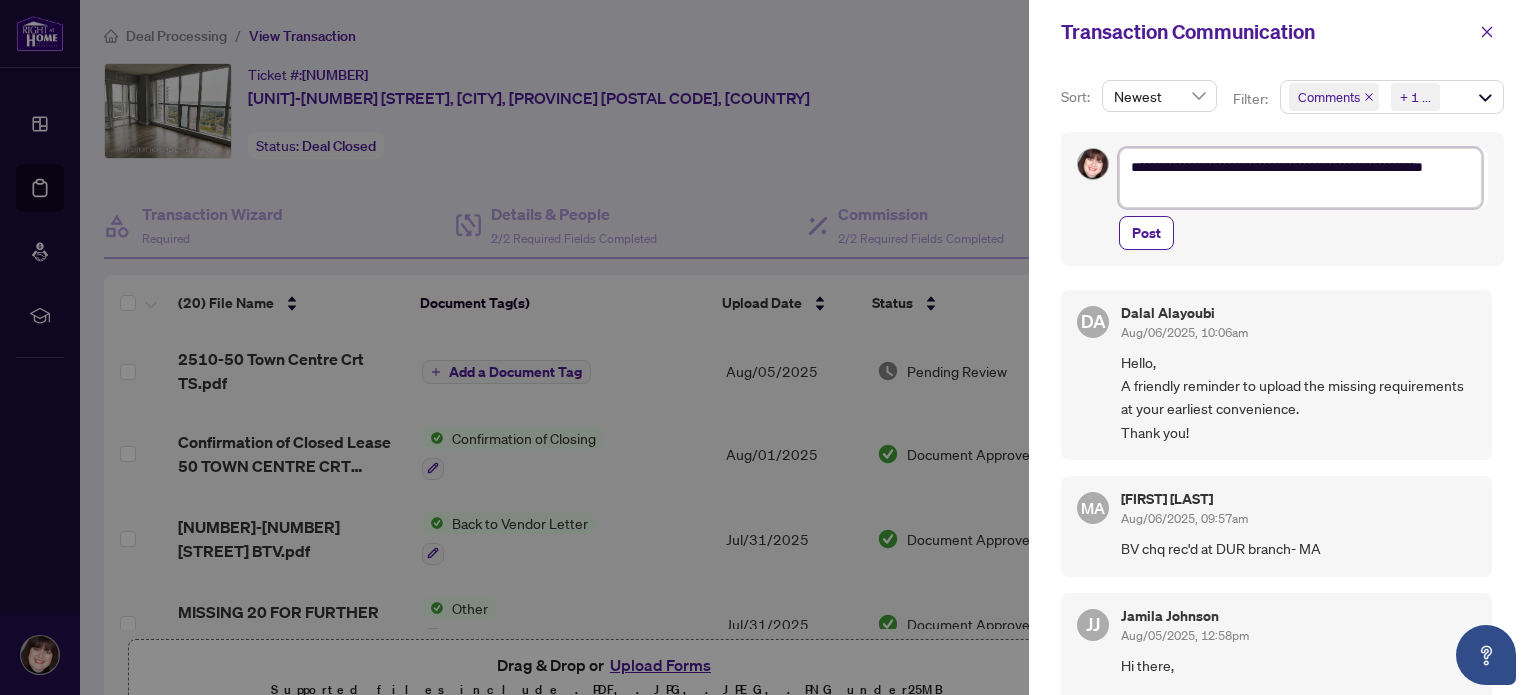 type on "**********" 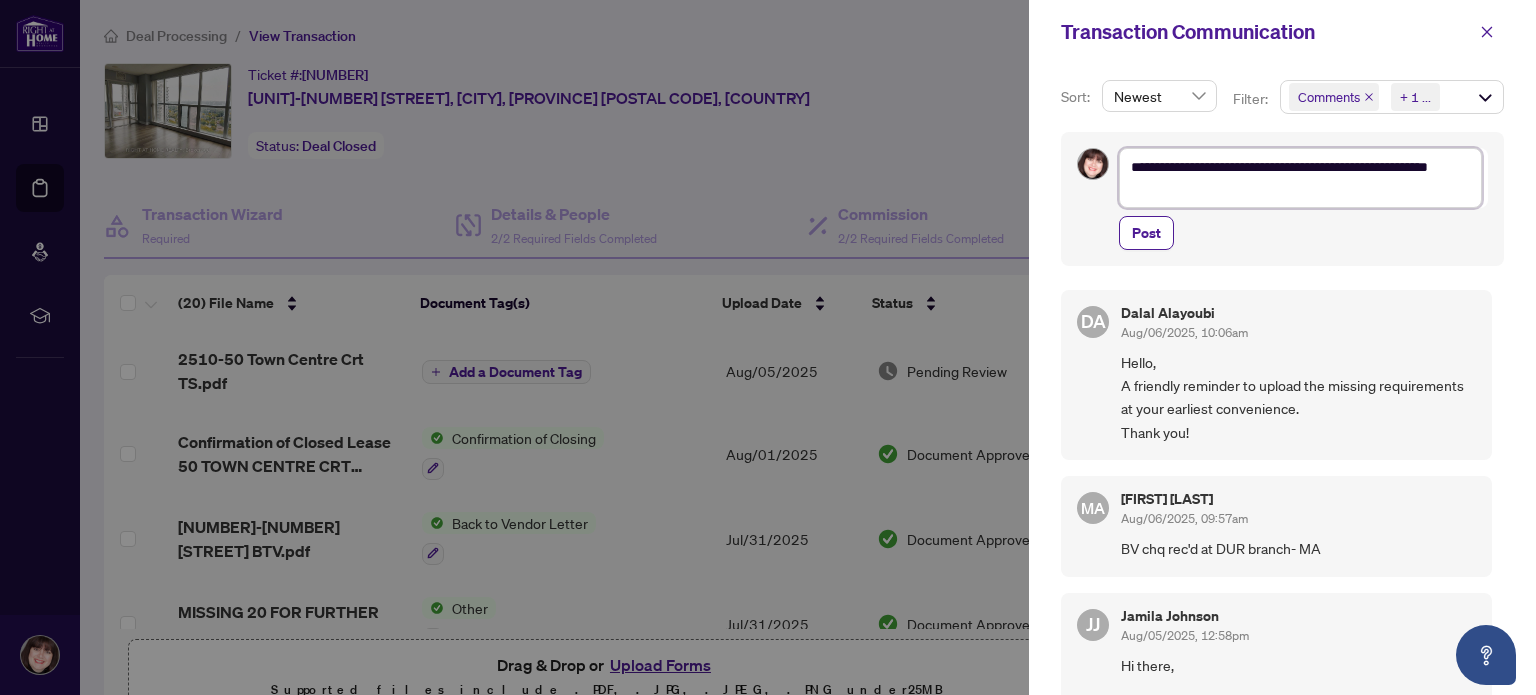type on "**********" 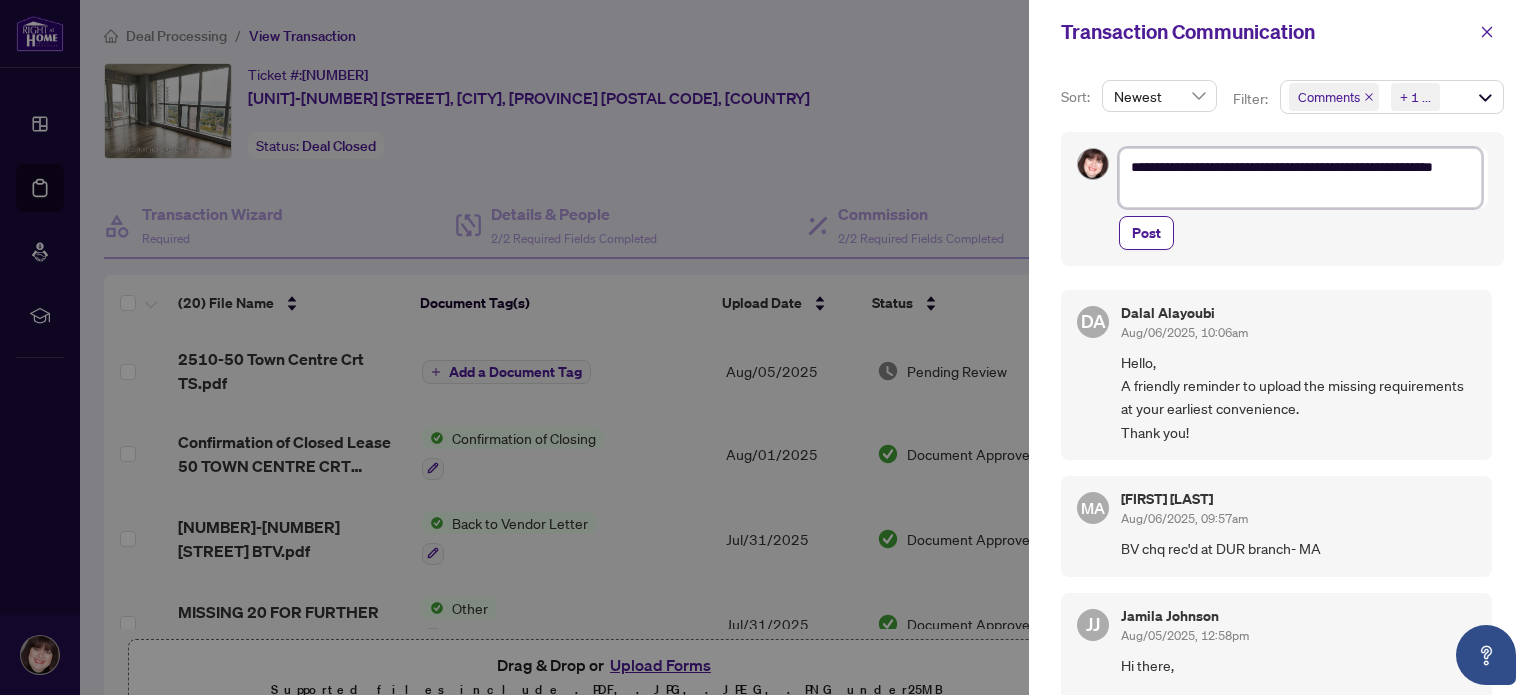 type on "**********" 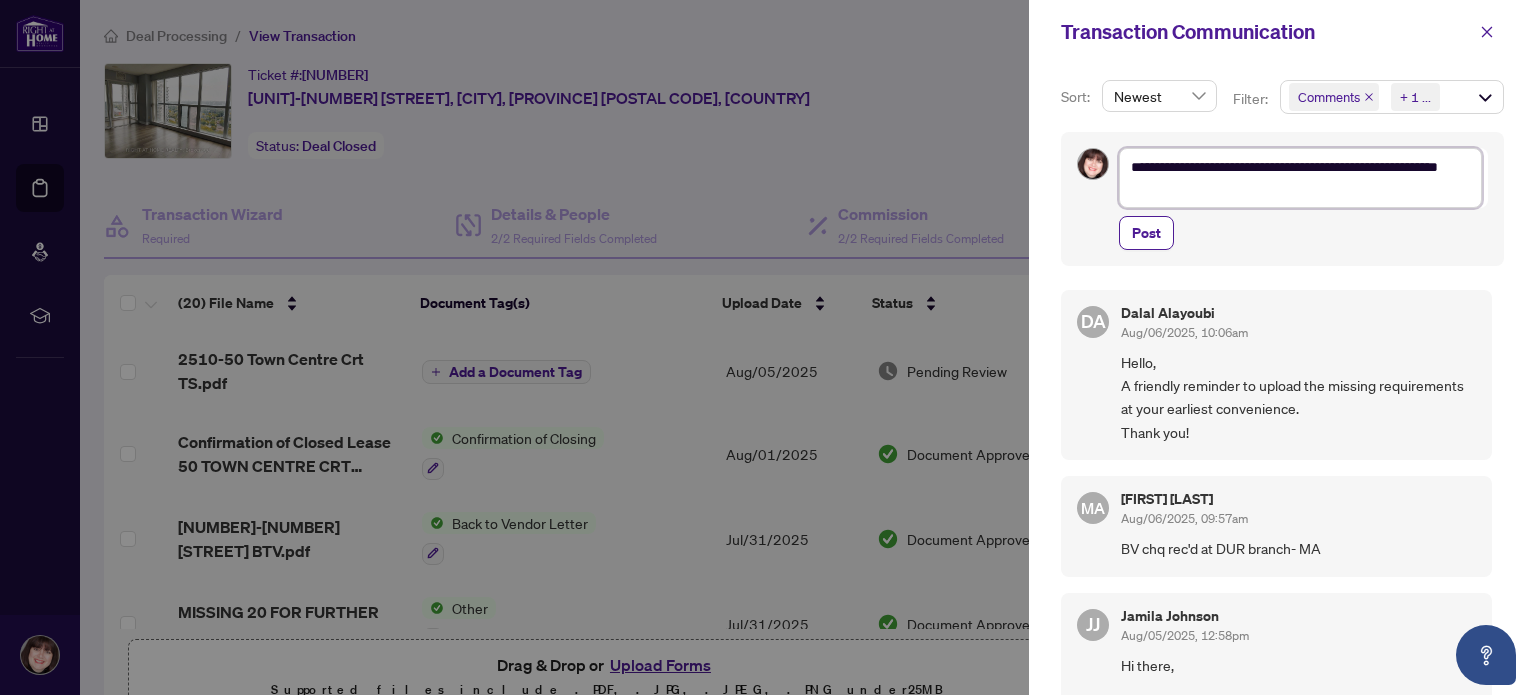 type on "**********" 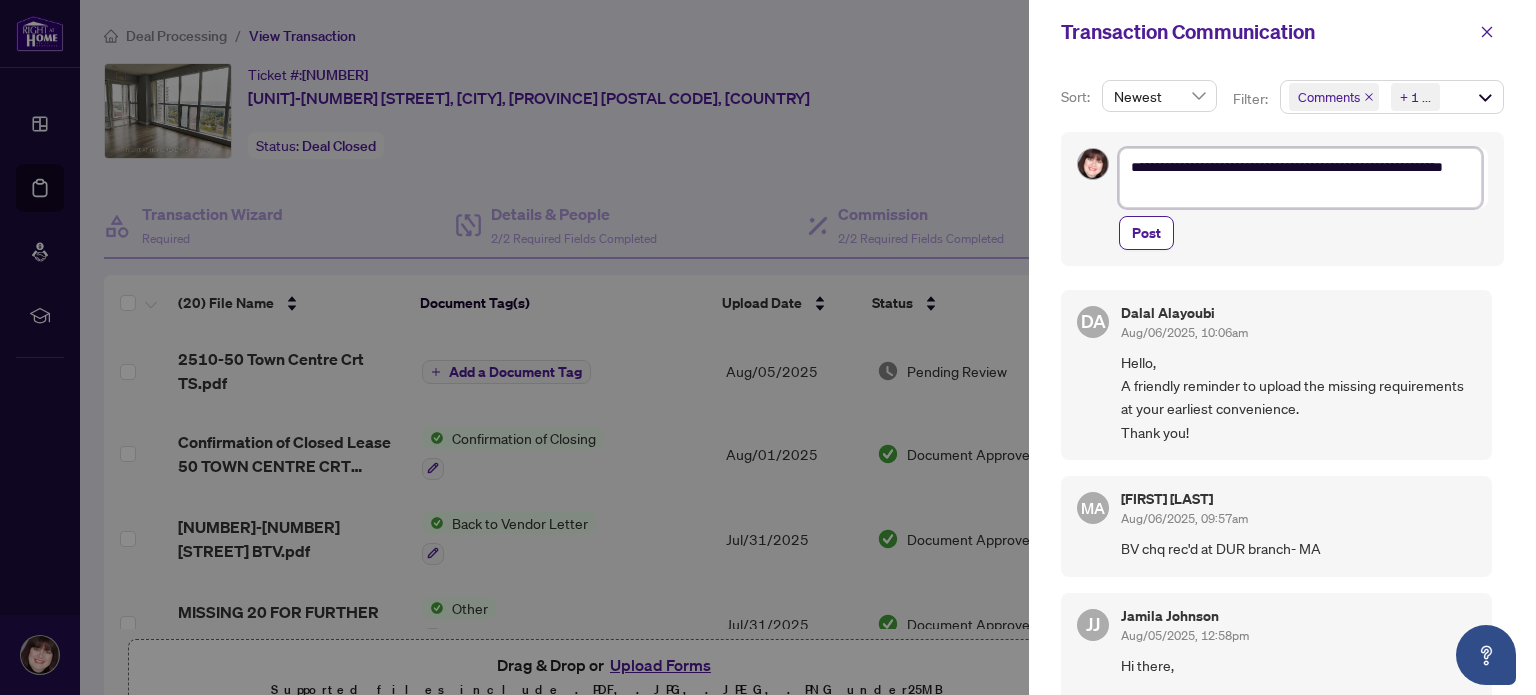 type on "**********" 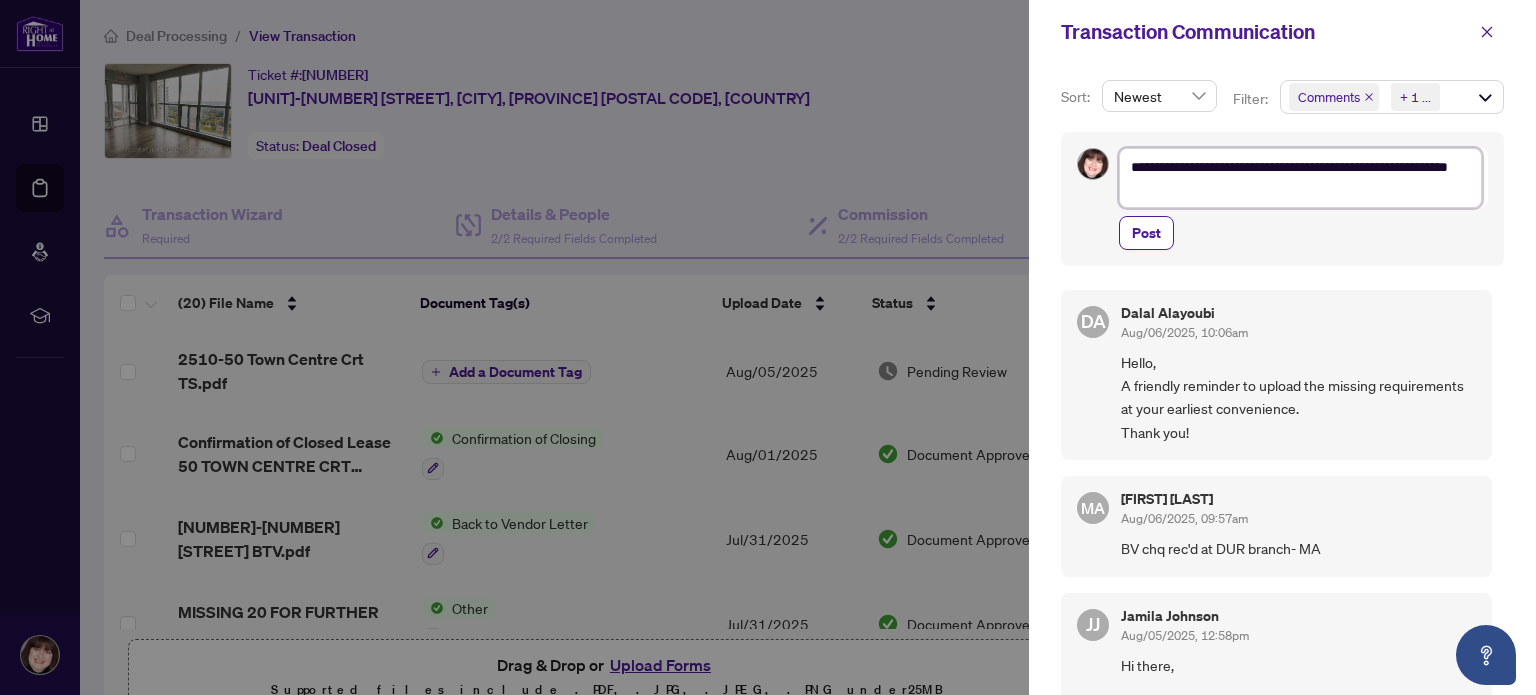 type on "**********" 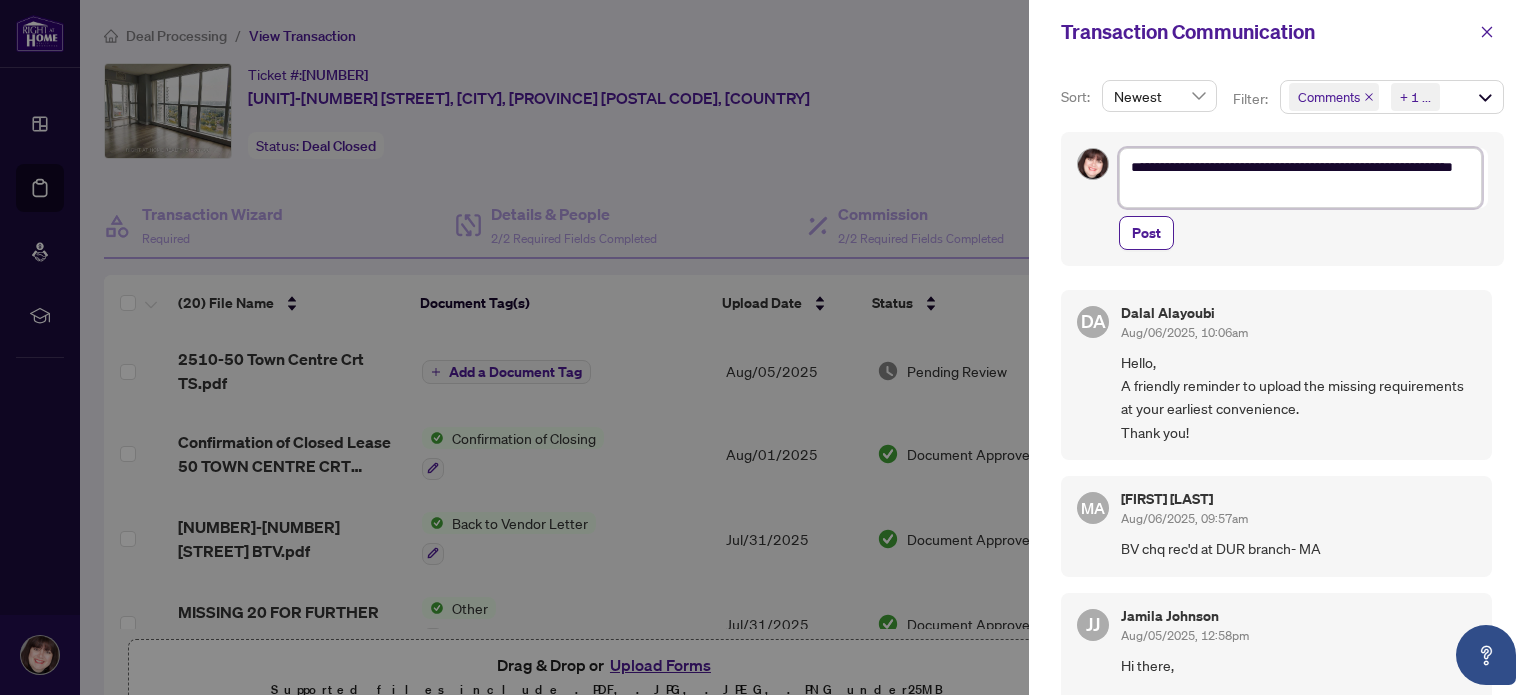 type on "**********" 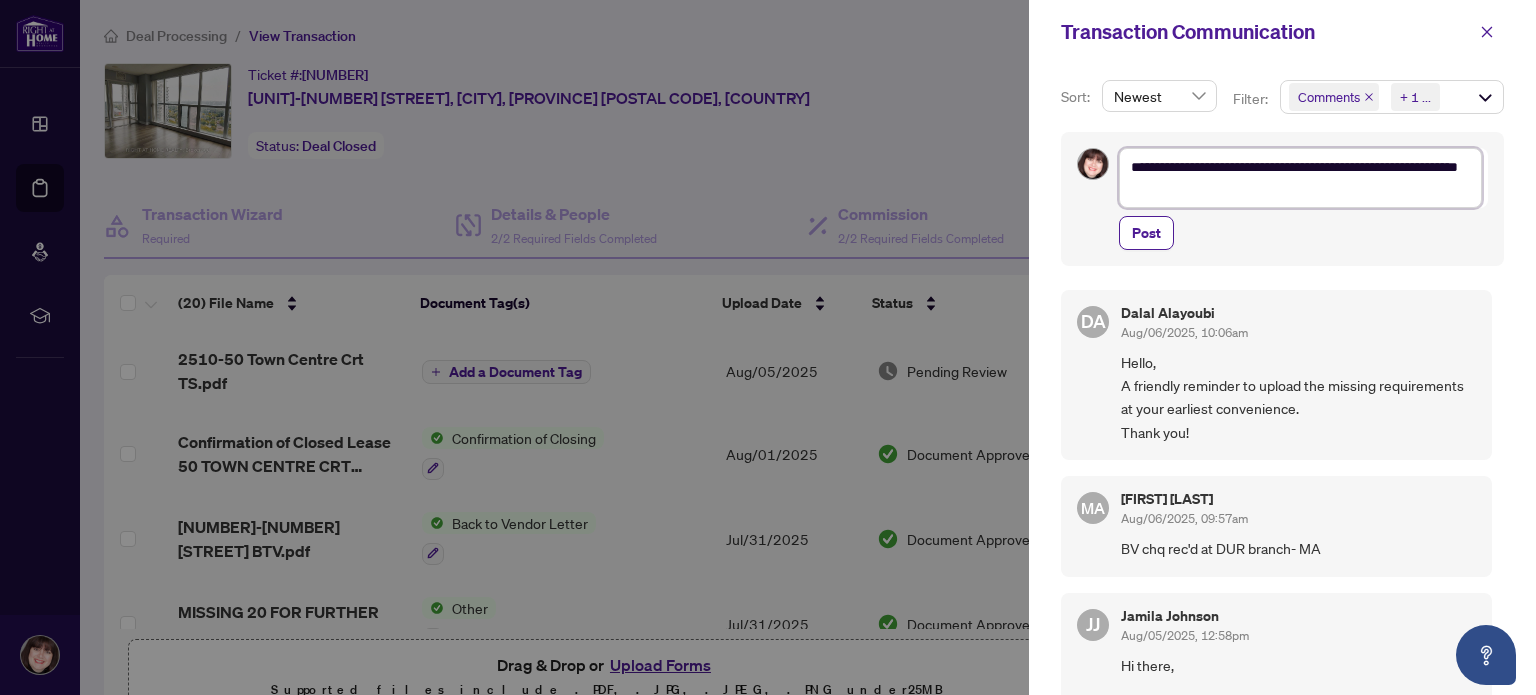 type on "**********" 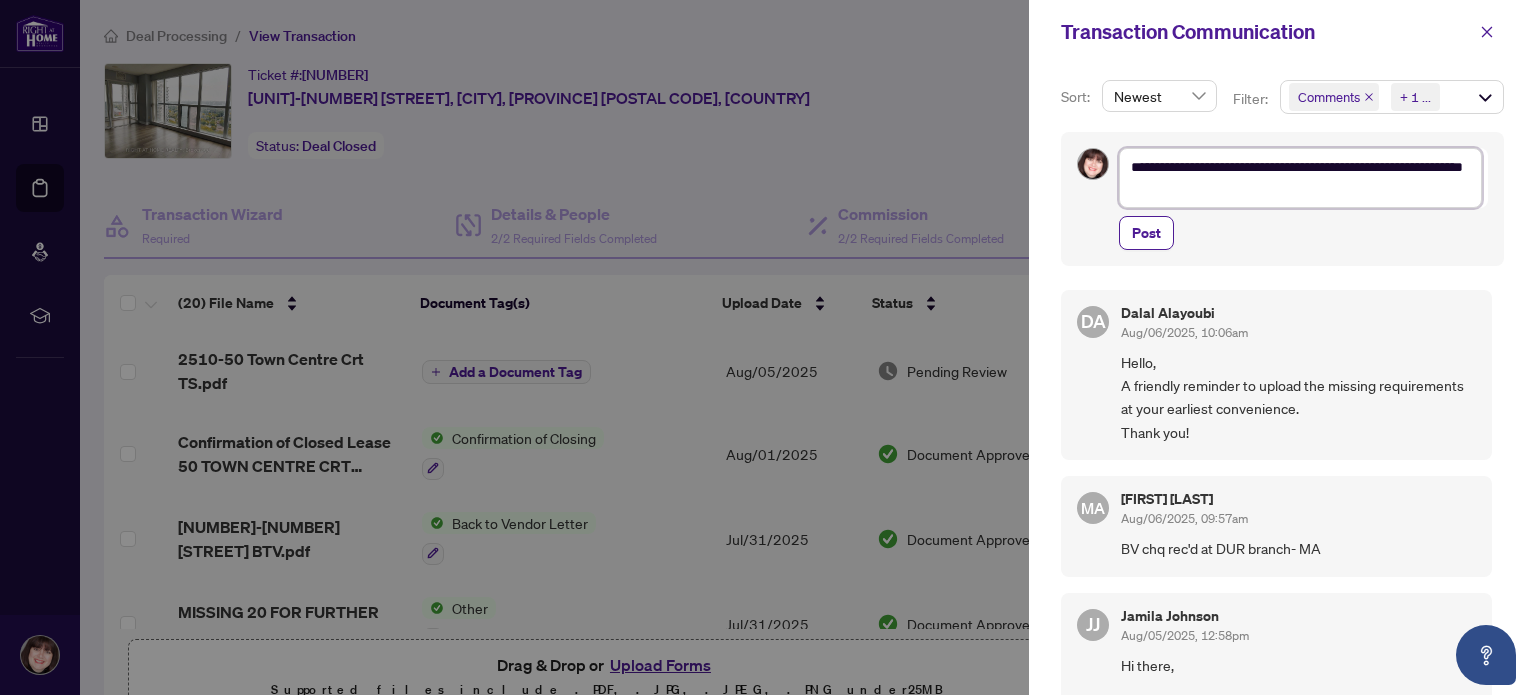 type on "**********" 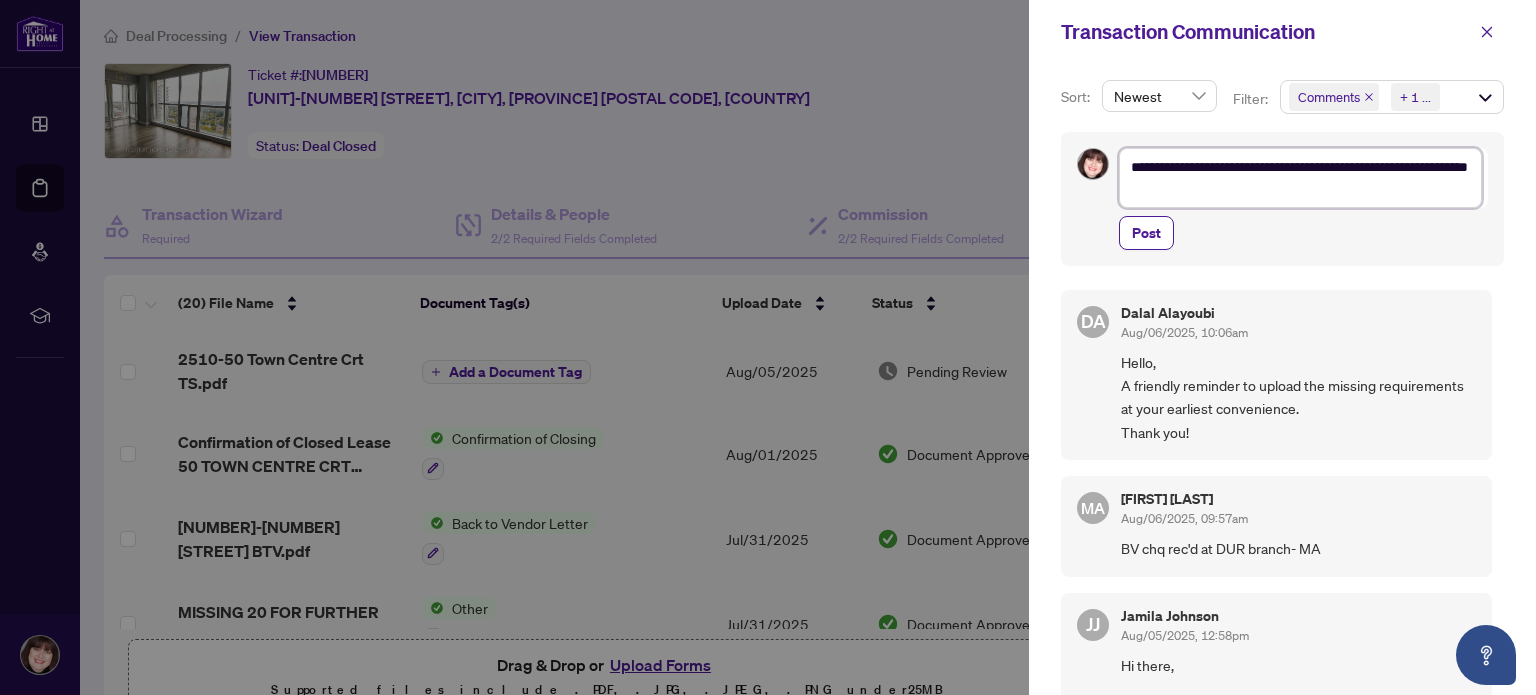 type on "**********" 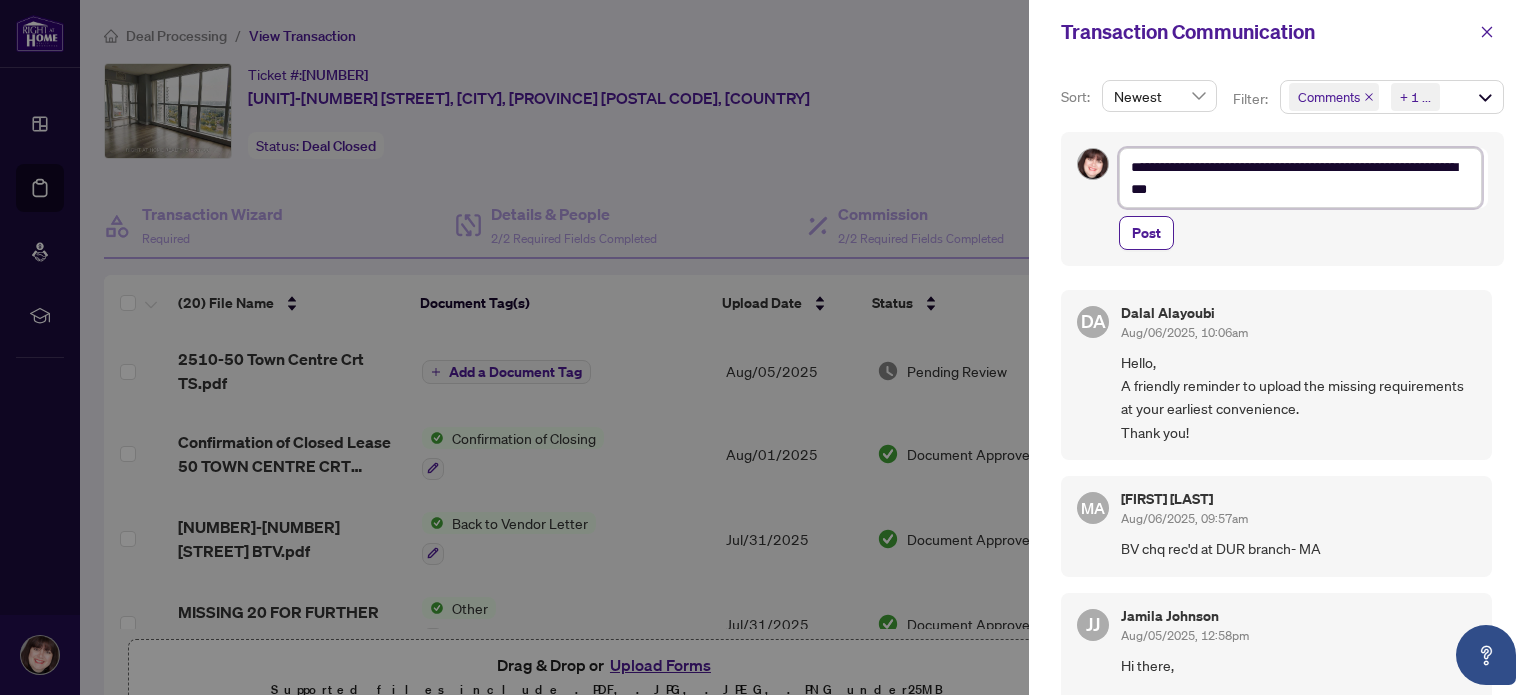 type on "**********" 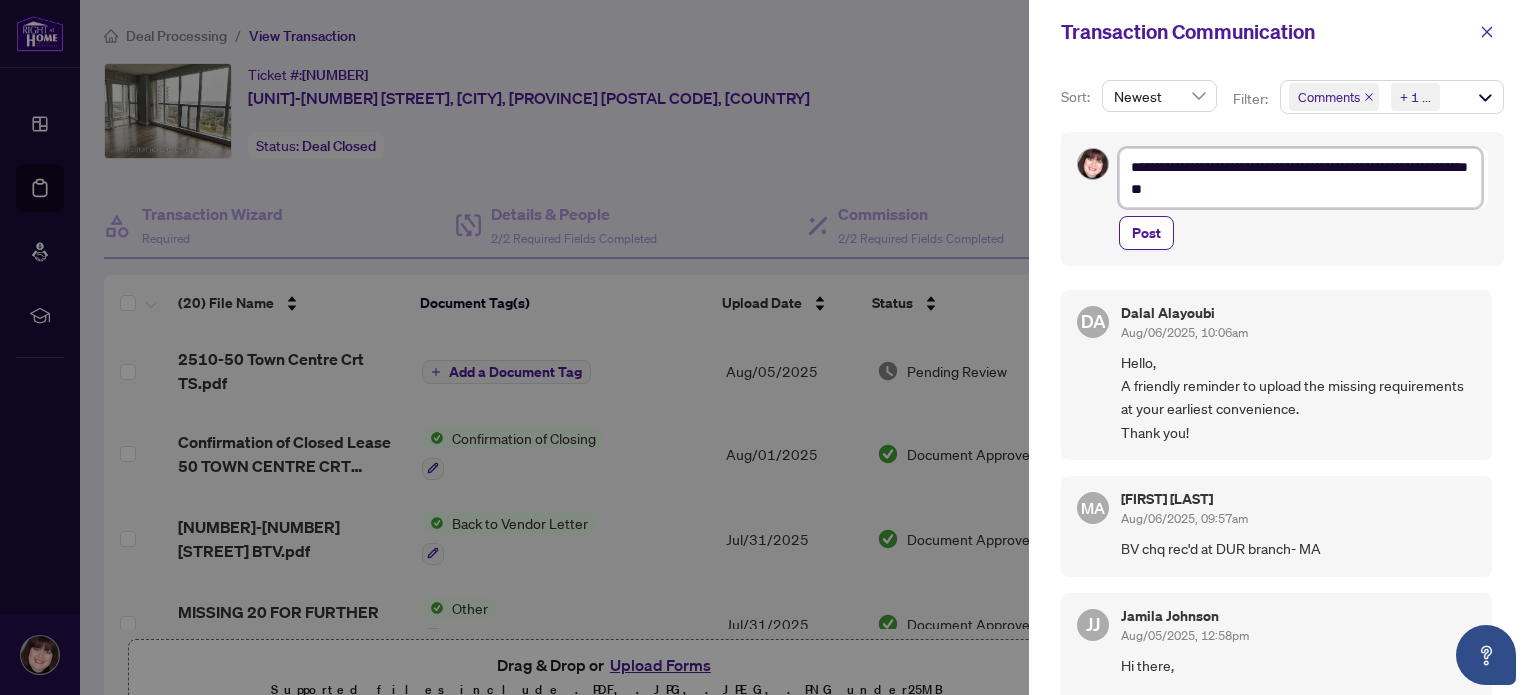 type on "**********" 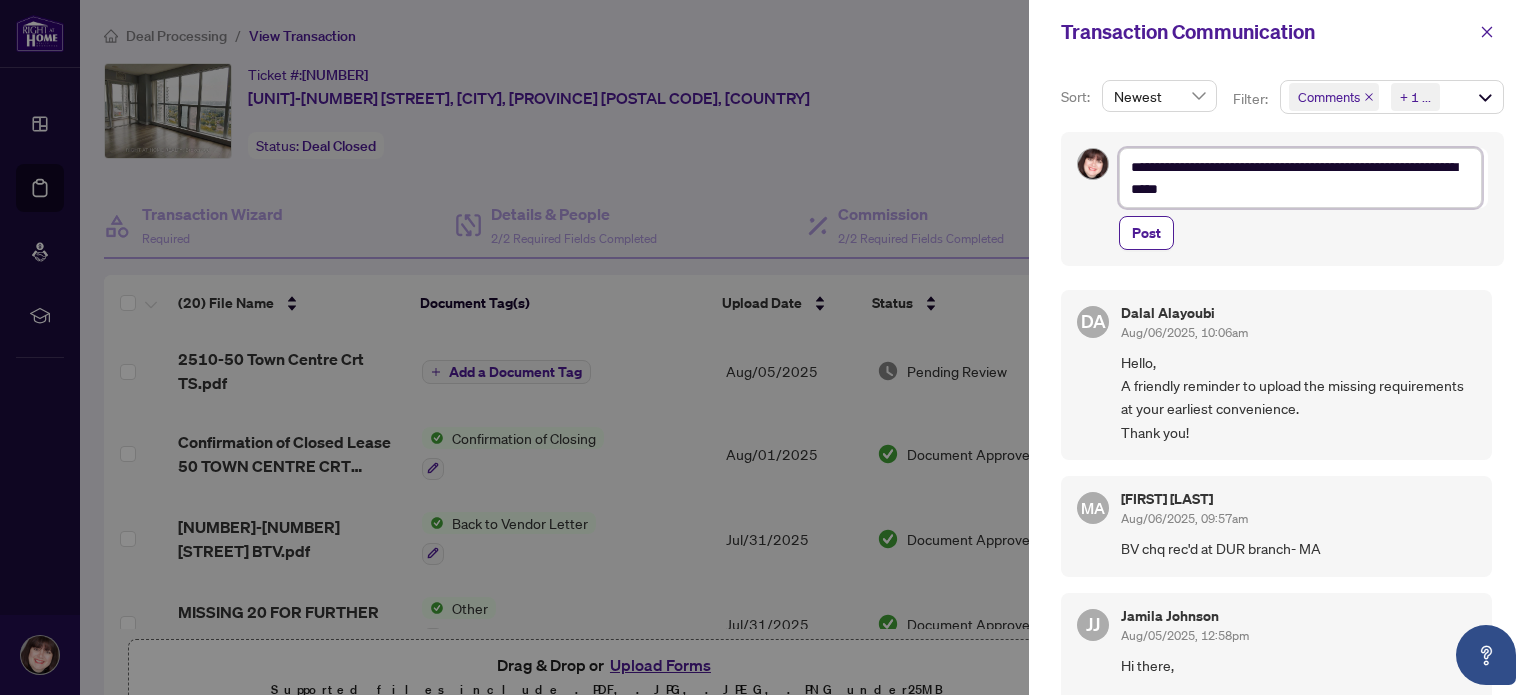 type on "**********" 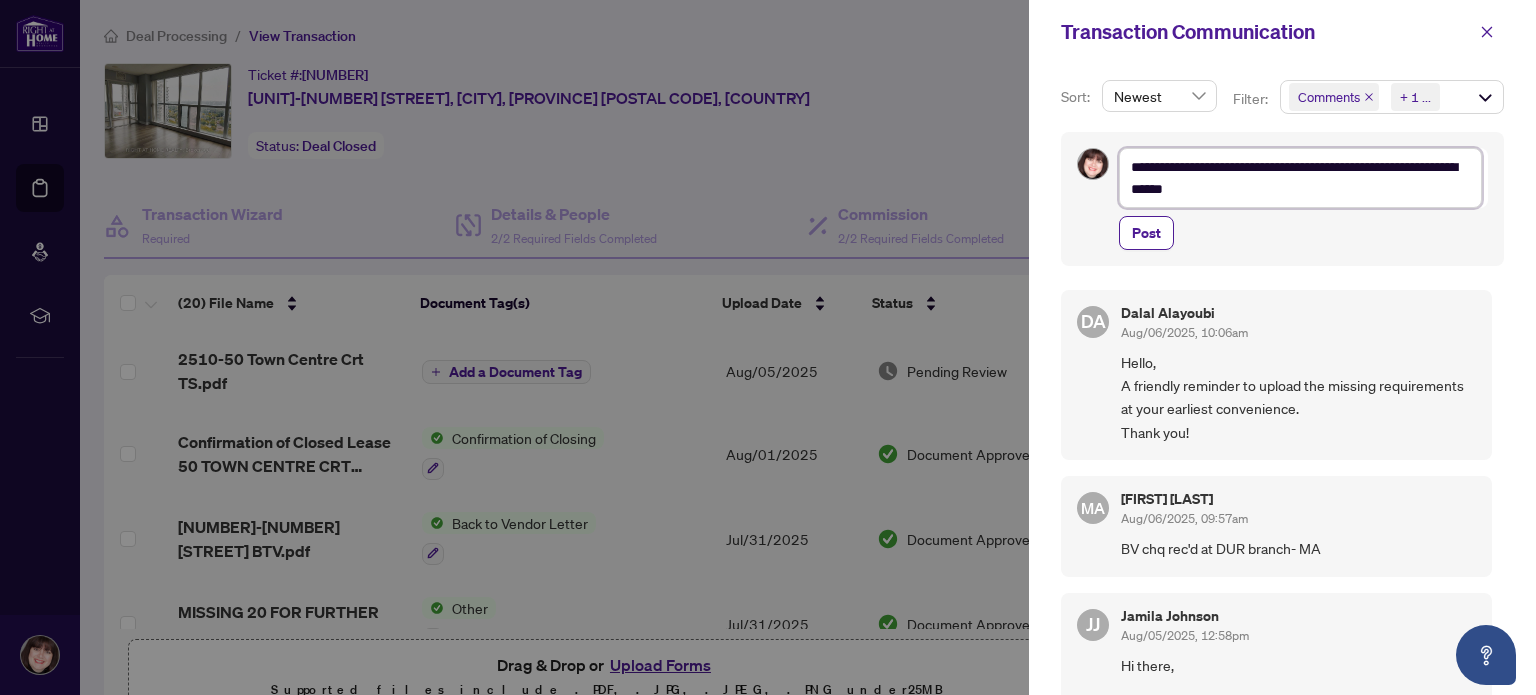 type on "**********" 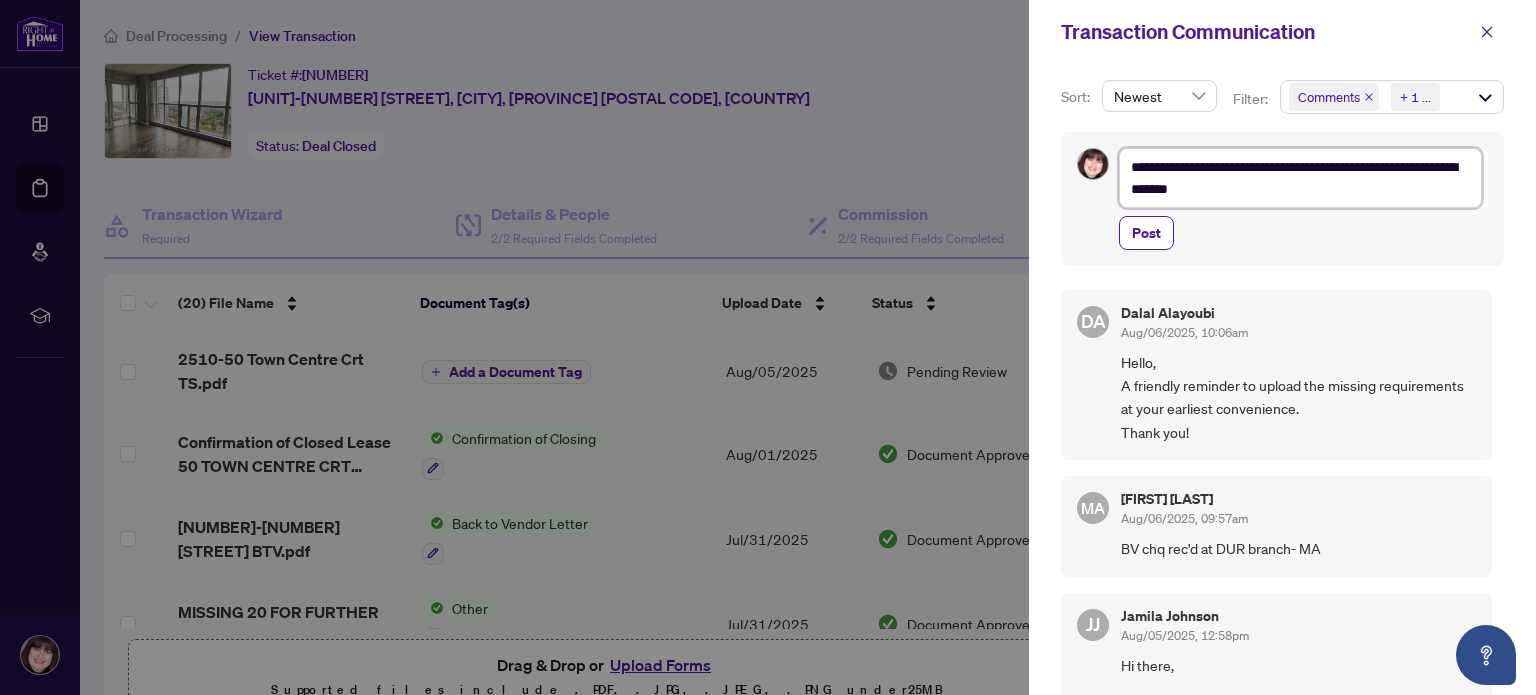 type on "**********" 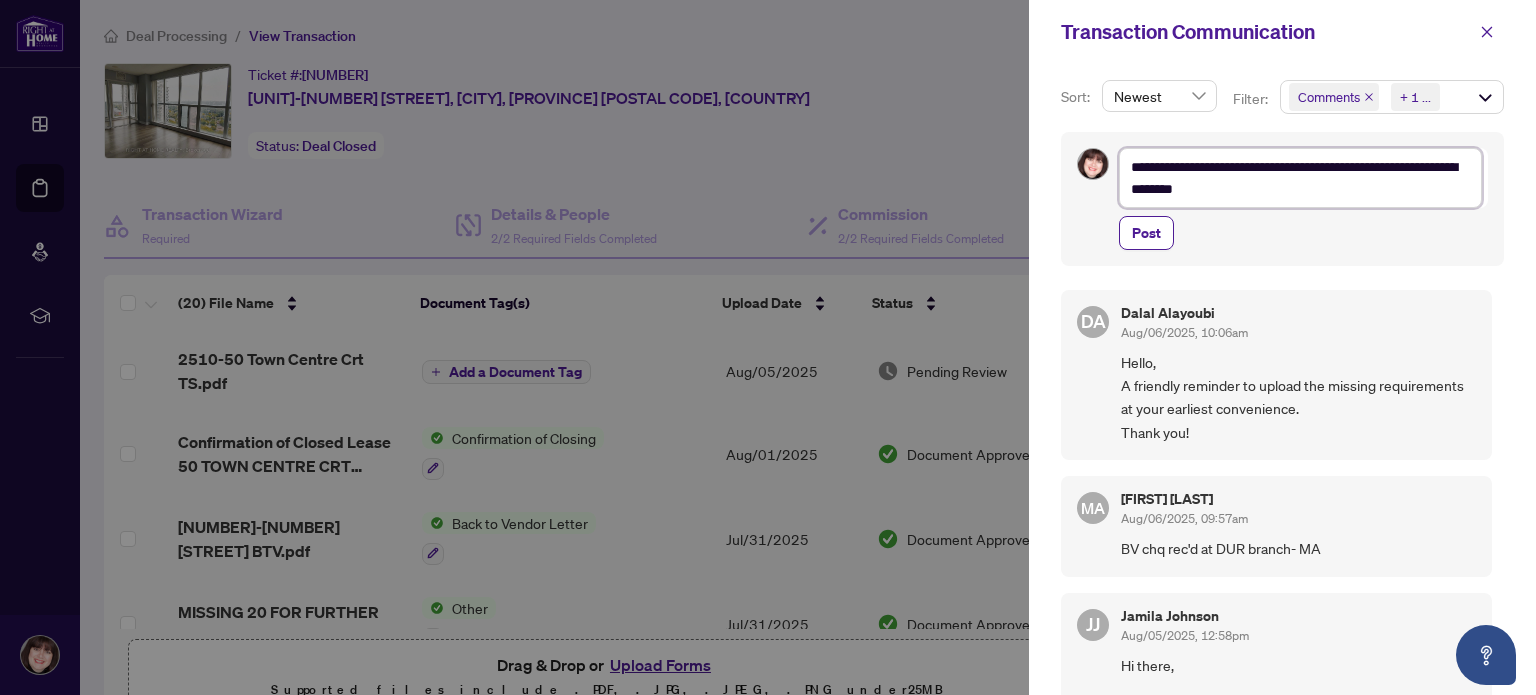 type on "**********" 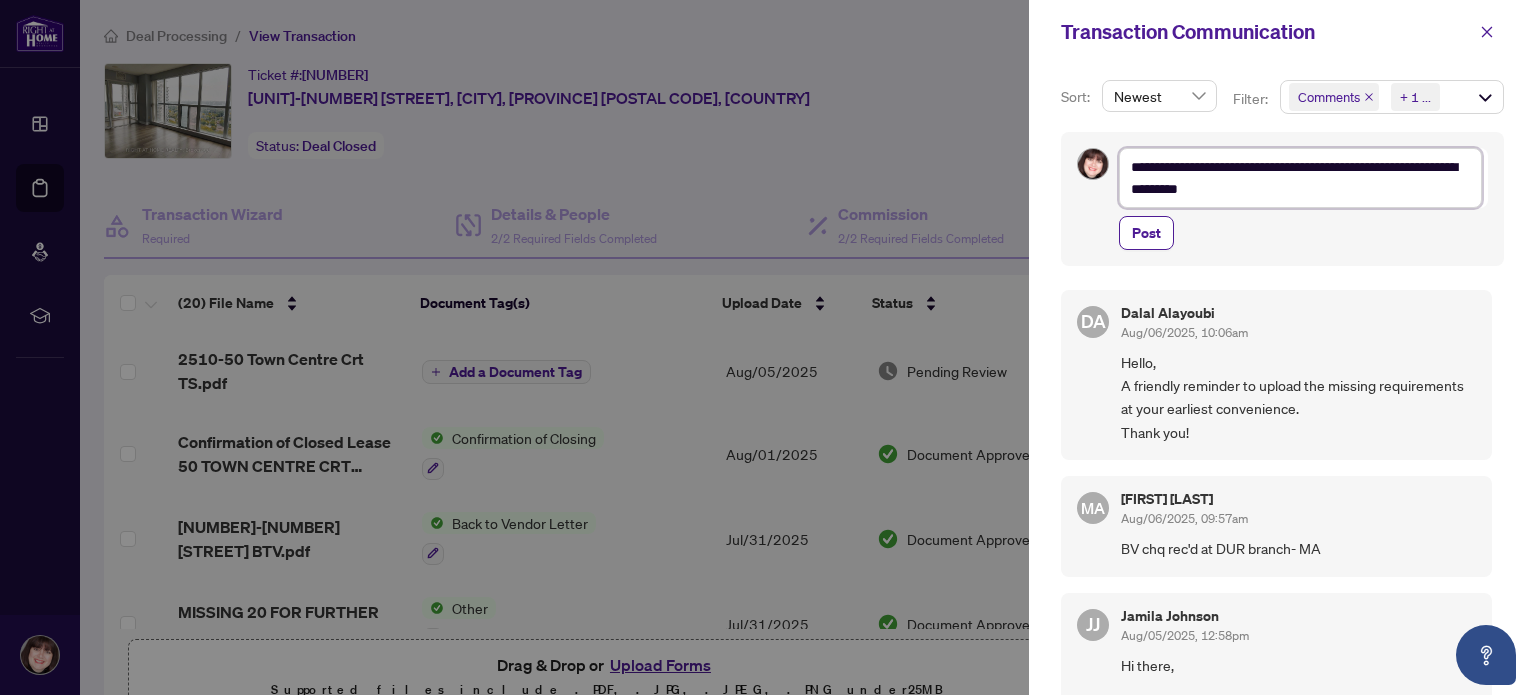 type on "**********" 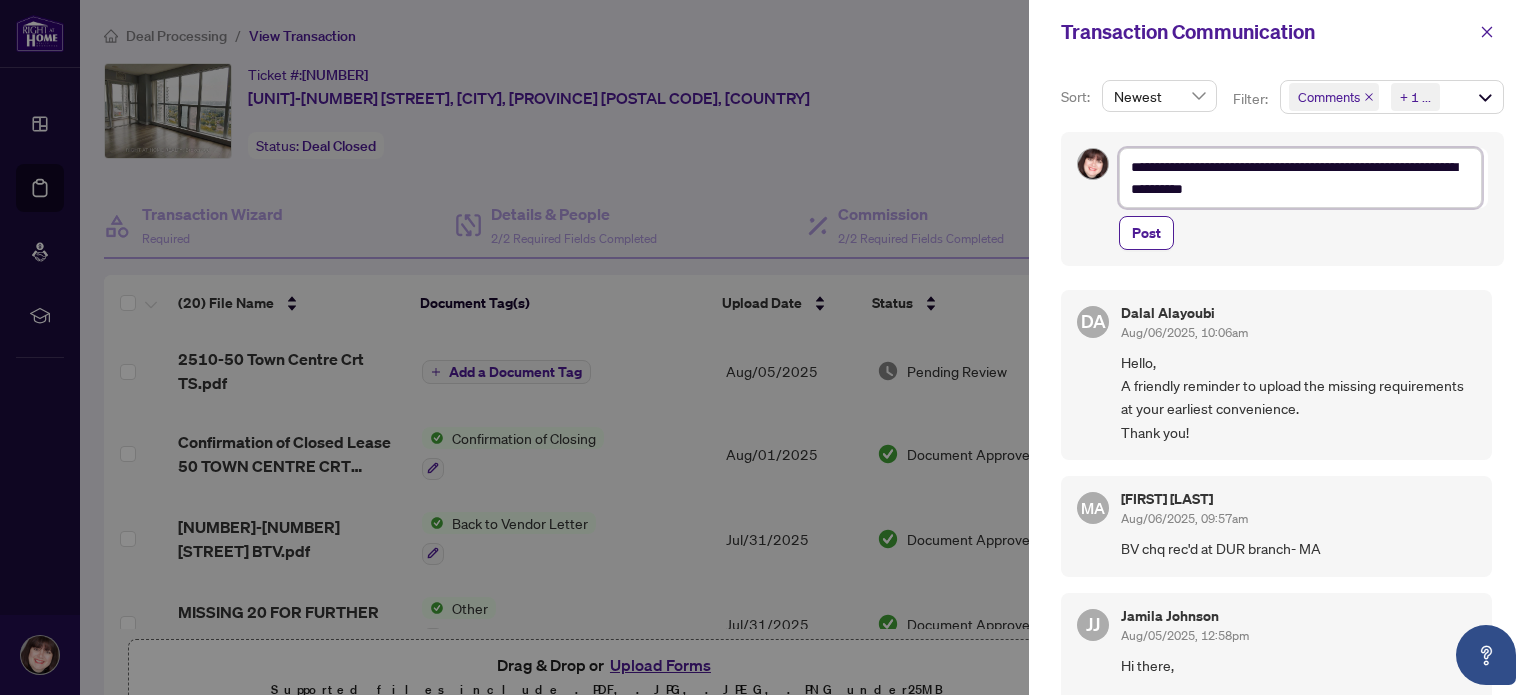 type on "**********" 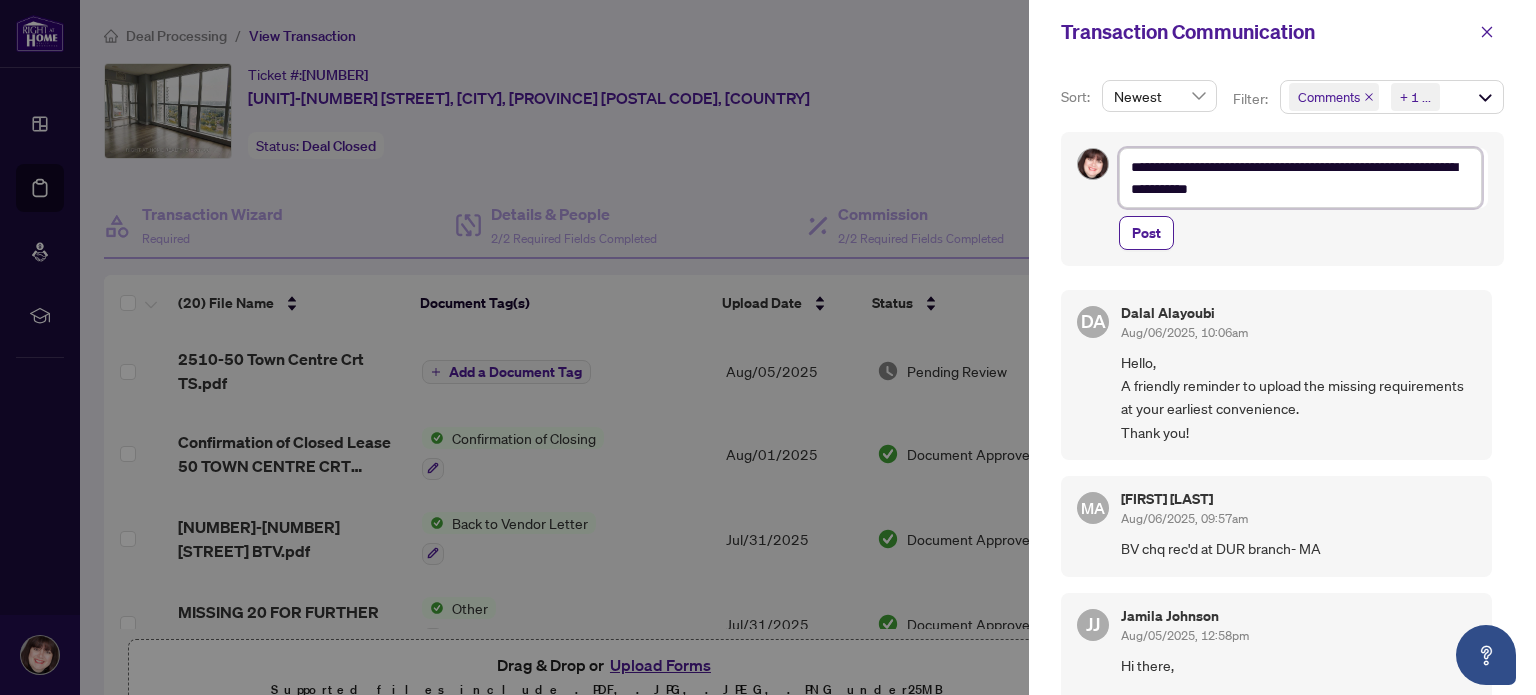 type on "**********" 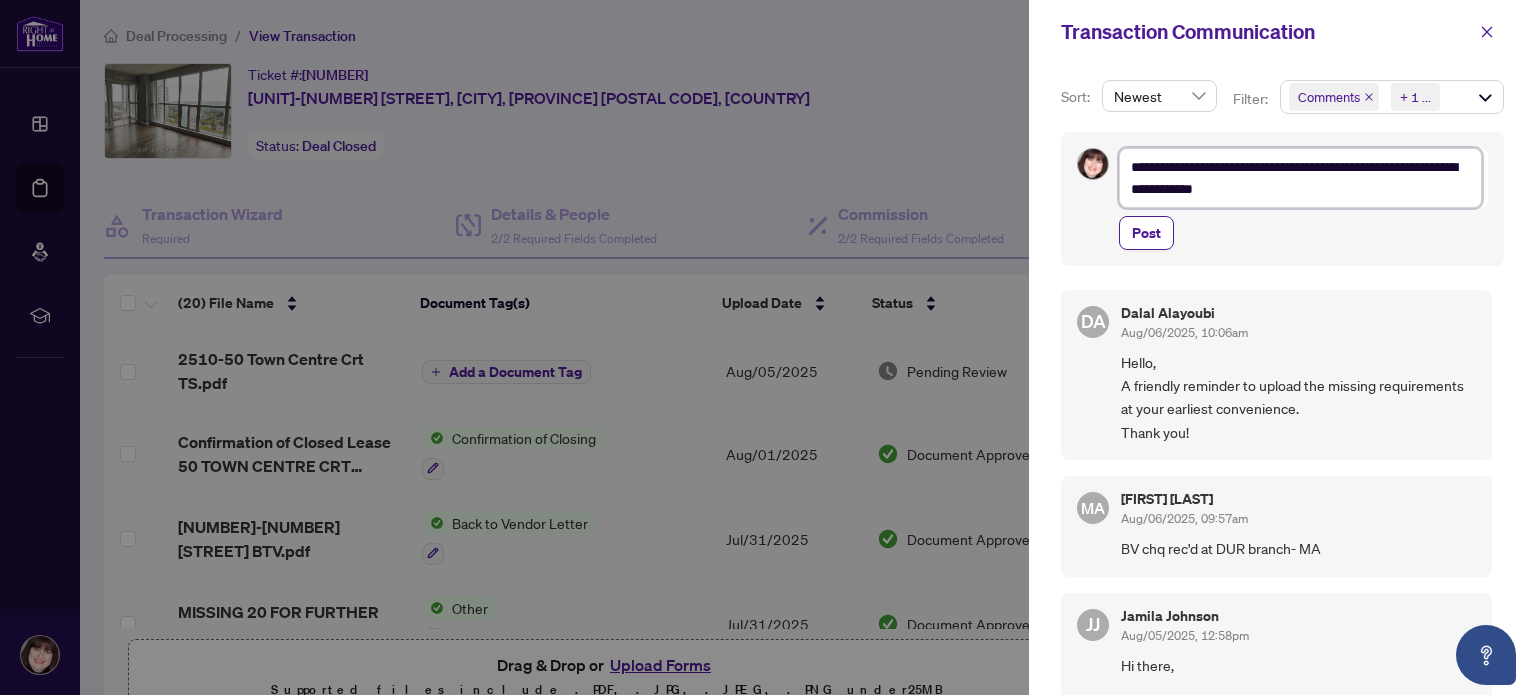 type on "**********" 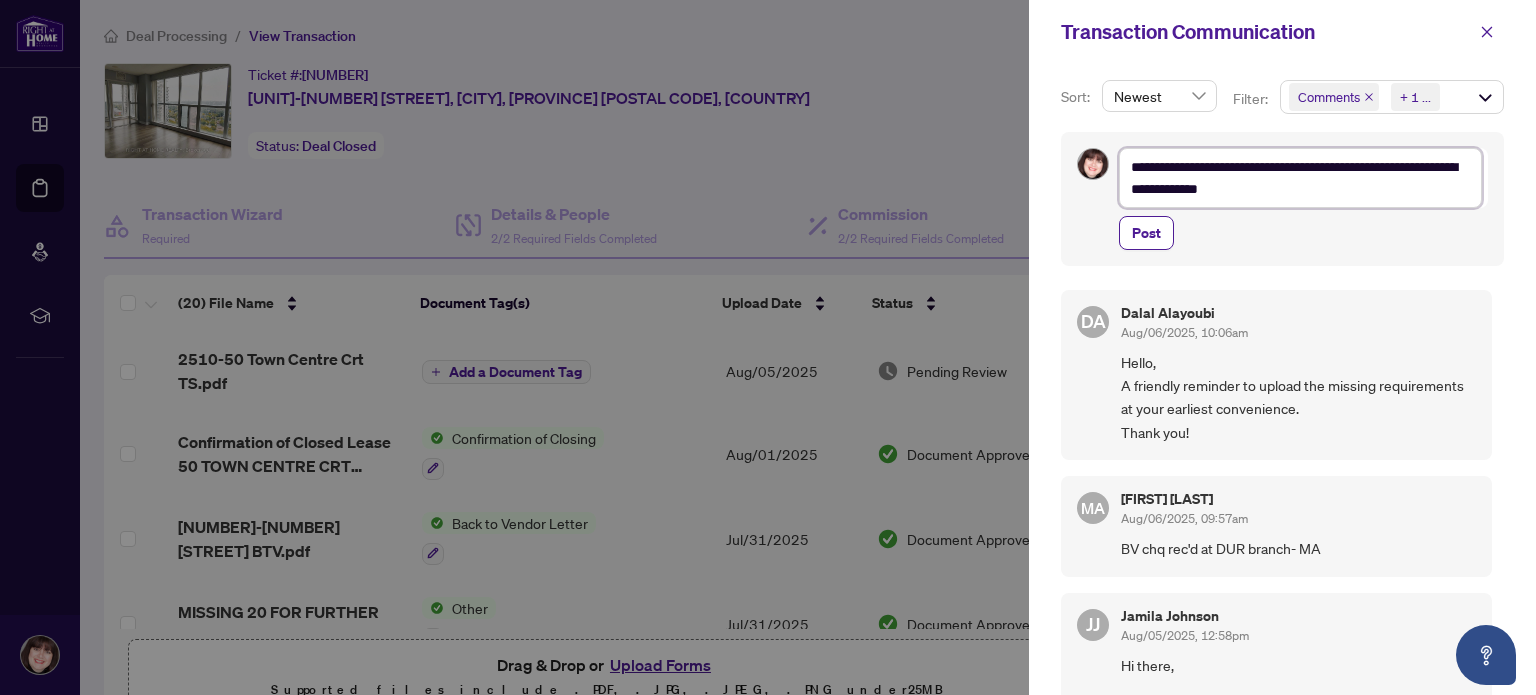 type on "**********" 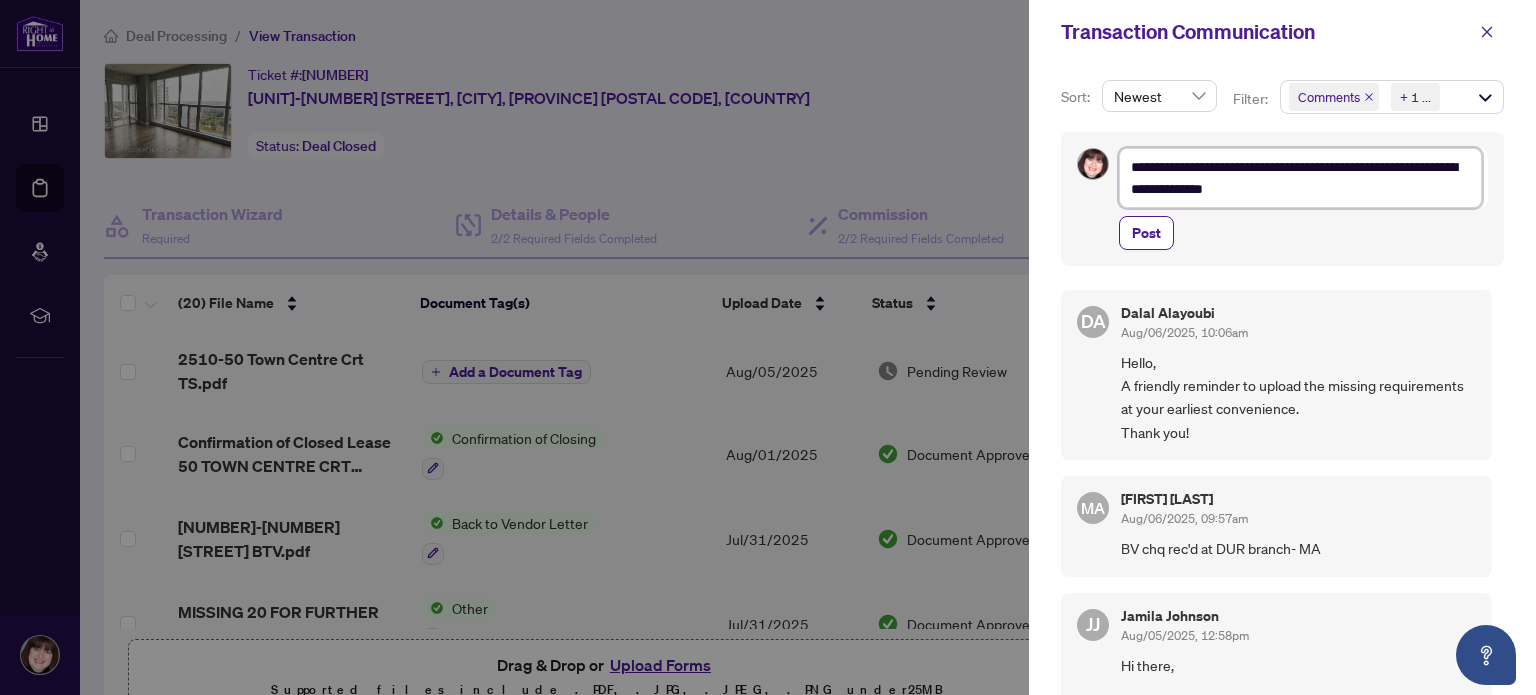 type on "**********" 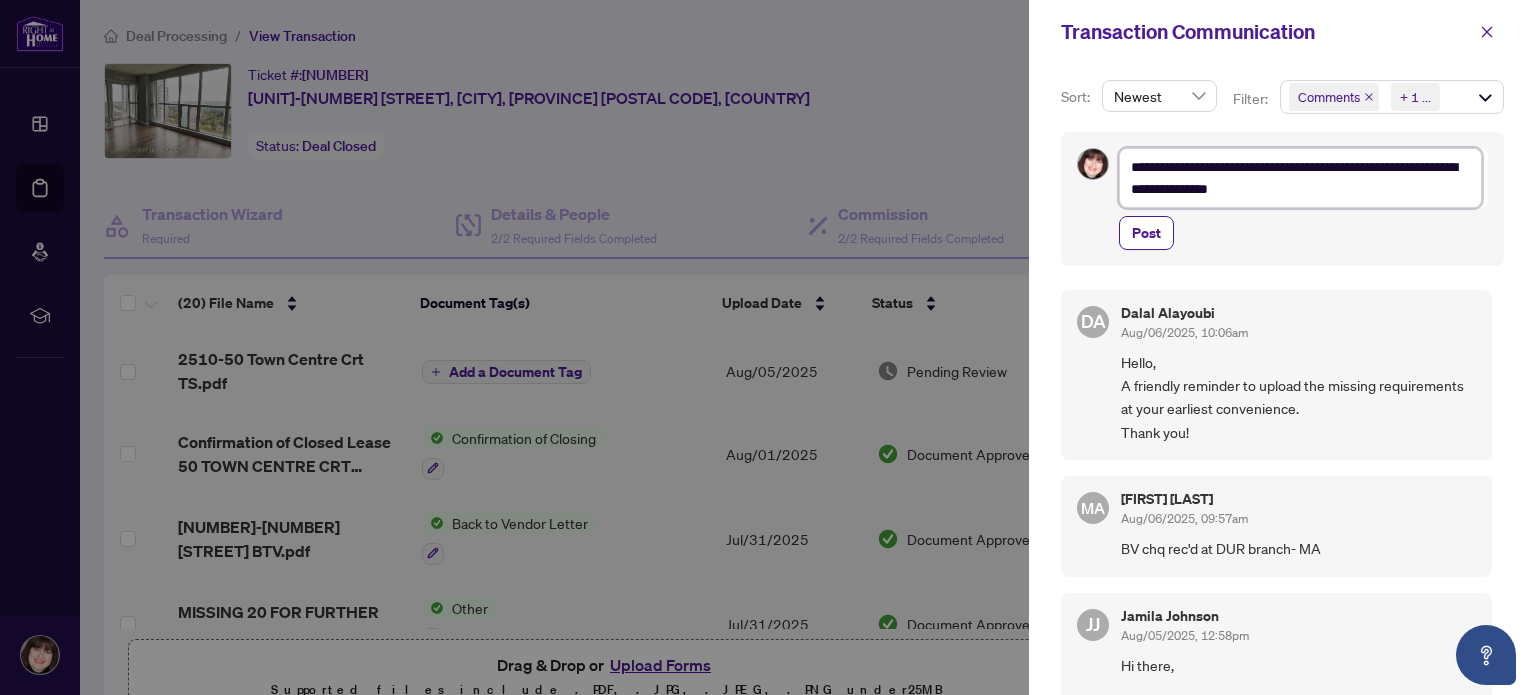 type on "**********" 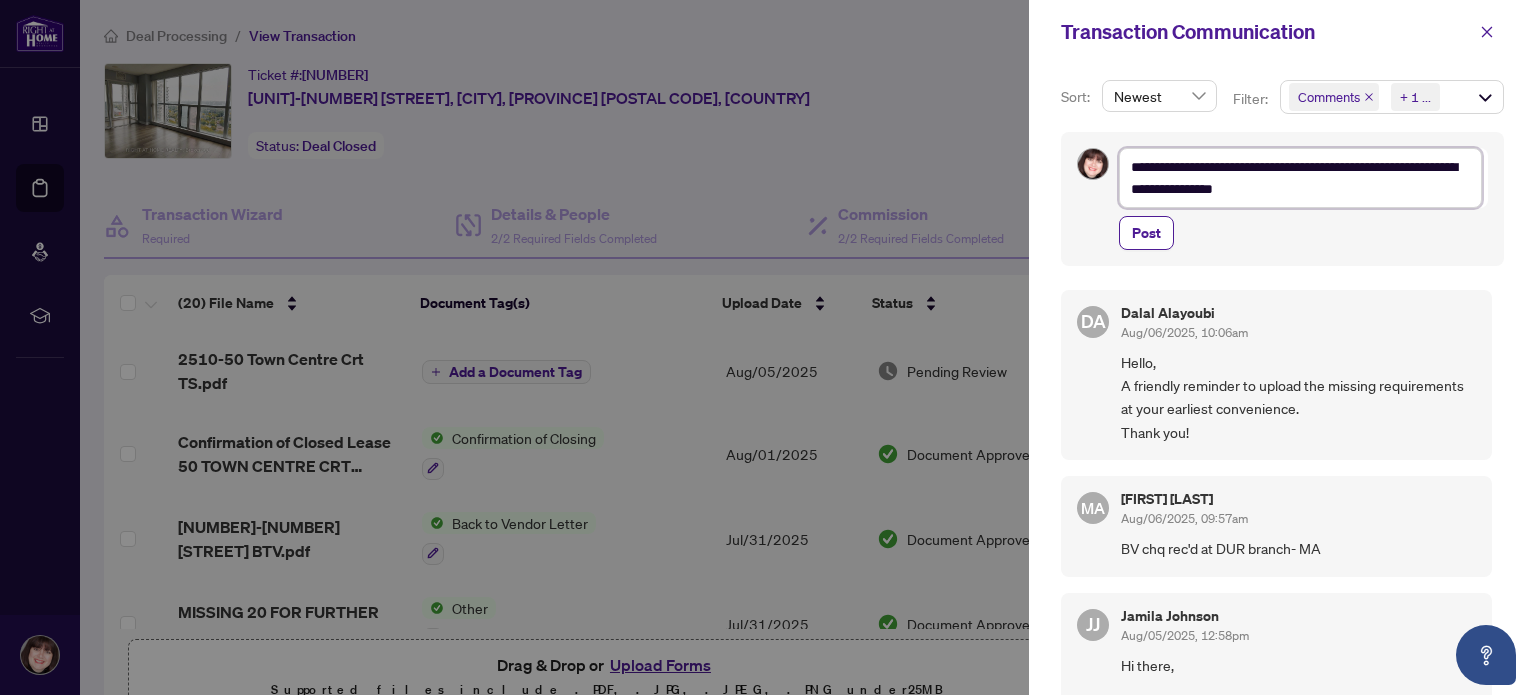 type on "**********" 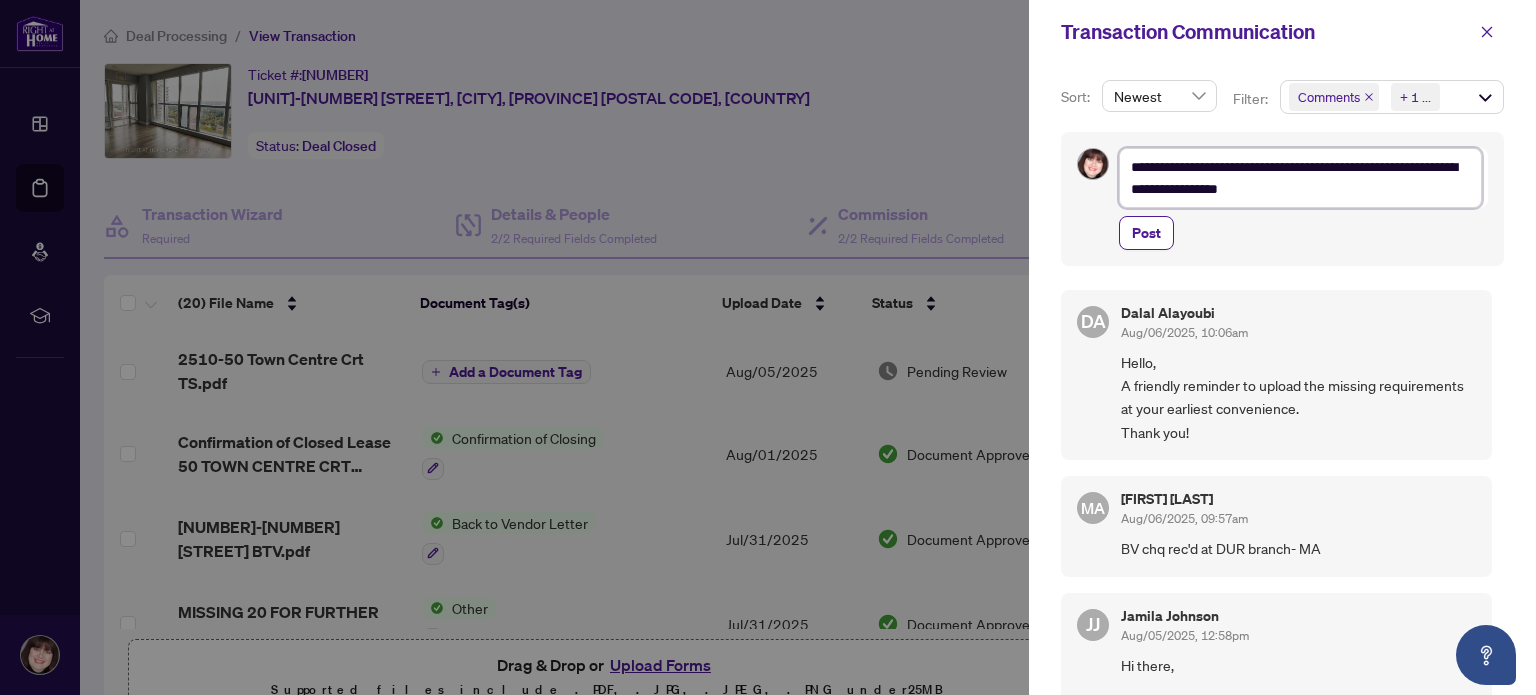 type on "**********" 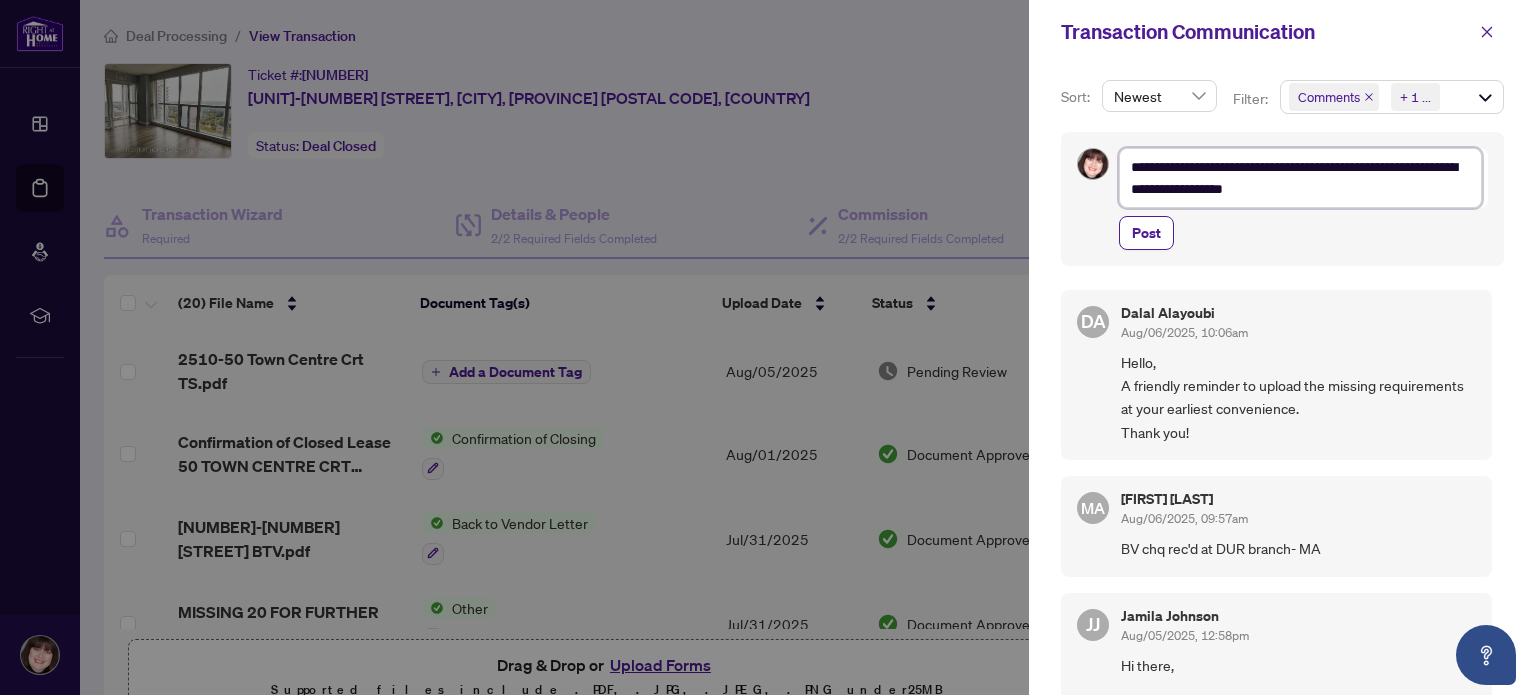 type on "**********" 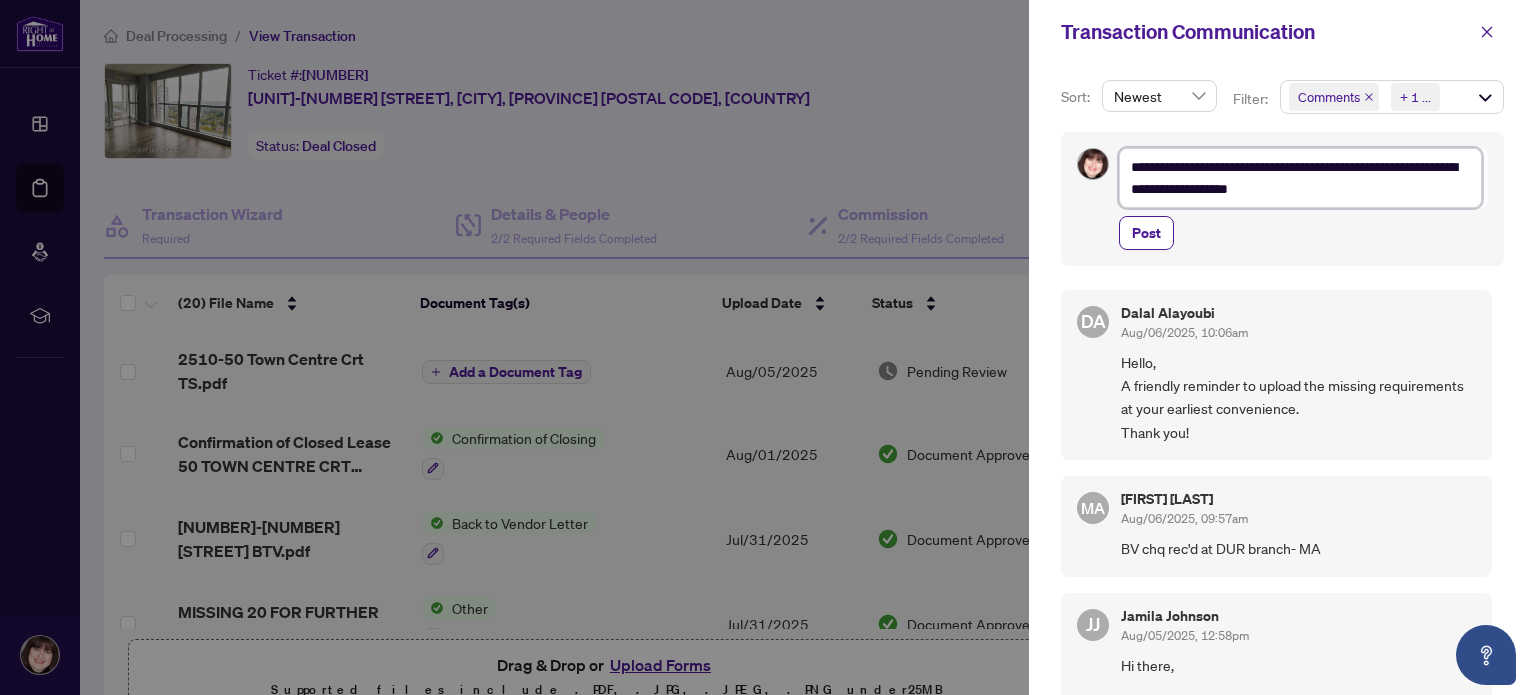 type on "**********" 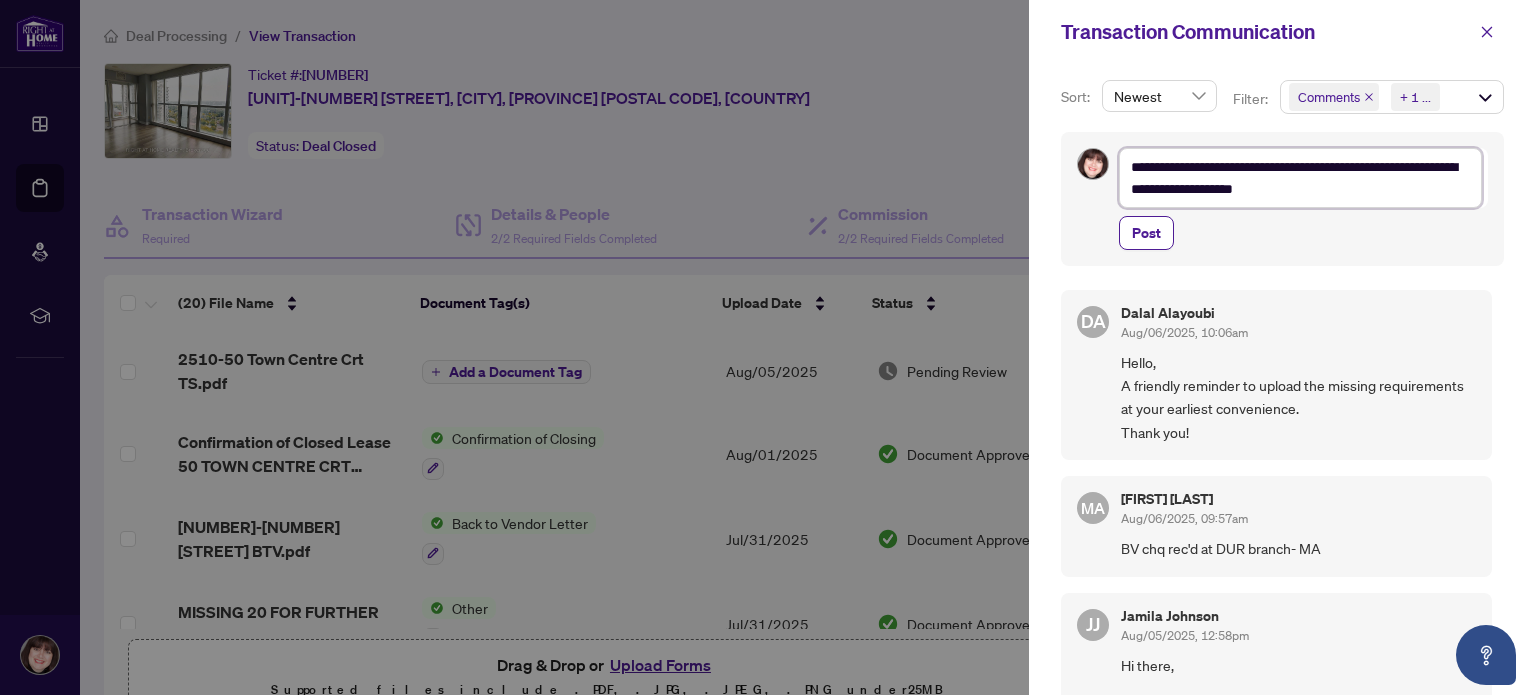 type on "**********" 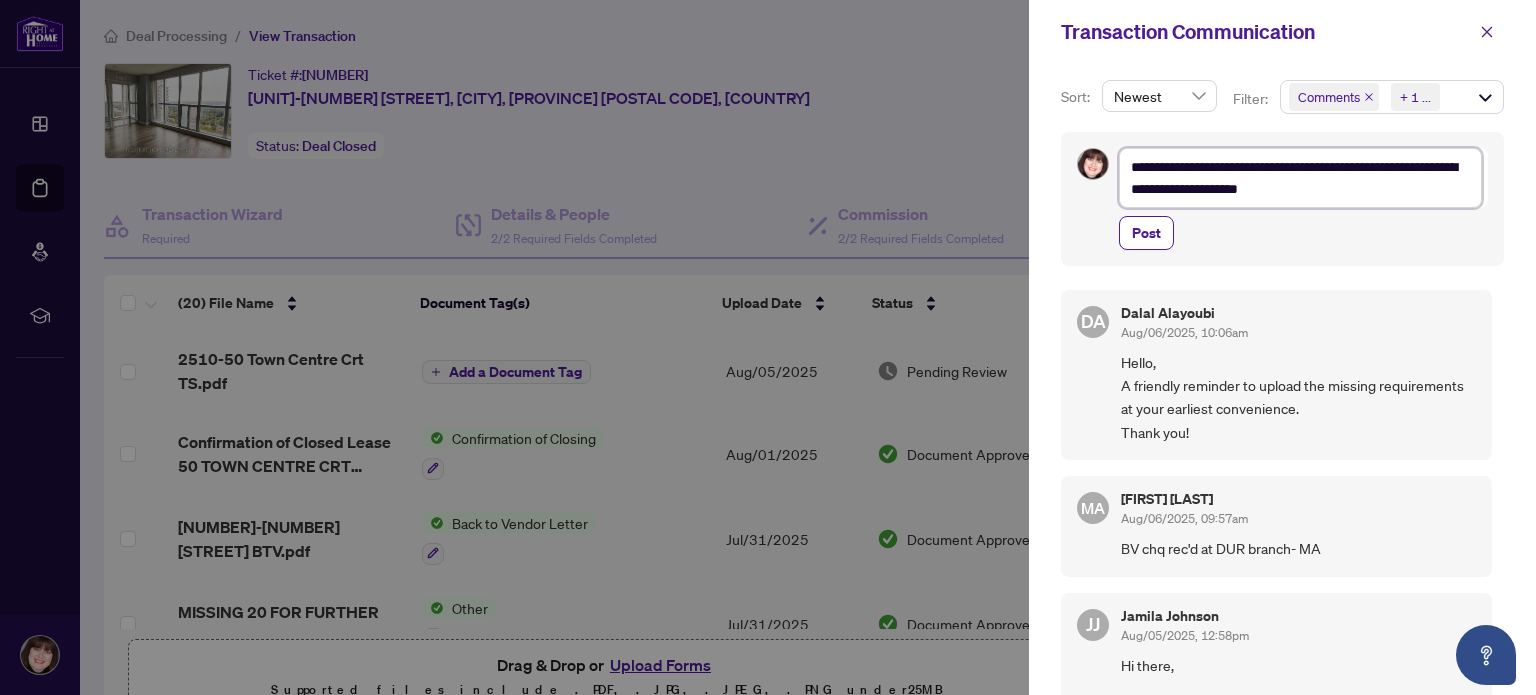 type on "**********" 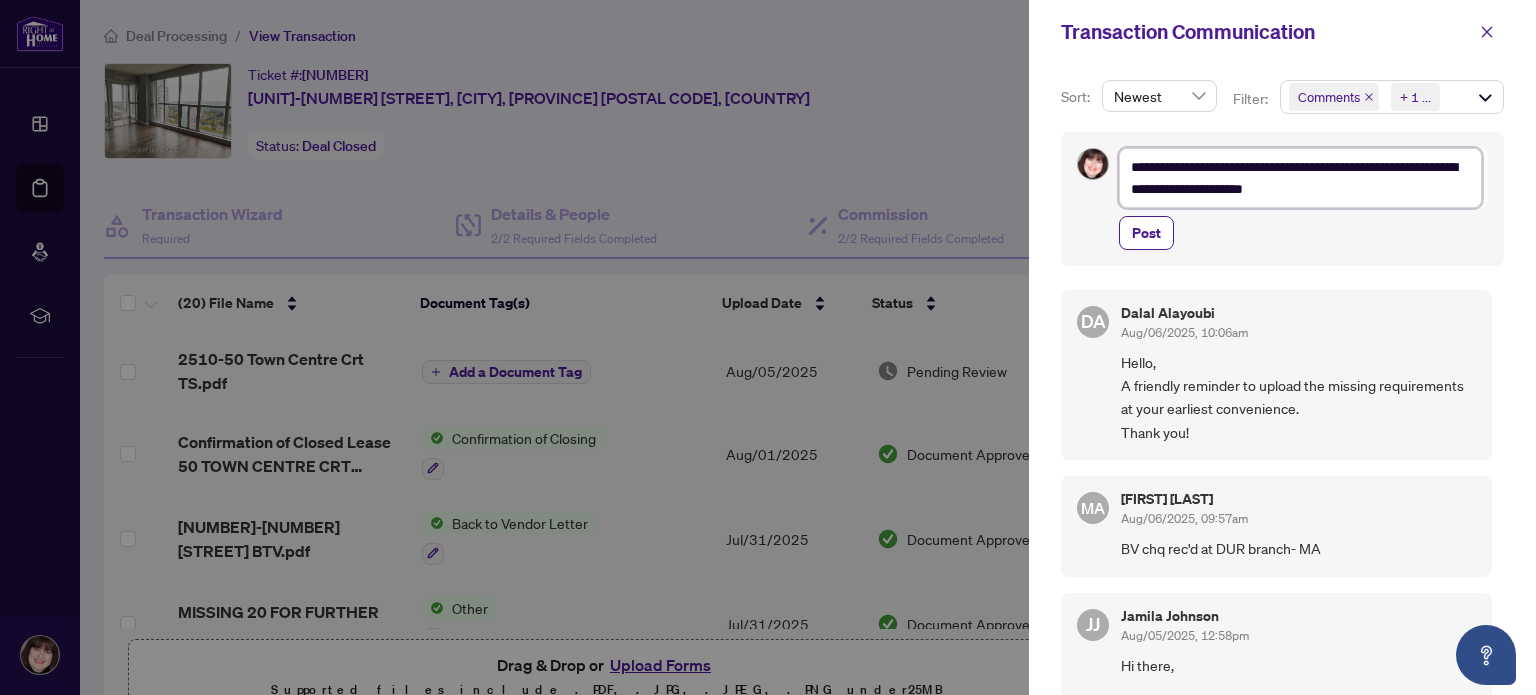 type on "**********" 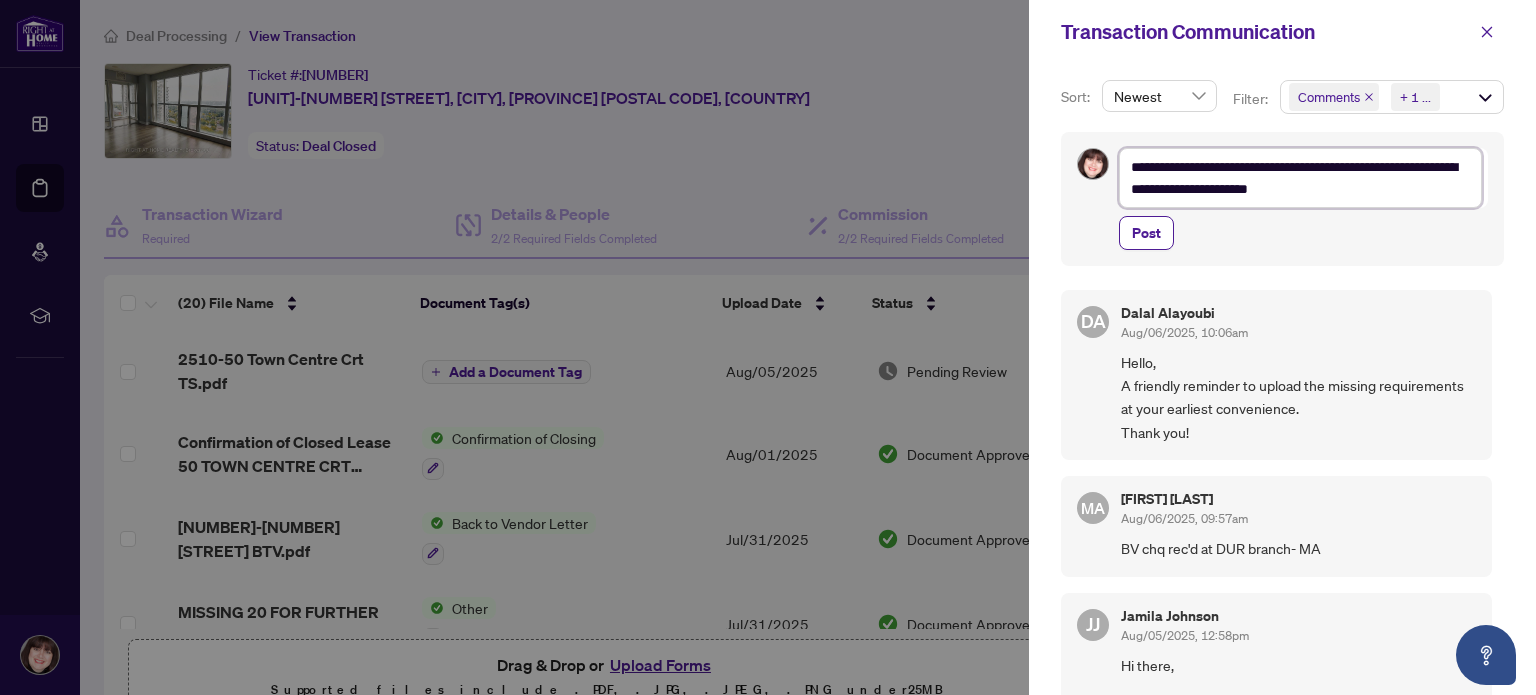 type on "**********" 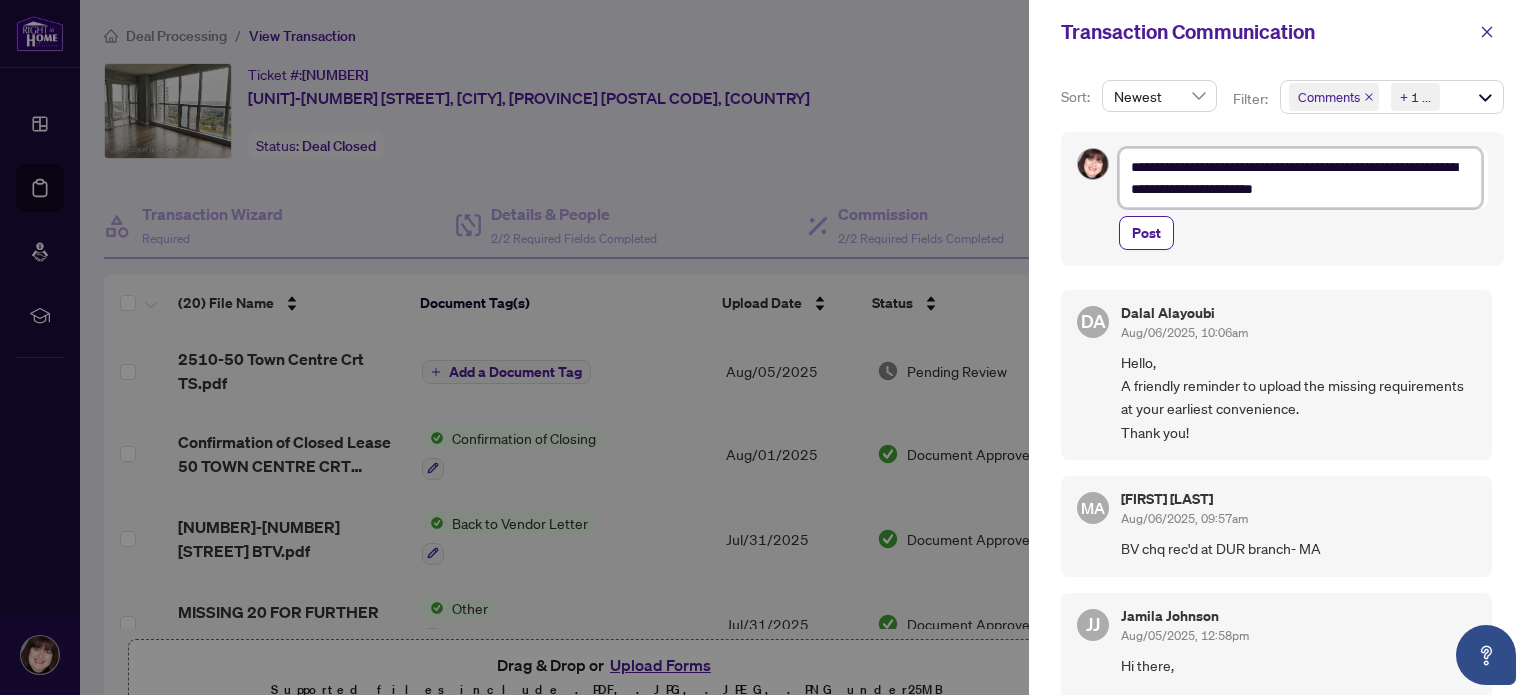 type on "**********" 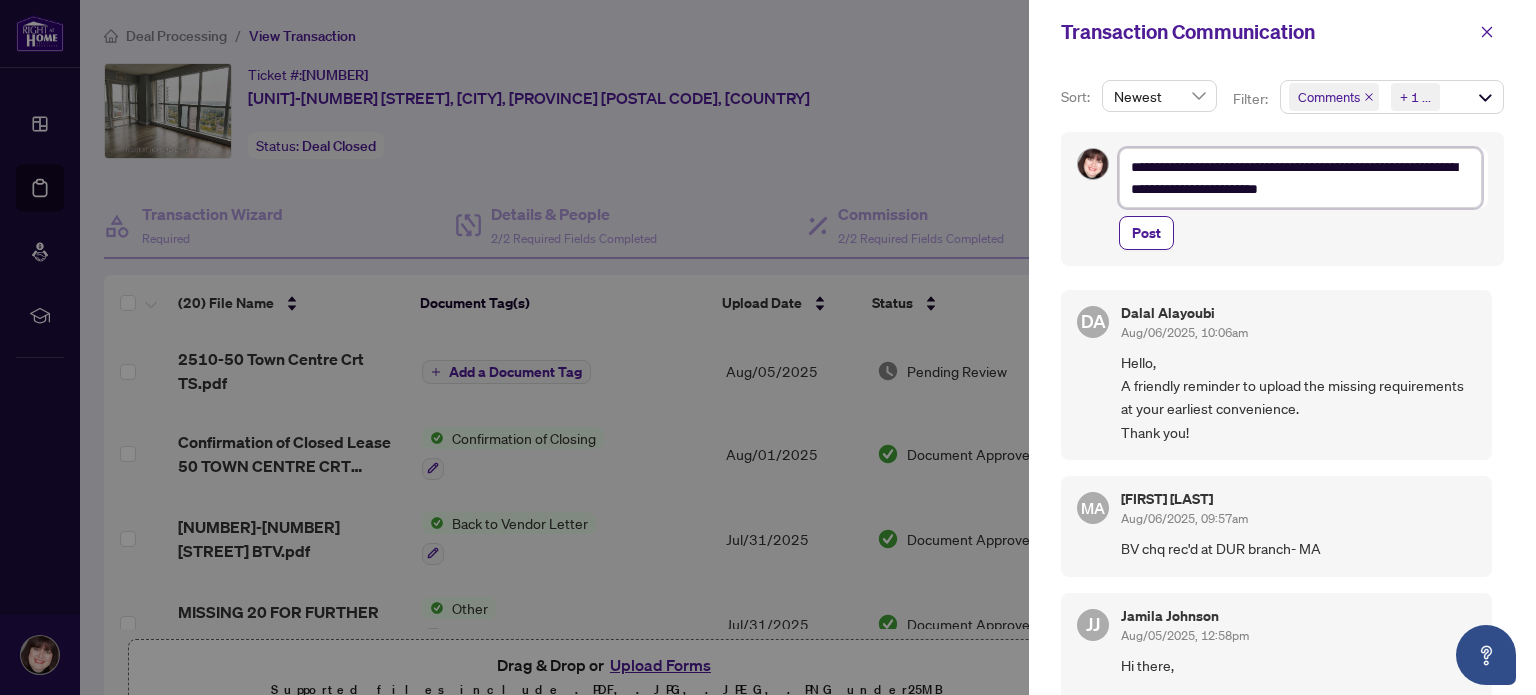 type on "**********" 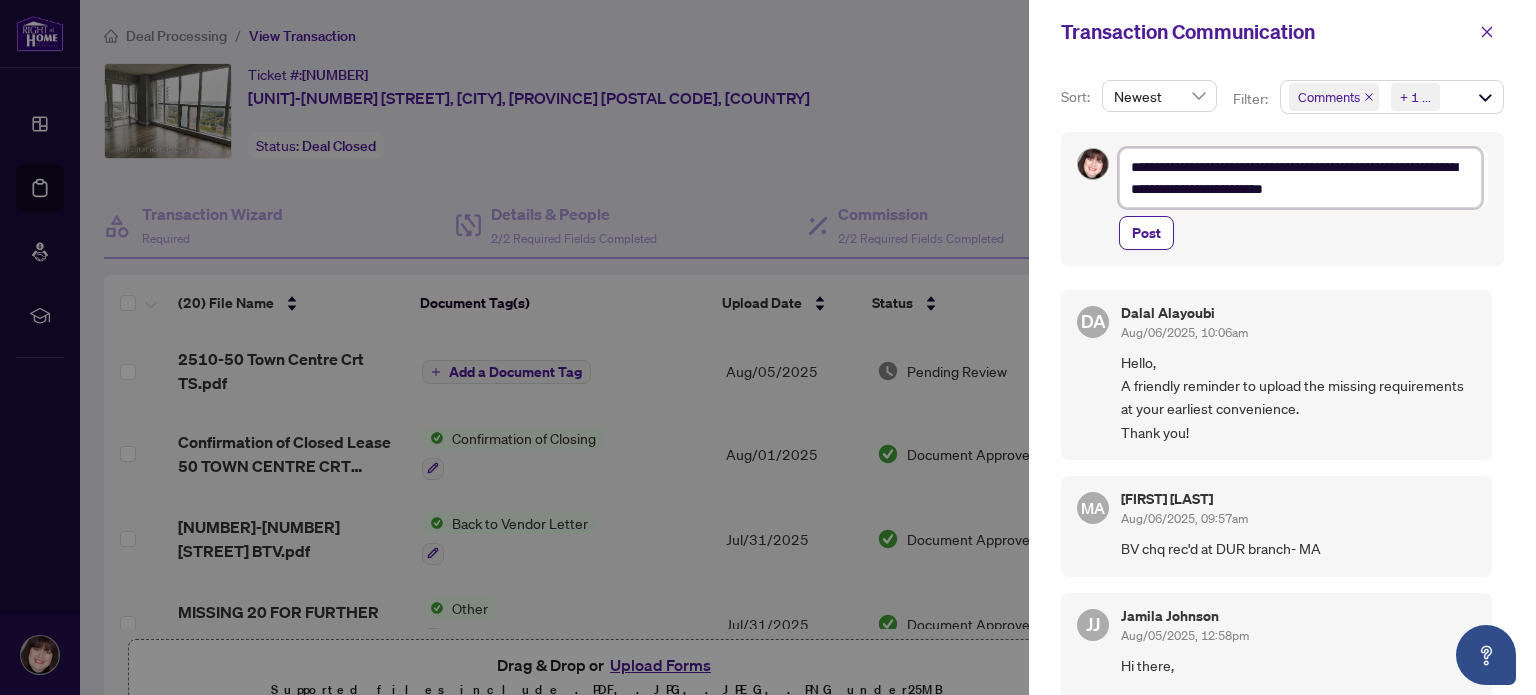 type on "**********" 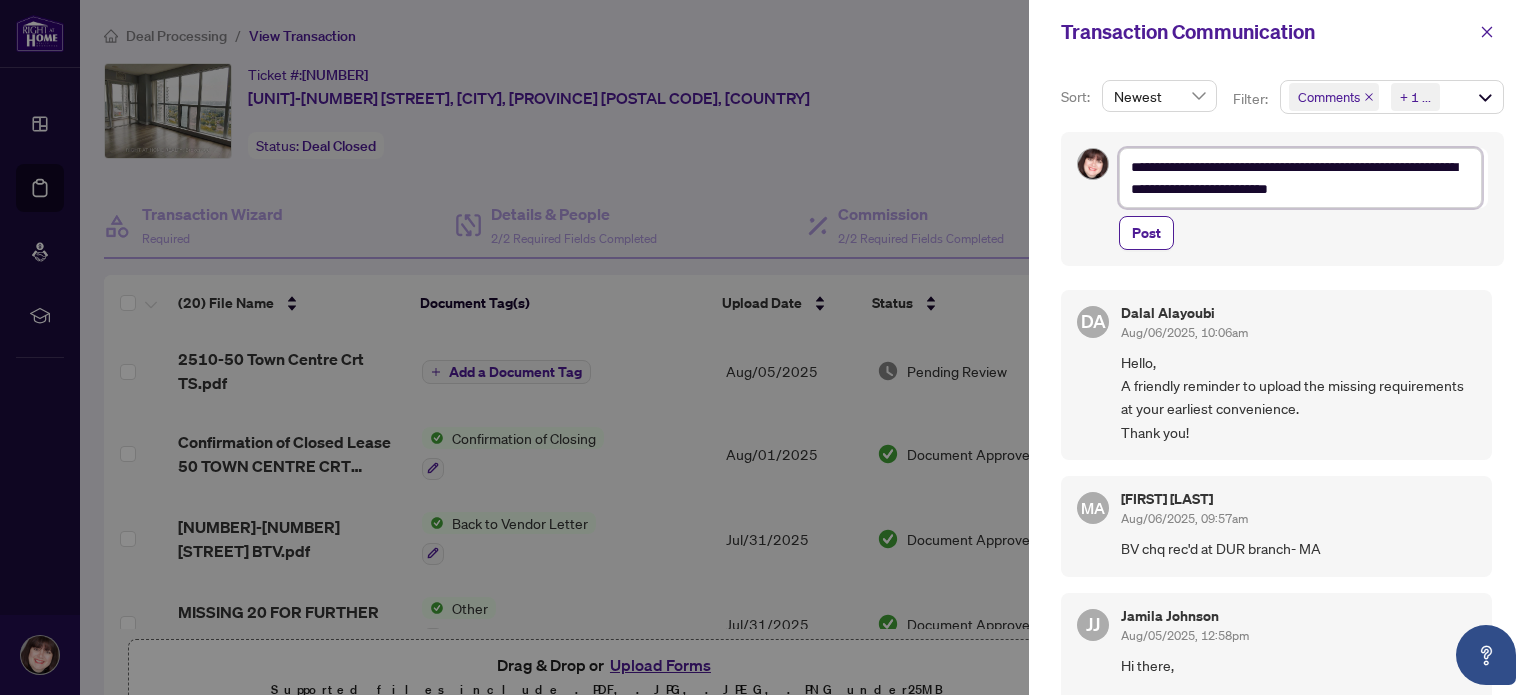 type 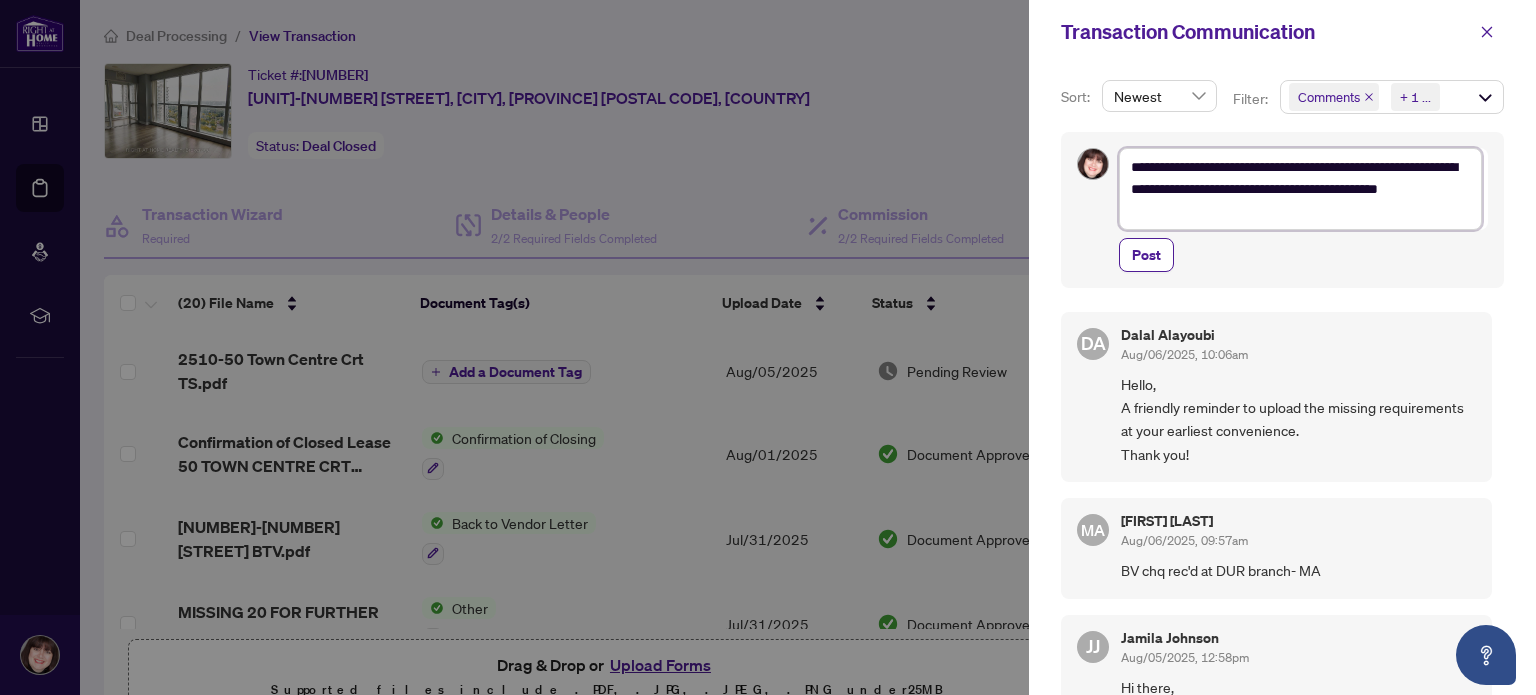 click on "**********" at bounding box center (1300, 189) 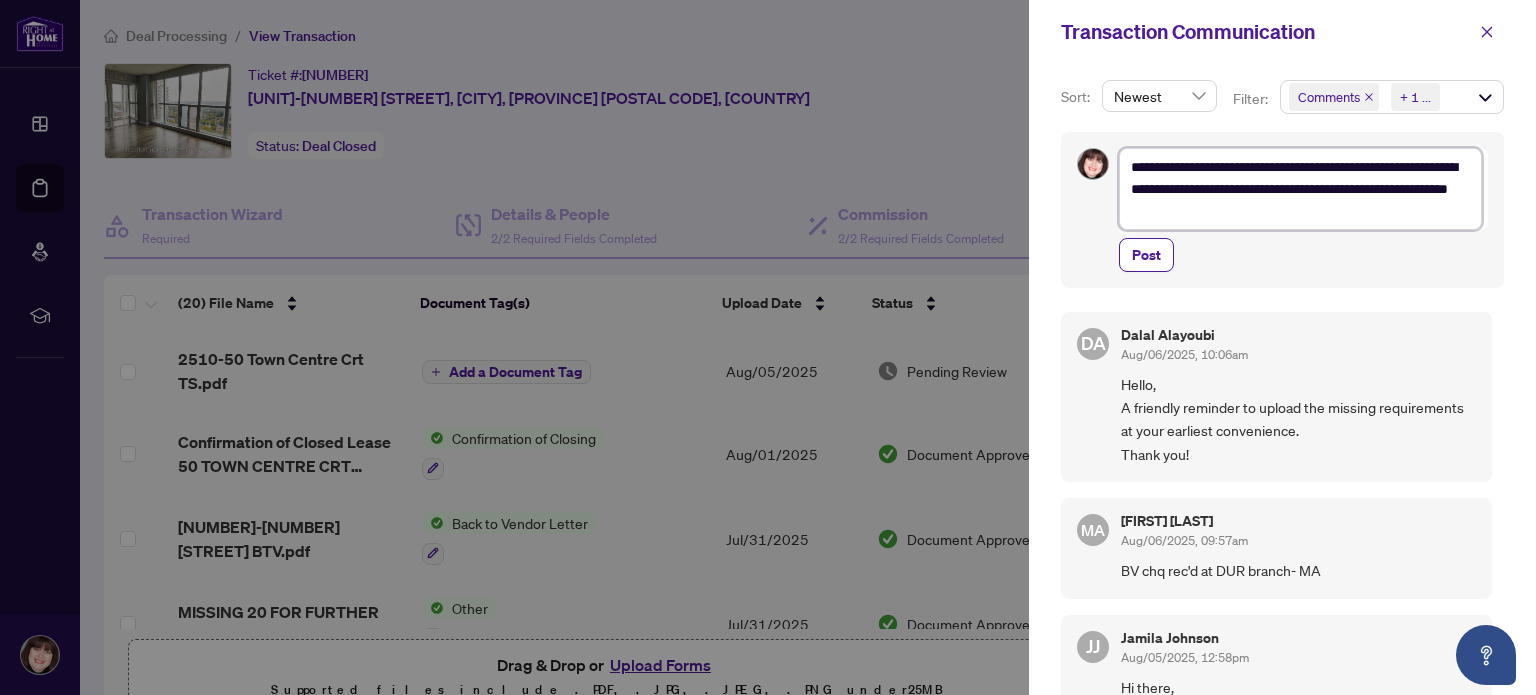 click on "**********" at bounding box center [1300, 189] 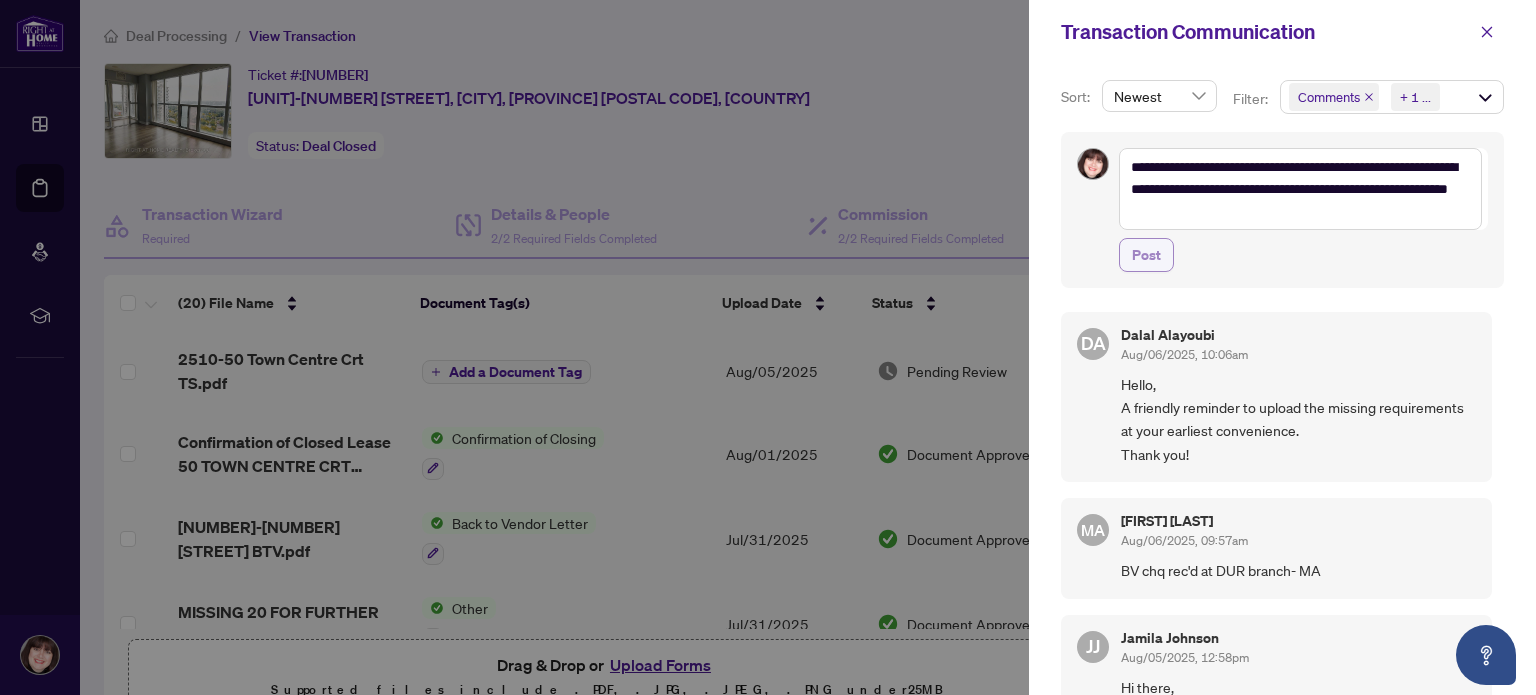 click on "Post" at bounding box center [1146, 255] 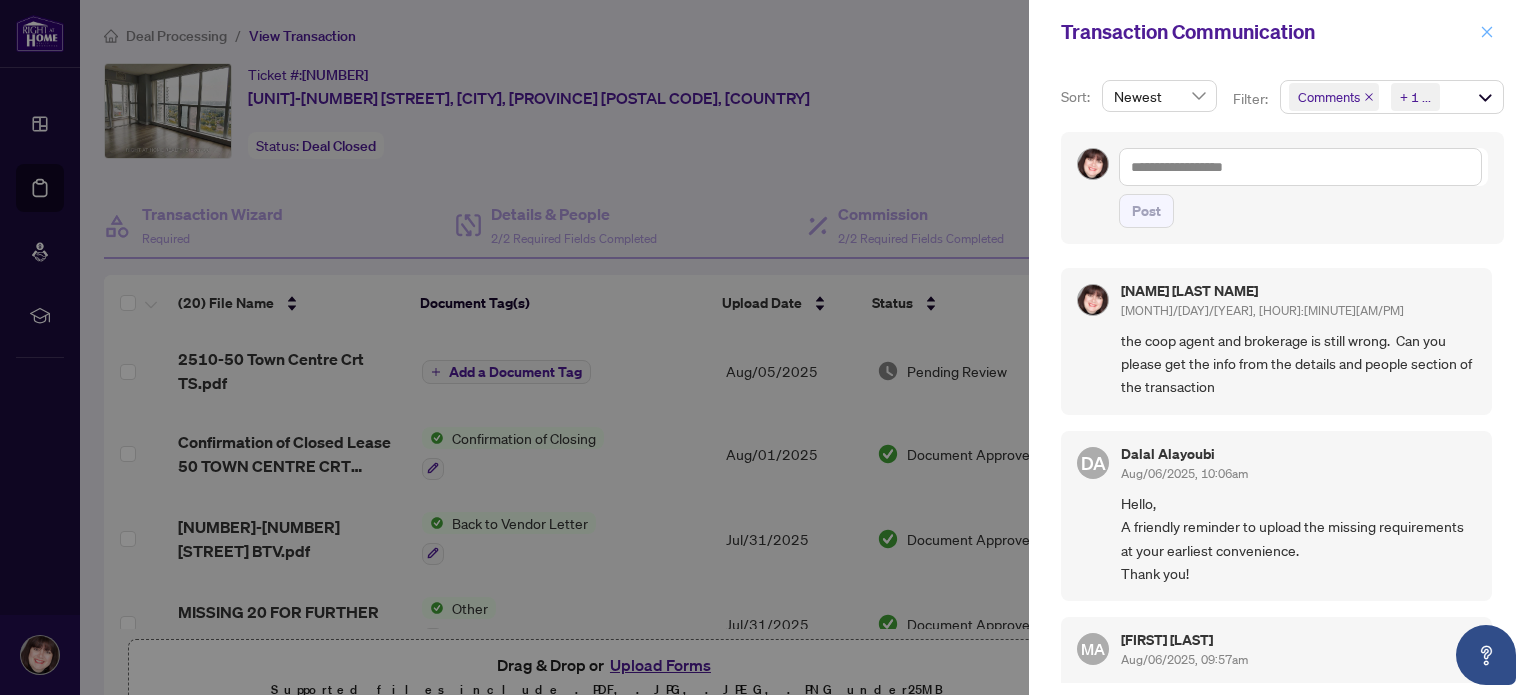 click 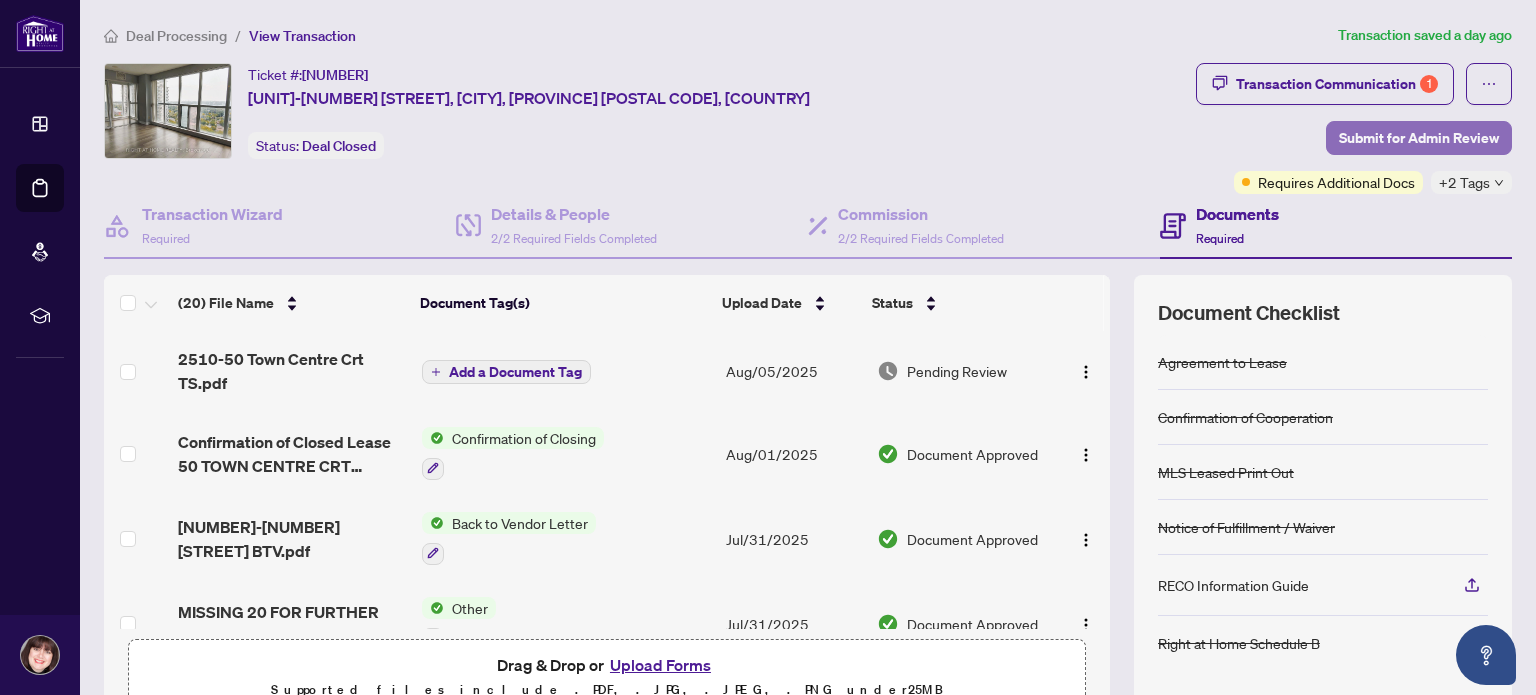 click on "Submit for Admin Review" at bounding box center [1419, 138] 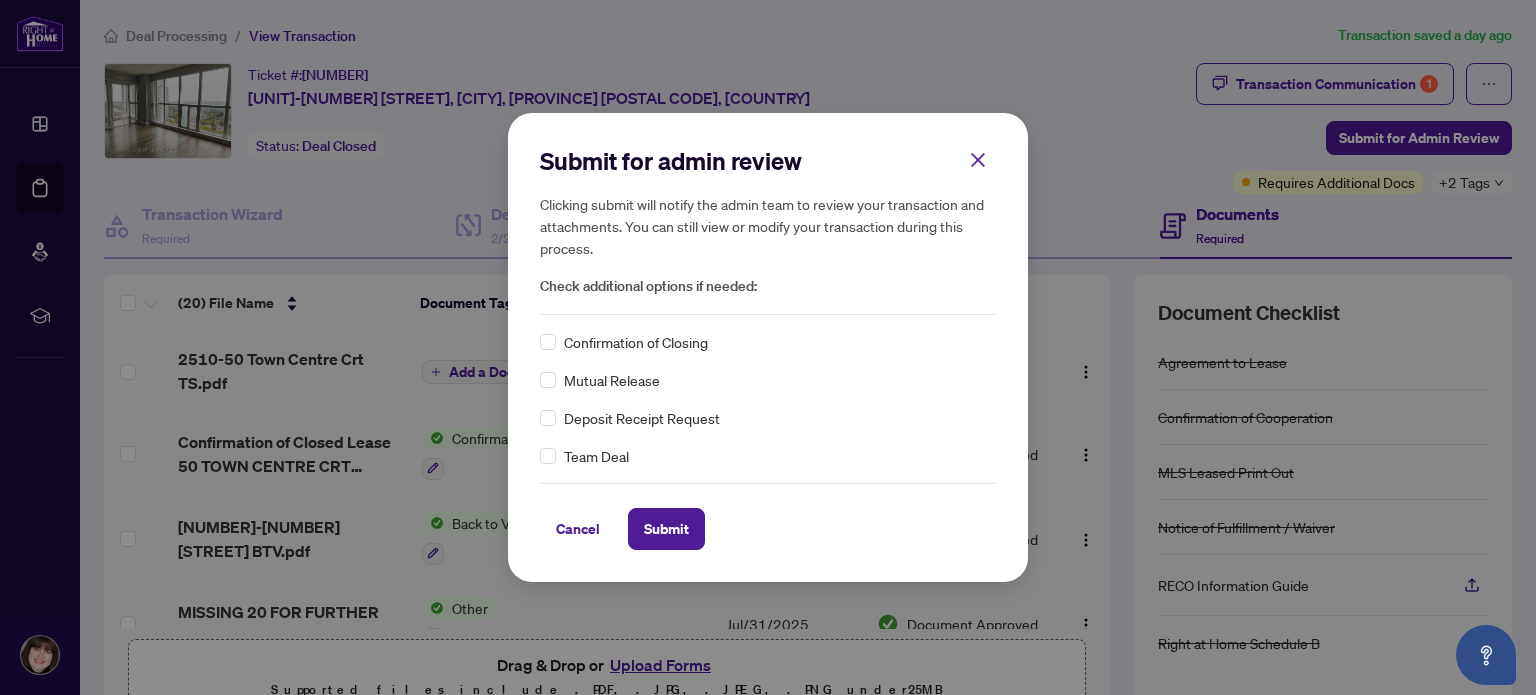 click on "Confirmation of Closing" at bounding box center (636, 342) 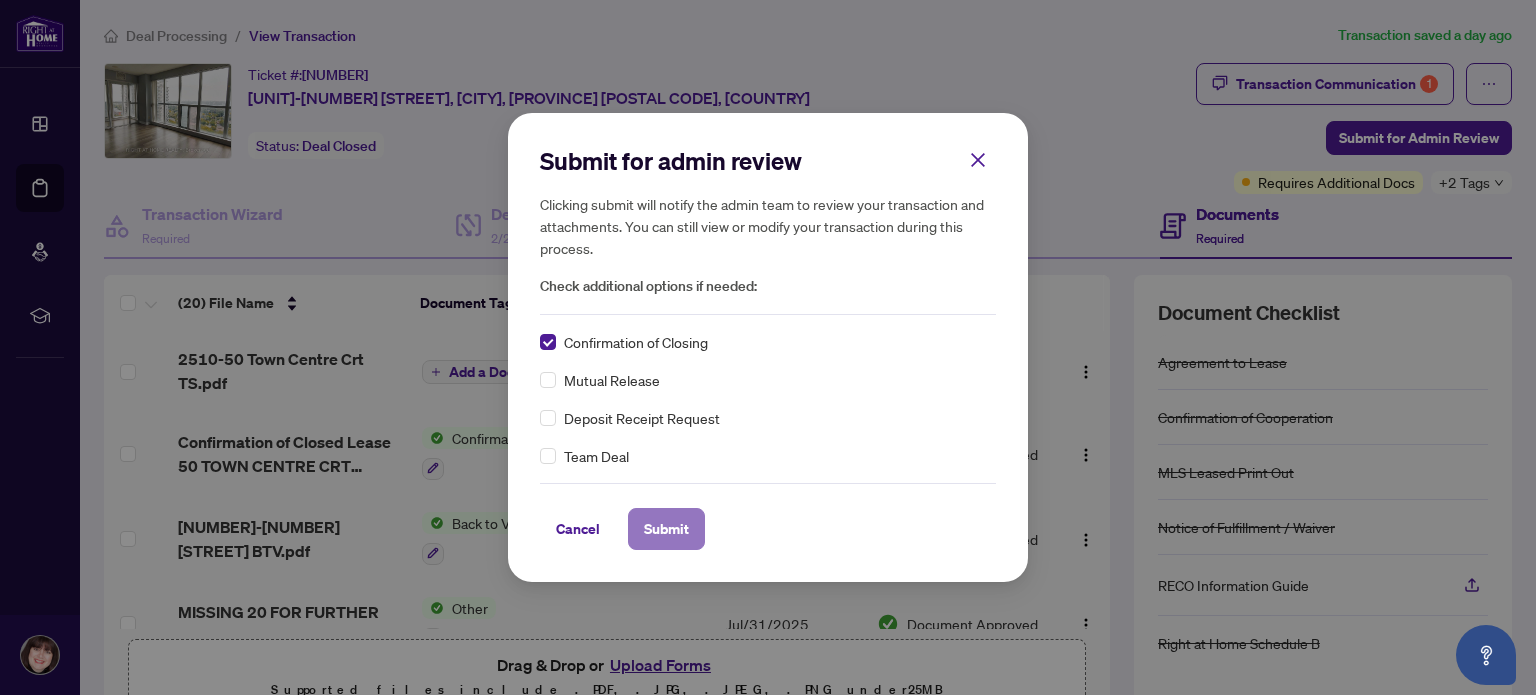 click on "Submit" at bounding box center [666, 529] 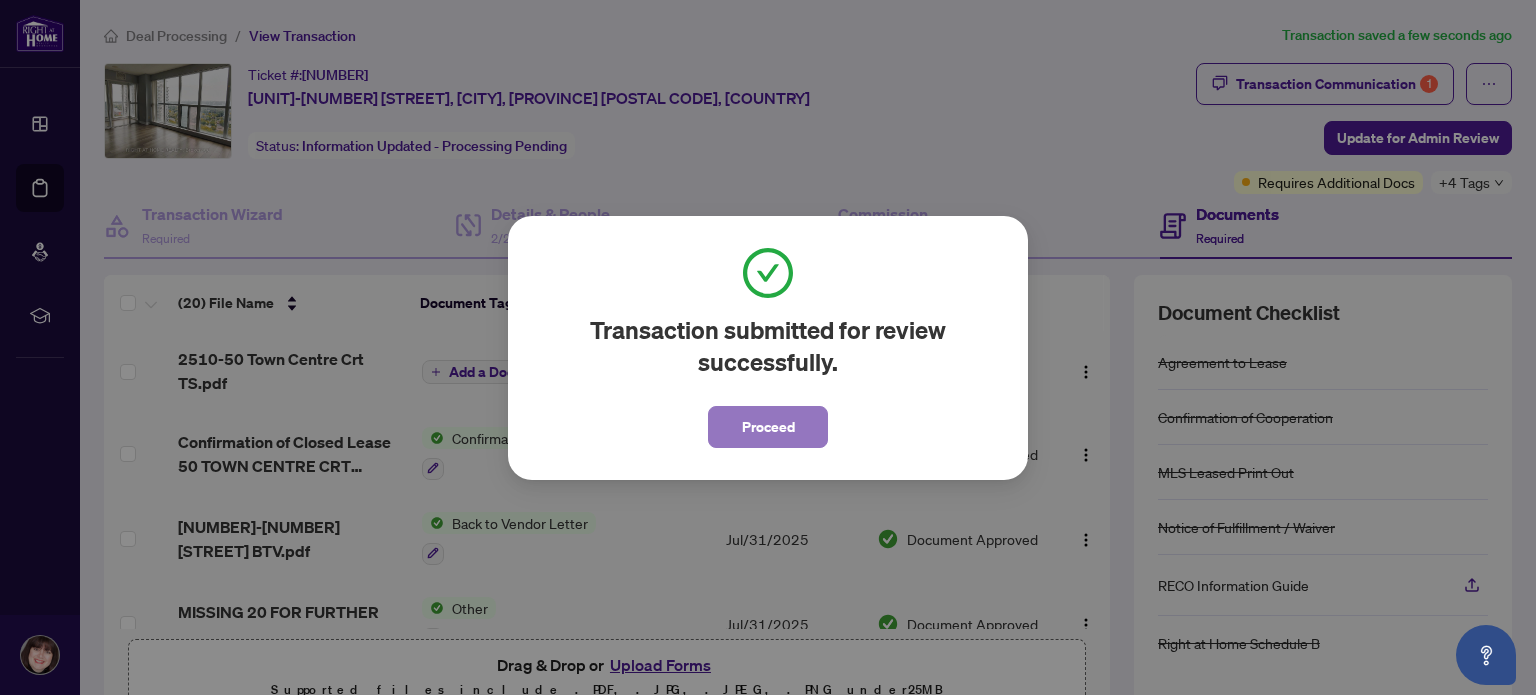 click on "Proceed" at bounding box center [768, 427] 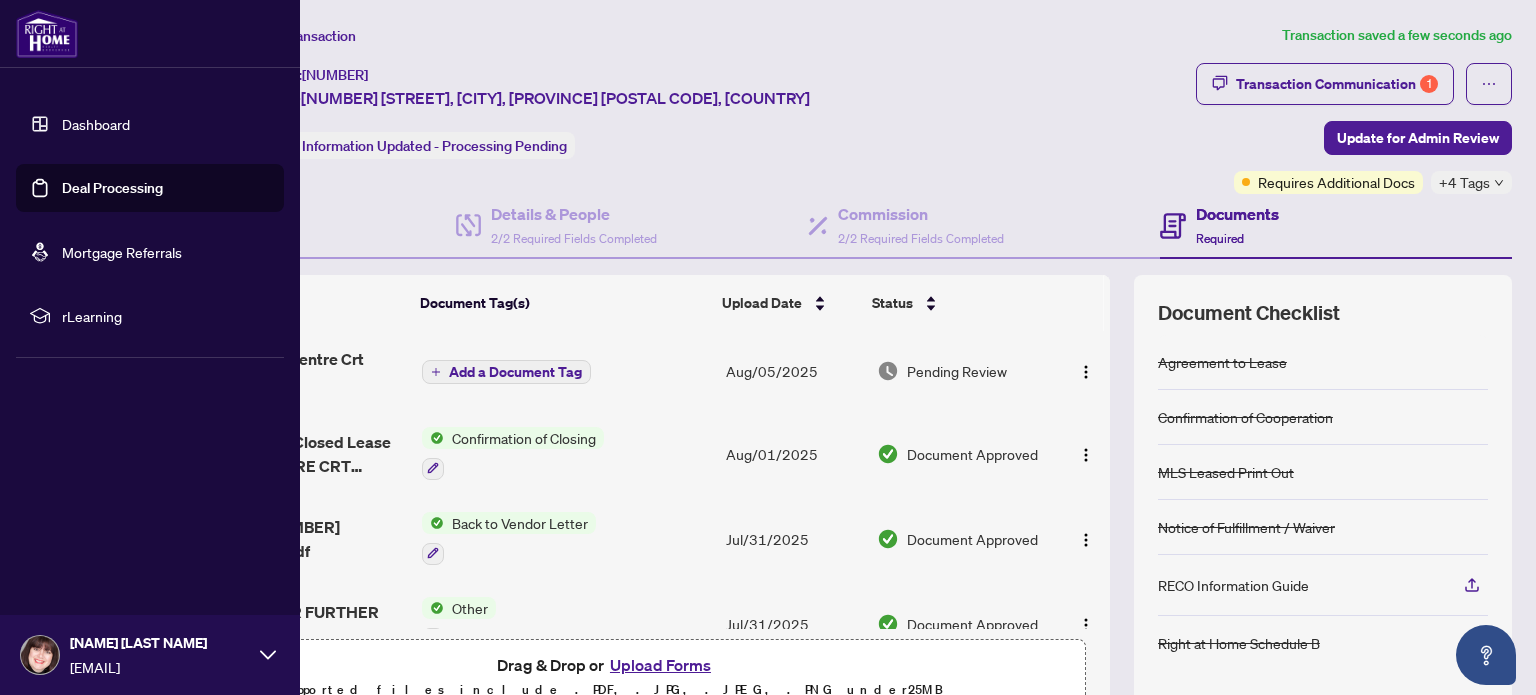 click on "Dashboard" at bounding box center (96, 124) 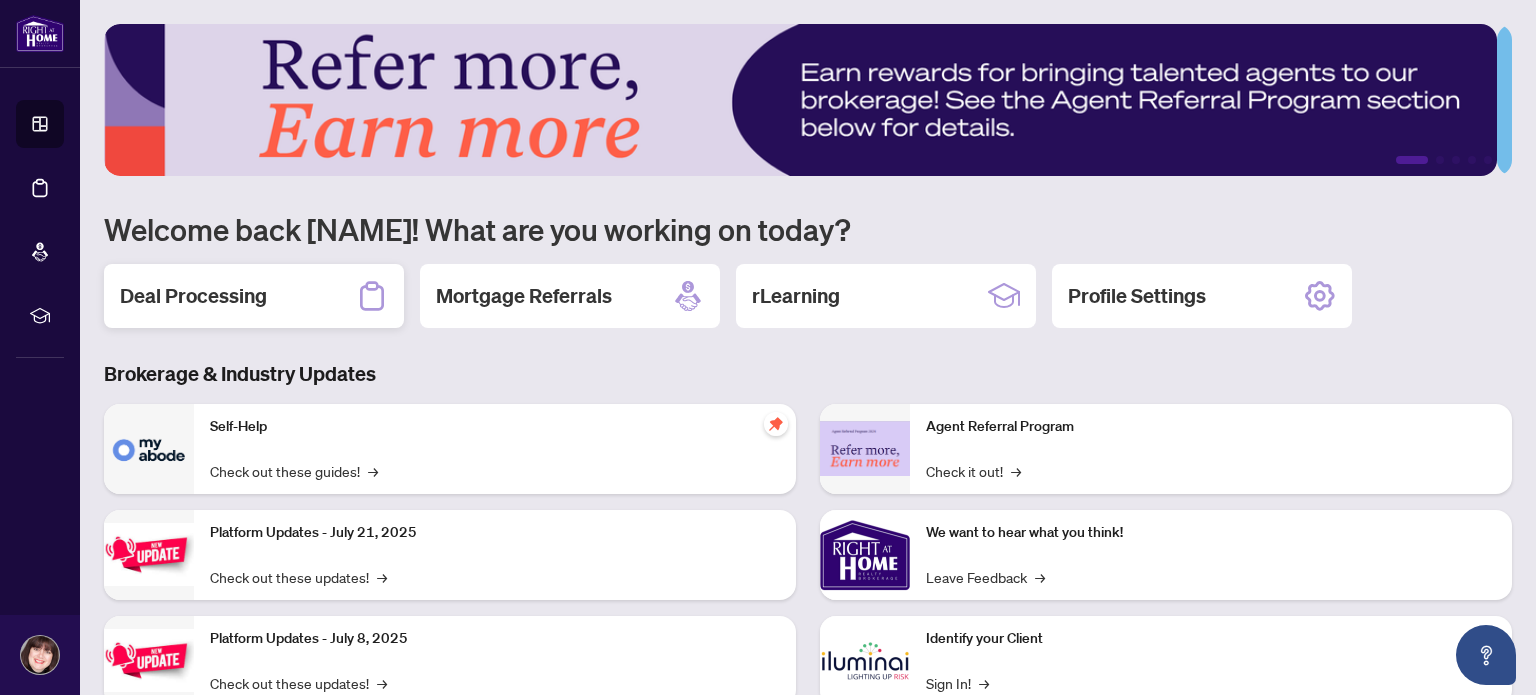 click on "Deal Processing" at bounding box center [254, 296] 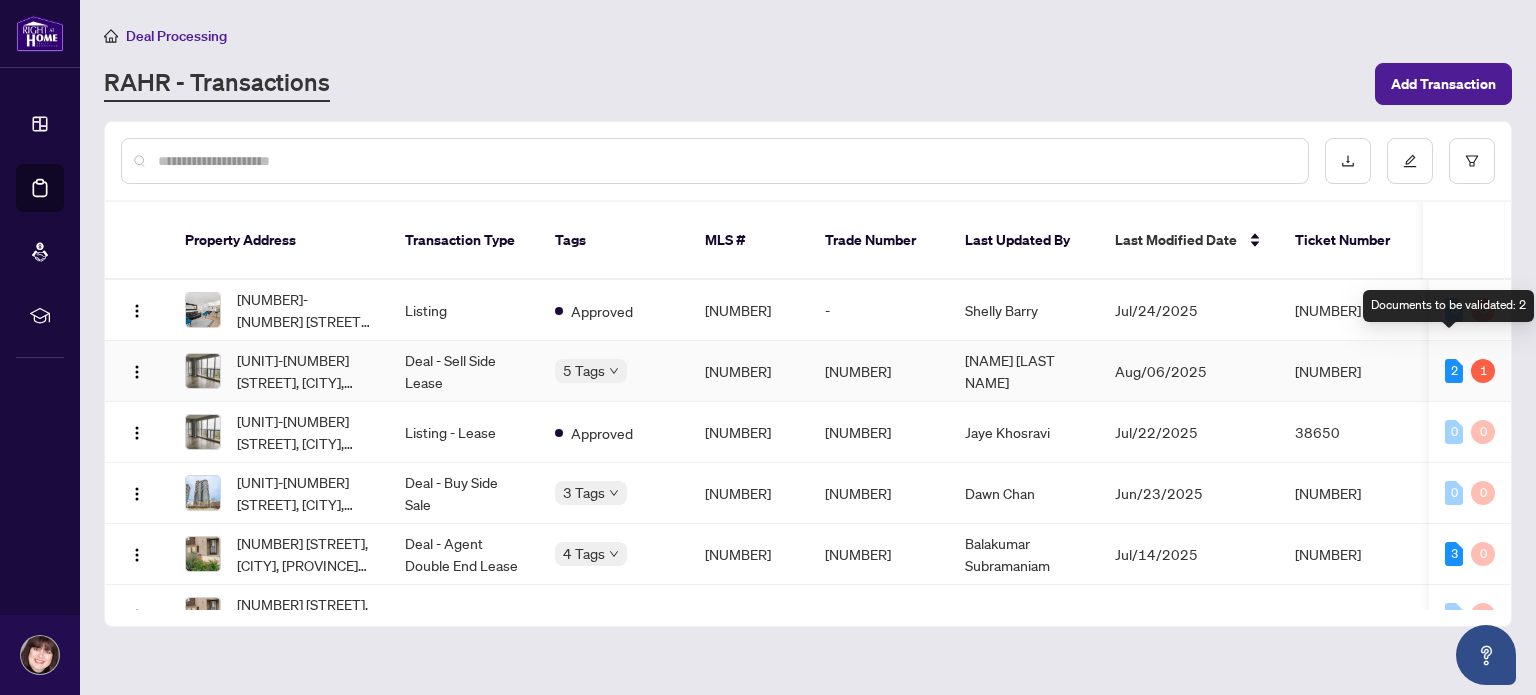 click on "2" at bounding box center (1454, 371) 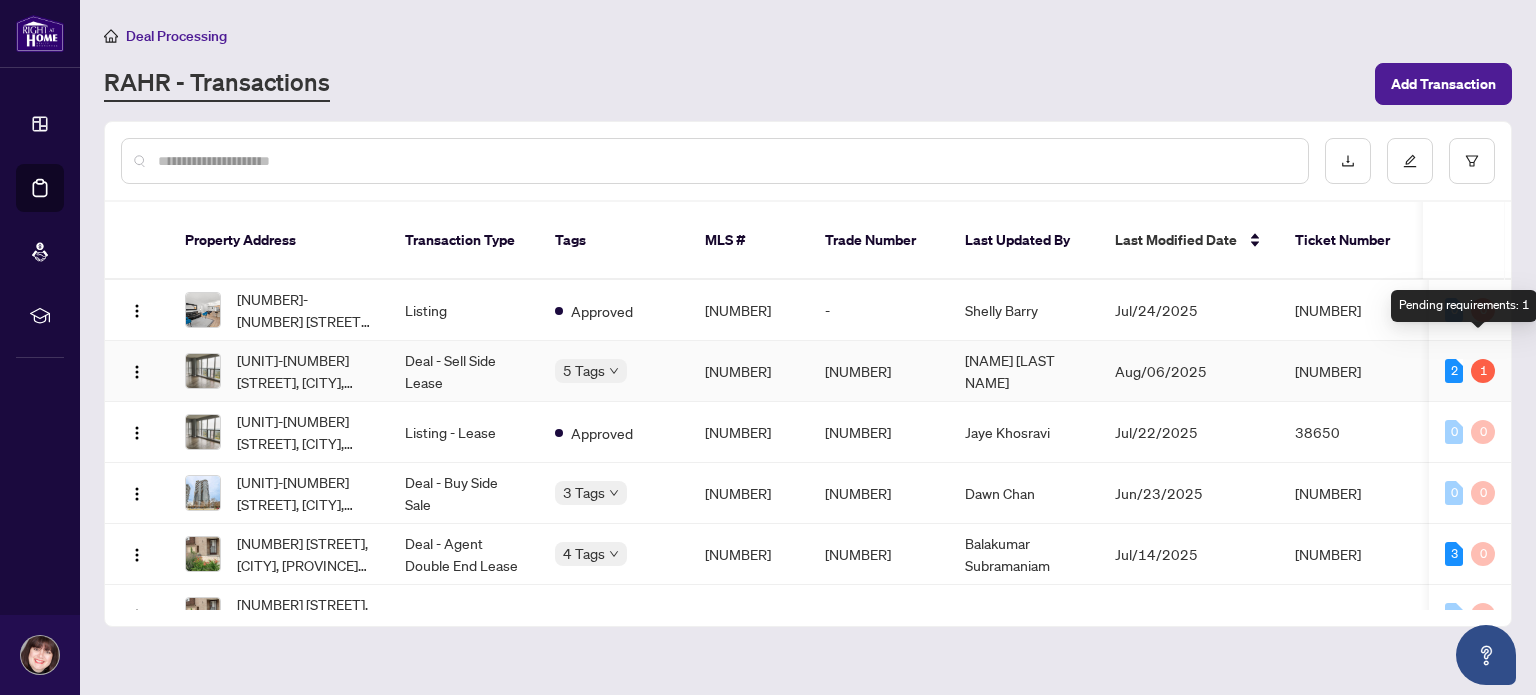 click on "1" at bounding box center [1483, 371] 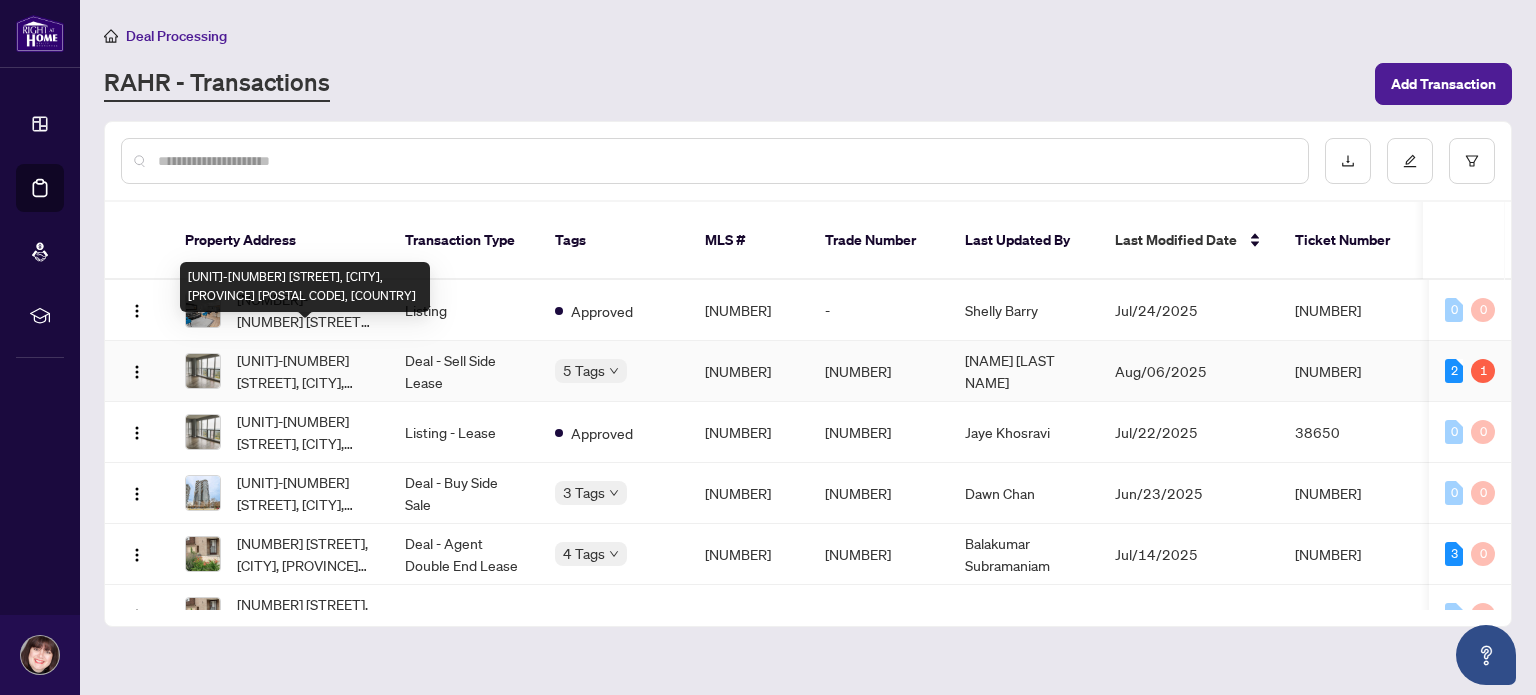 click on "[UNIT]-[NUMBER] [STREET], [CITY], [PROVINCE] [POSTAL CODE], [COUNTRY]" at bounding box center (305, 371) 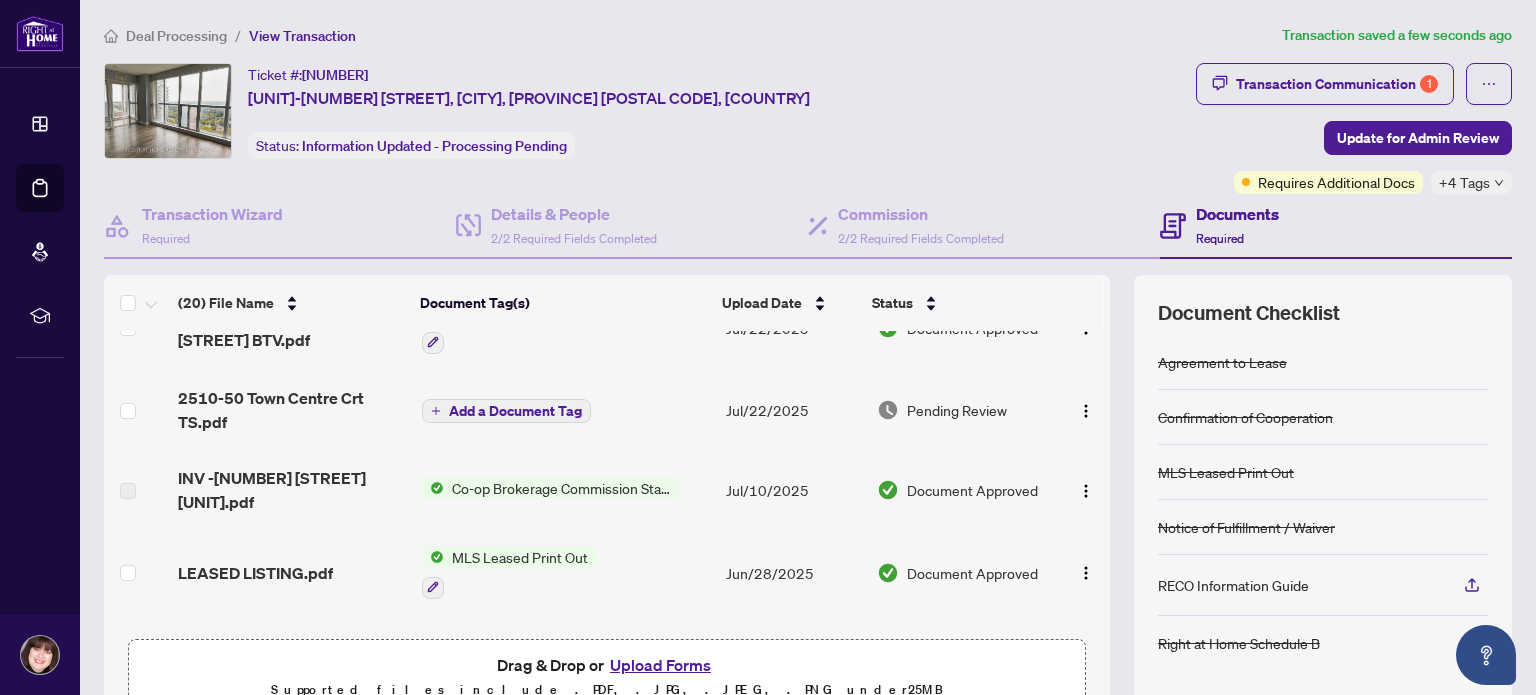 scroll, scrollTop: 933, scrollLeft: 0, axis: vertical 